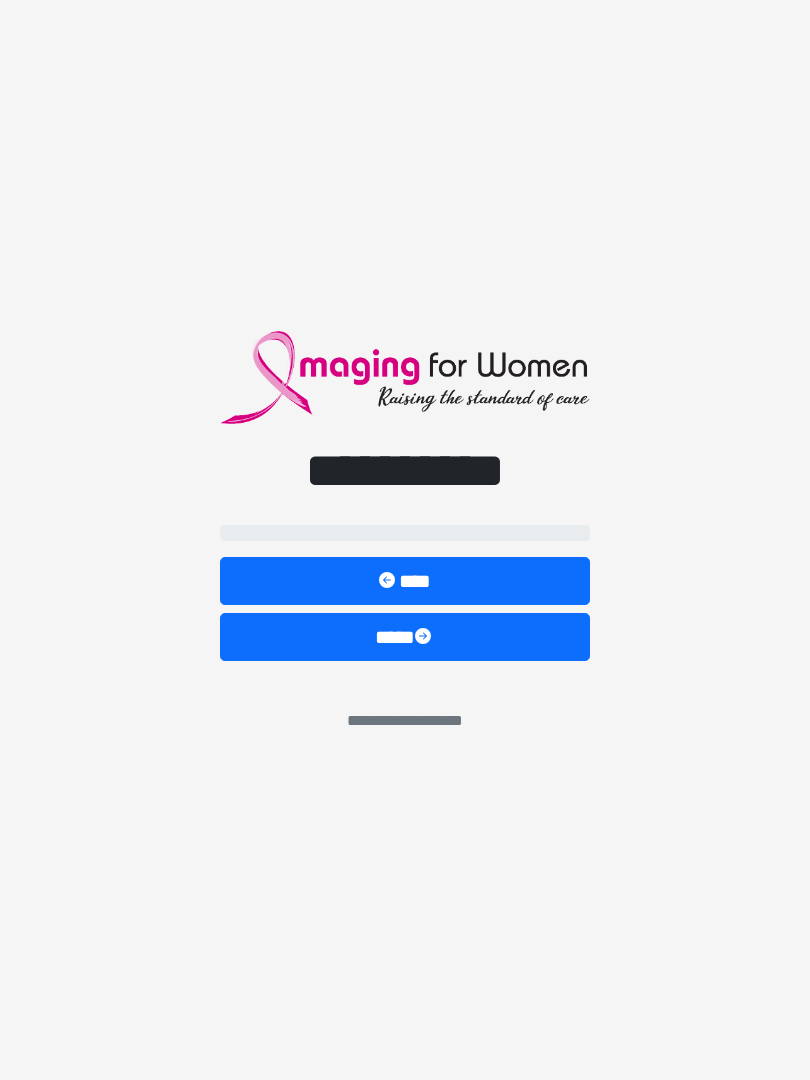scroll, scrollTop: 0, scrollLeft: 0, axis: both 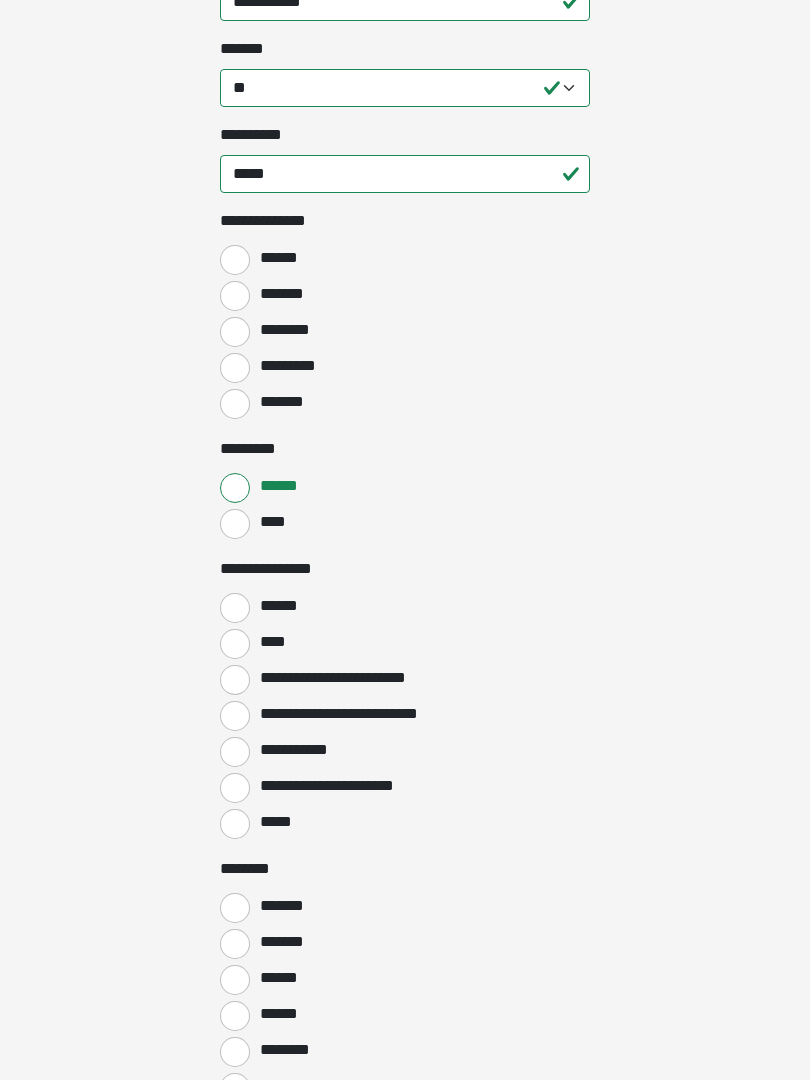 click on "******" at bounding box center (235, 608) 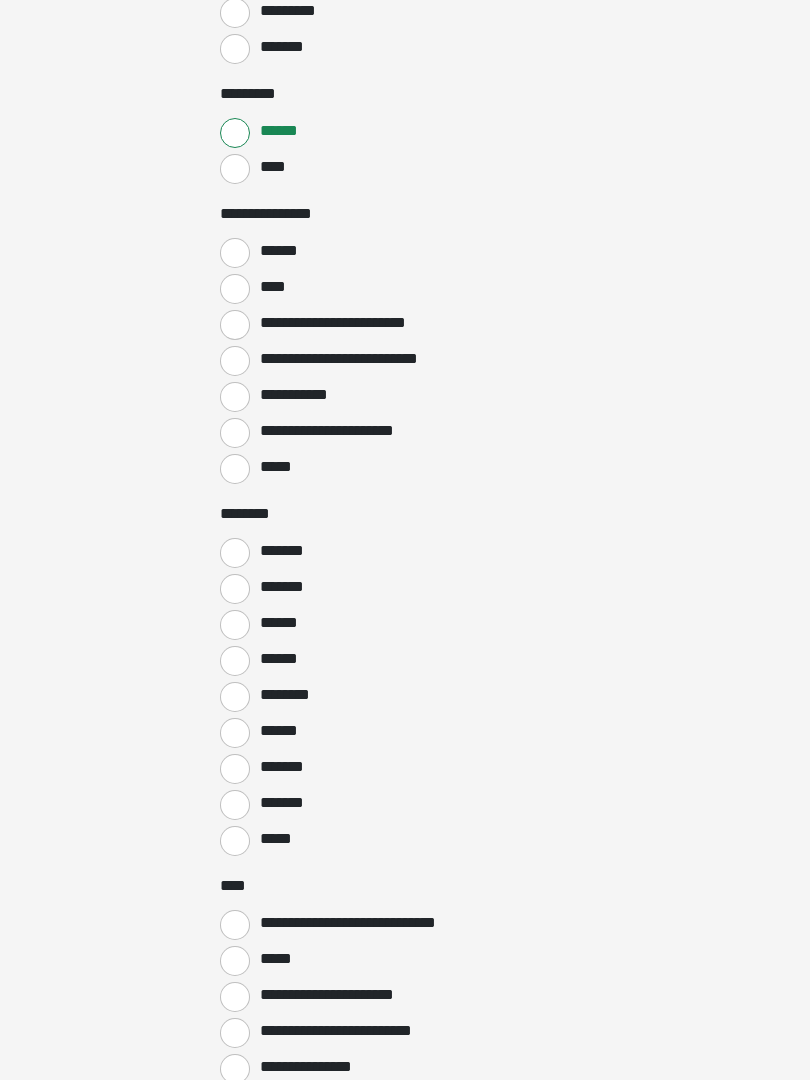 click on "*******" at bounding box center [235, 554] 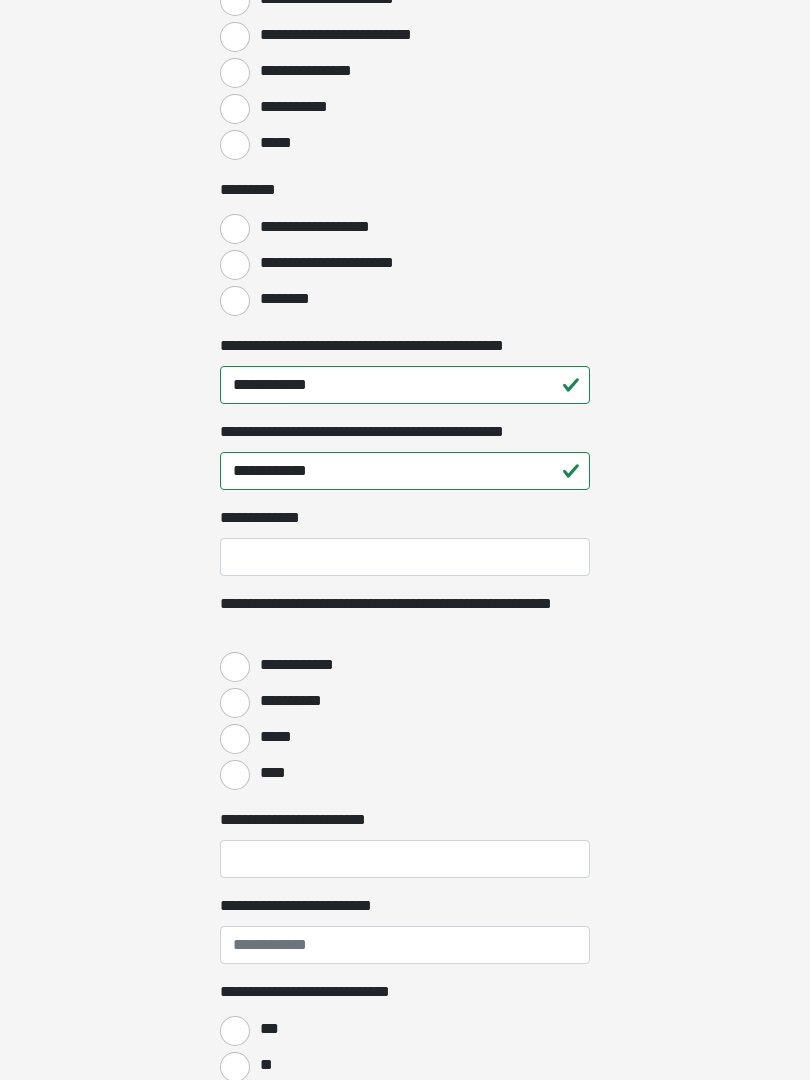 scroll, scrollTop: 2182, scrollLeft: 0, axis: vertical 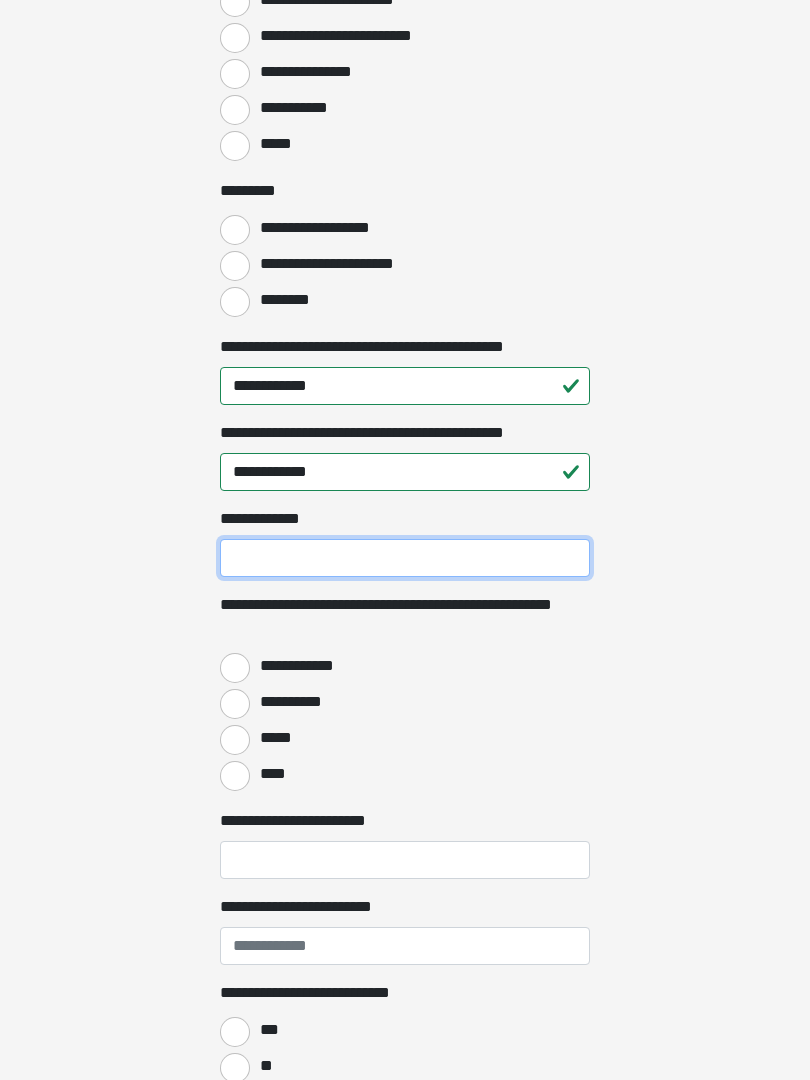 click on "**********" at bounding box center (405, 559) 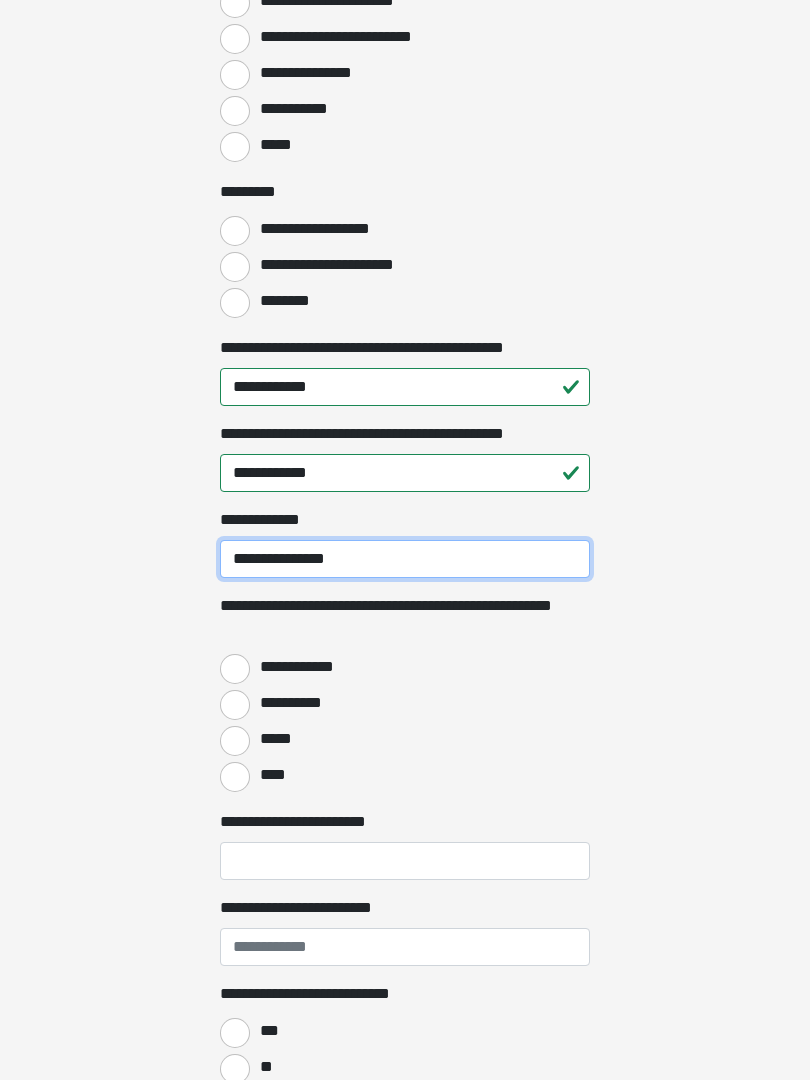 scroll, scrollTop: 2181, scrollLeft: 0, axis: vertical 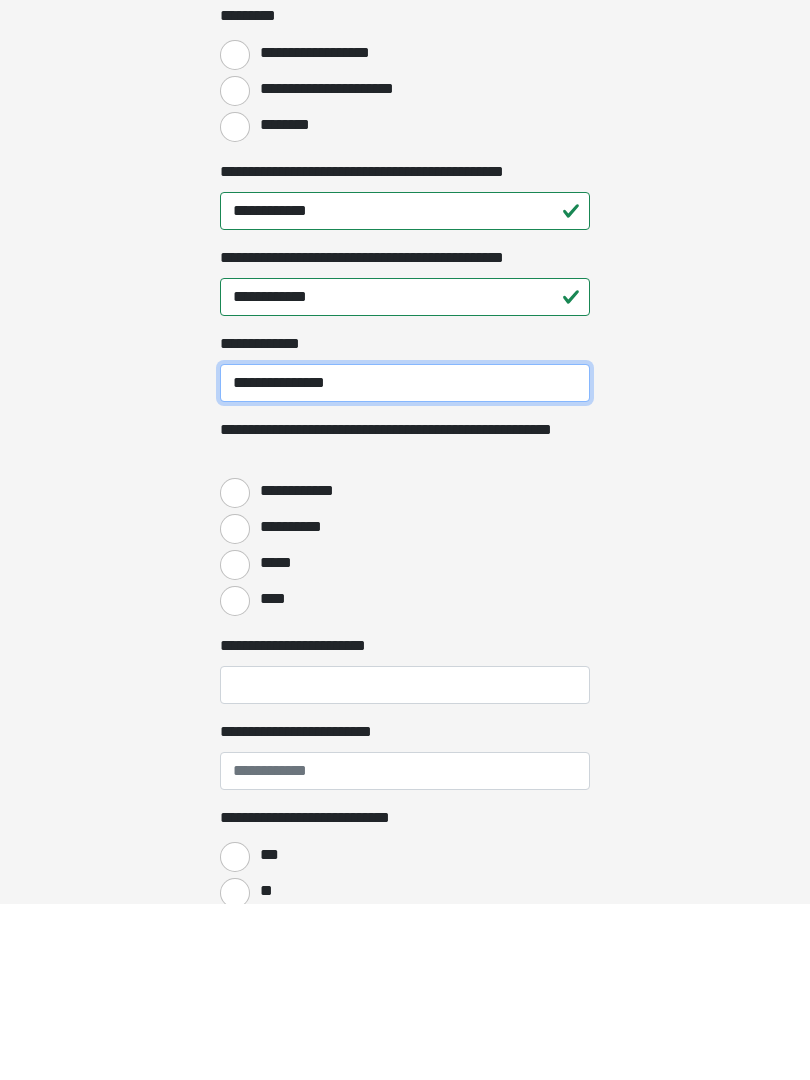 type on "**********" 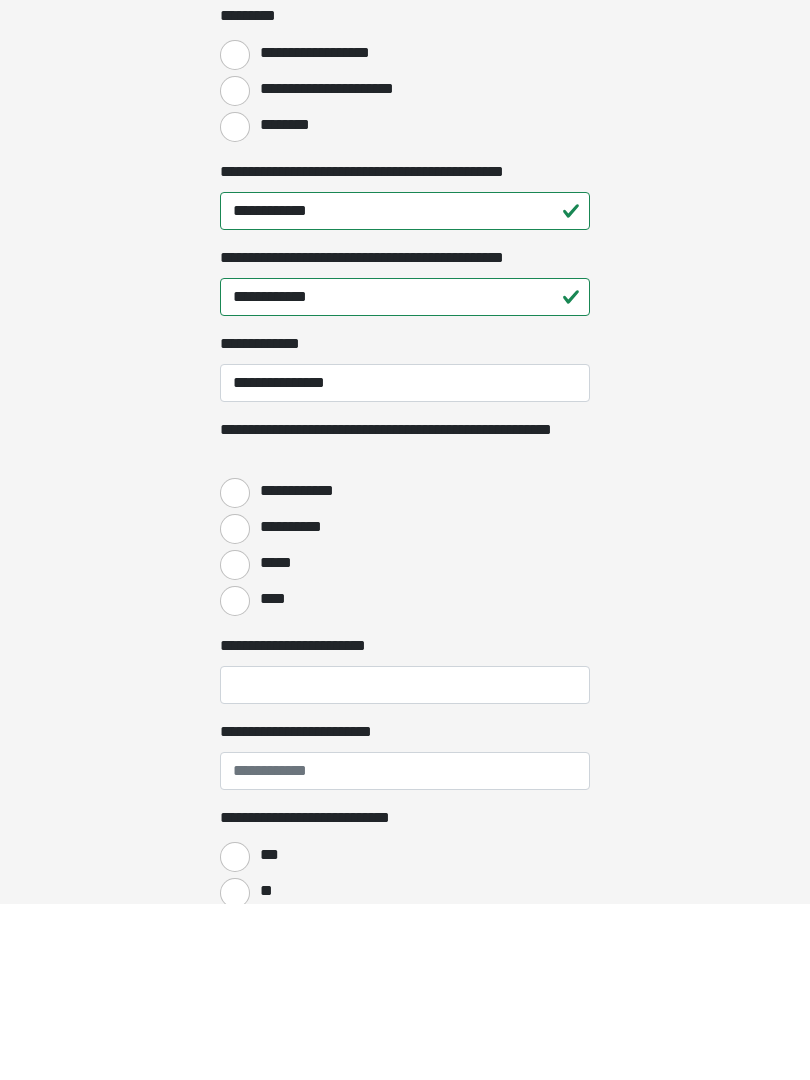 click on "**********" at bounding box center [235, 670] 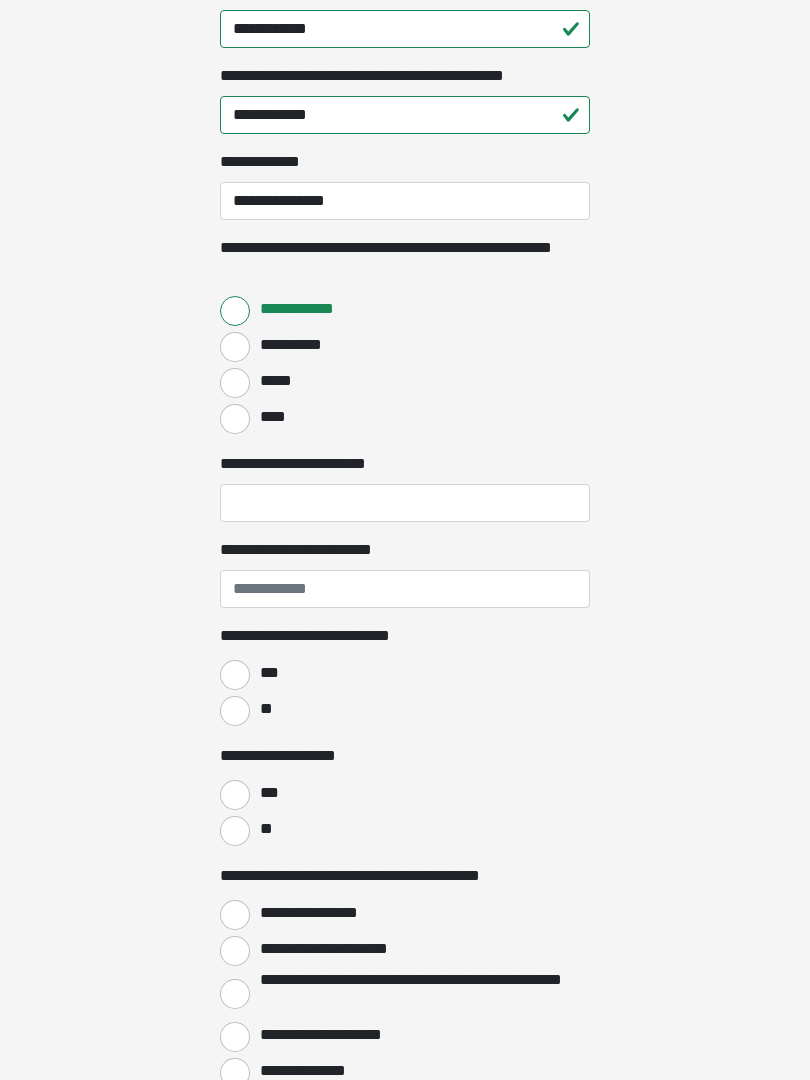 scroll, scrollTop: 2539, scrollLeft: 0, axis: vertical 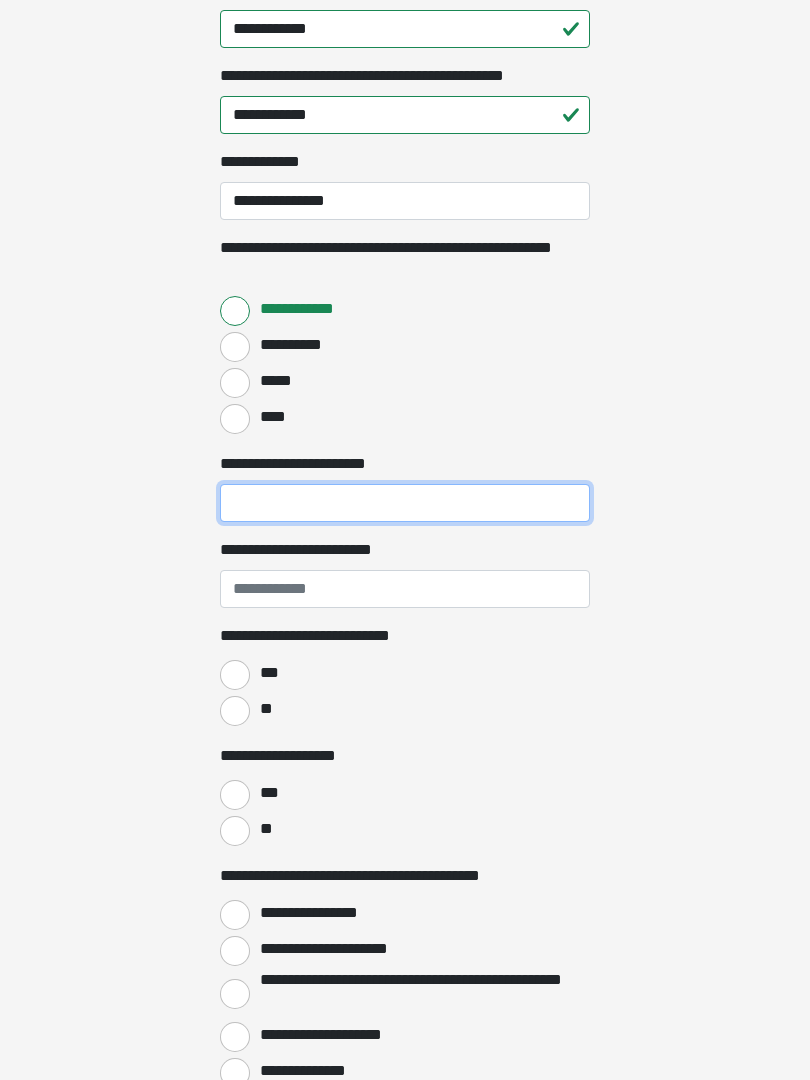 click on "**********" at bounding box center [405, 504] 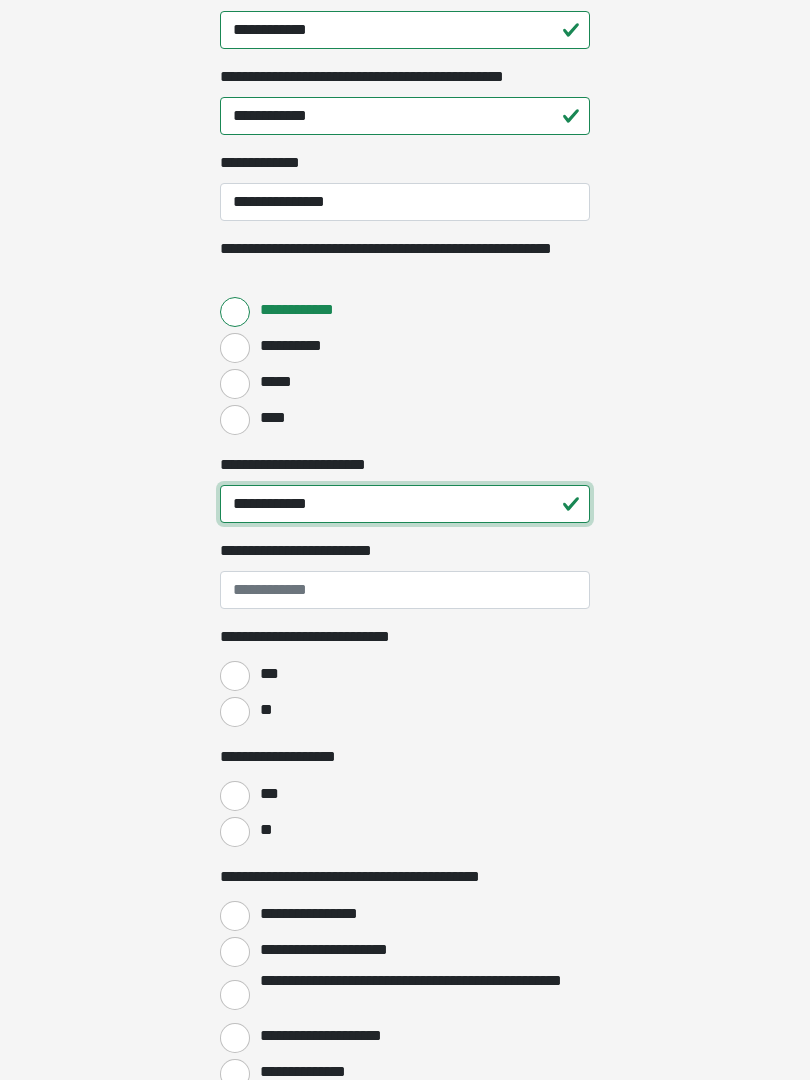 type on "**********" 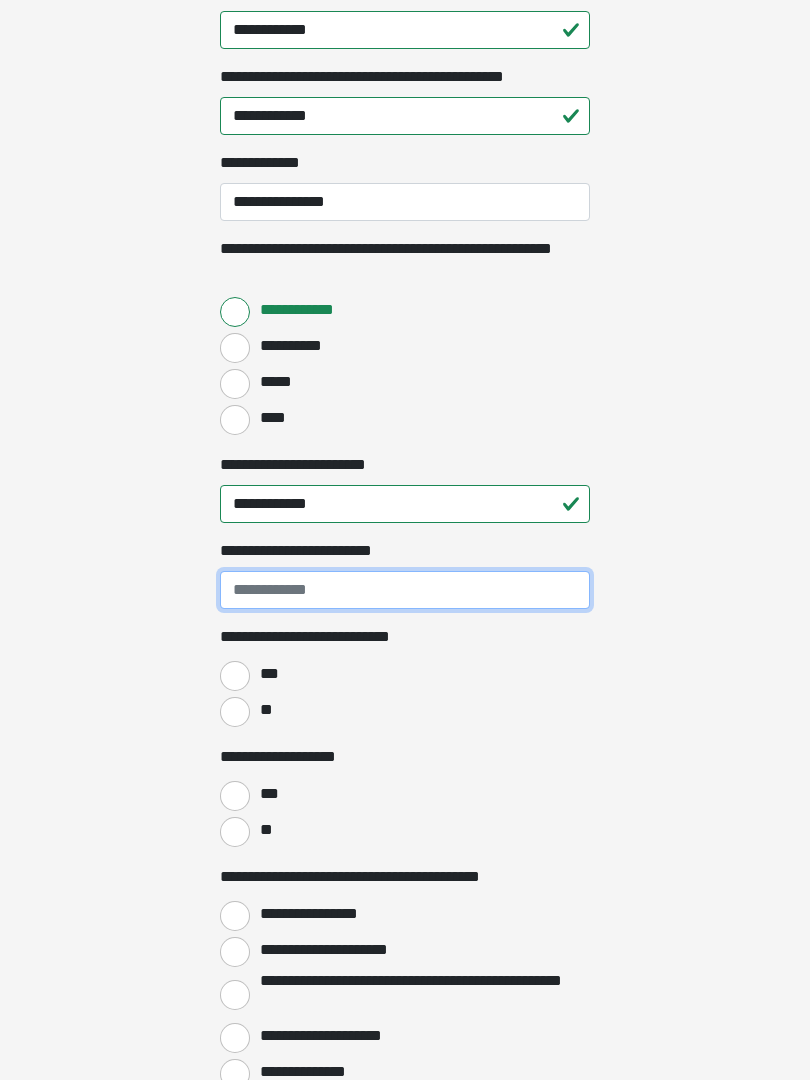 click on "**********" at bounding box center [405, 590] 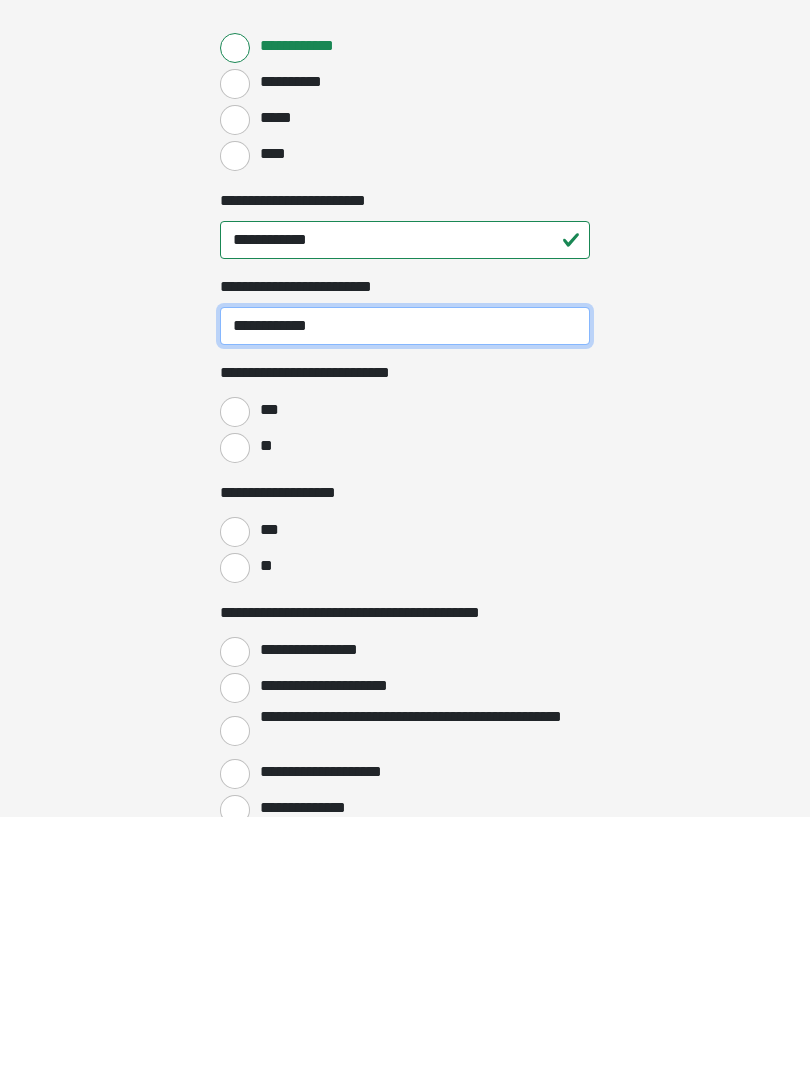 type on "**********" 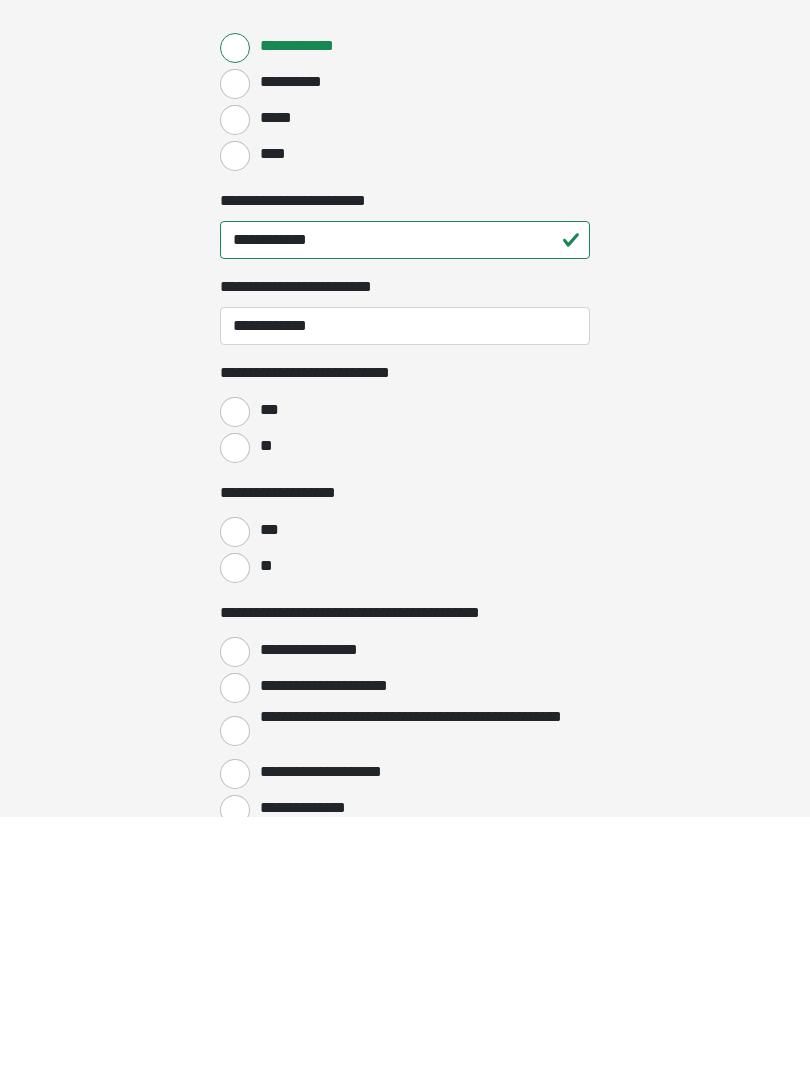 click on "**" at bounding box center [235, 712] 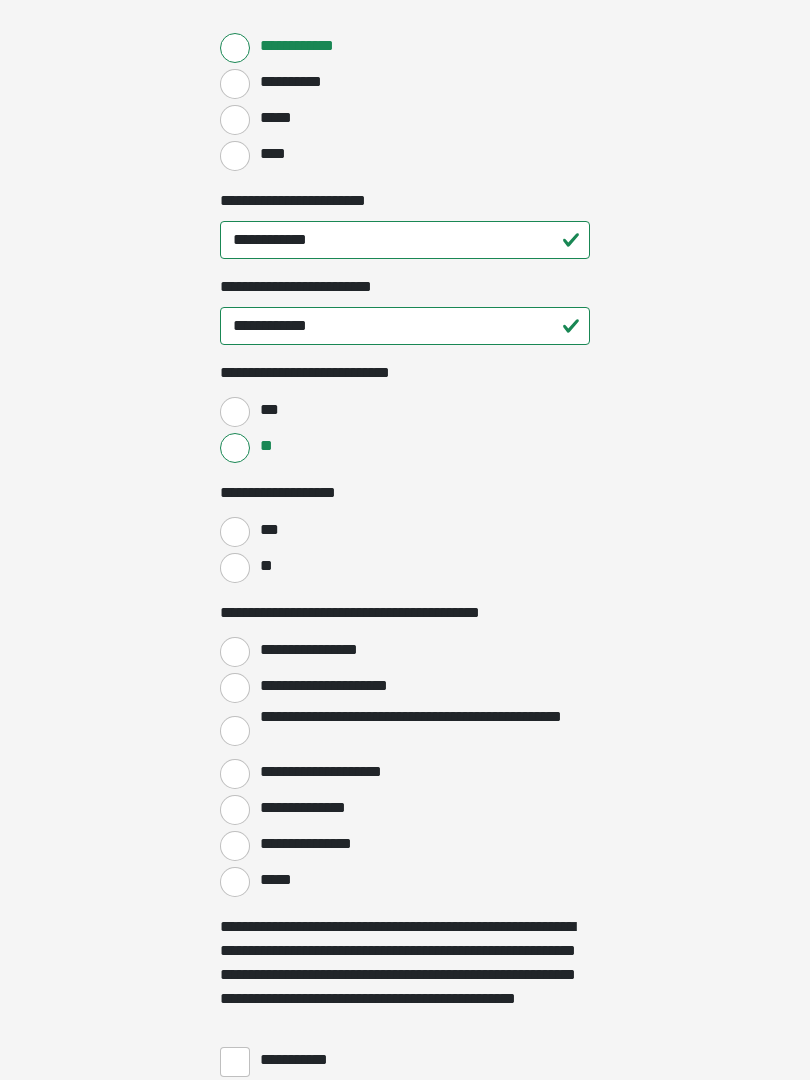 click on "***" at bounding box center (235, 532) 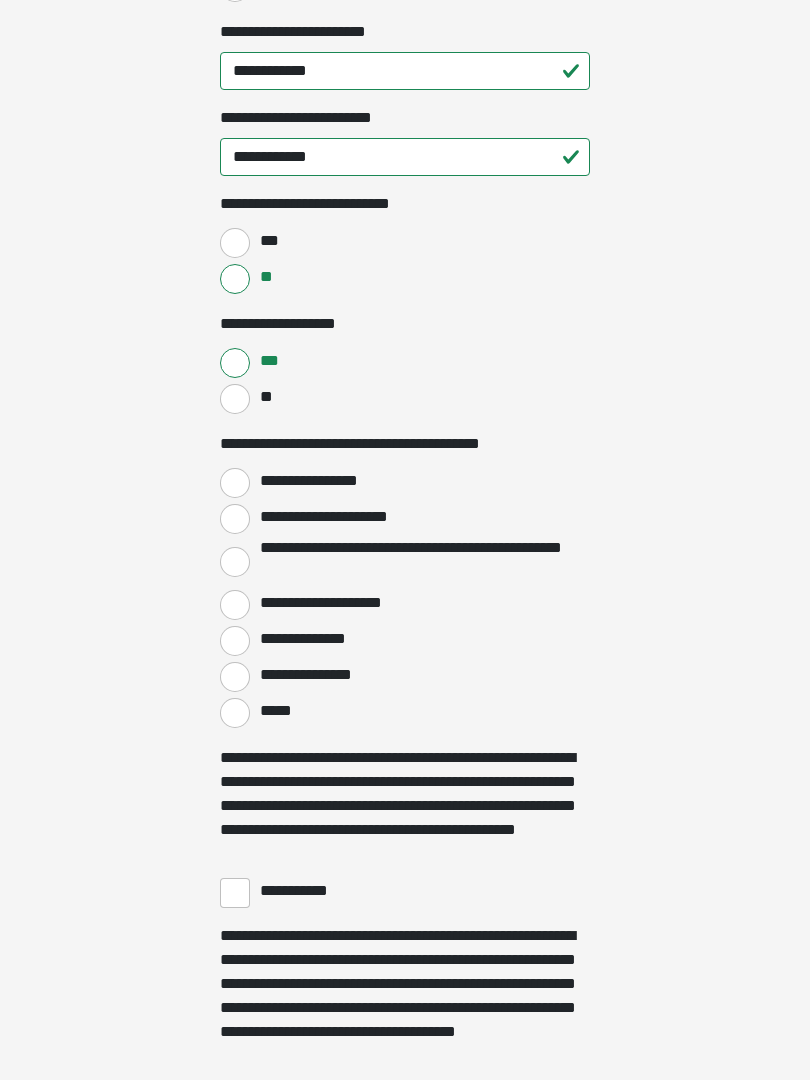 scroll, scrollTop: 2977, scrollLeft: 0, axis: vertical 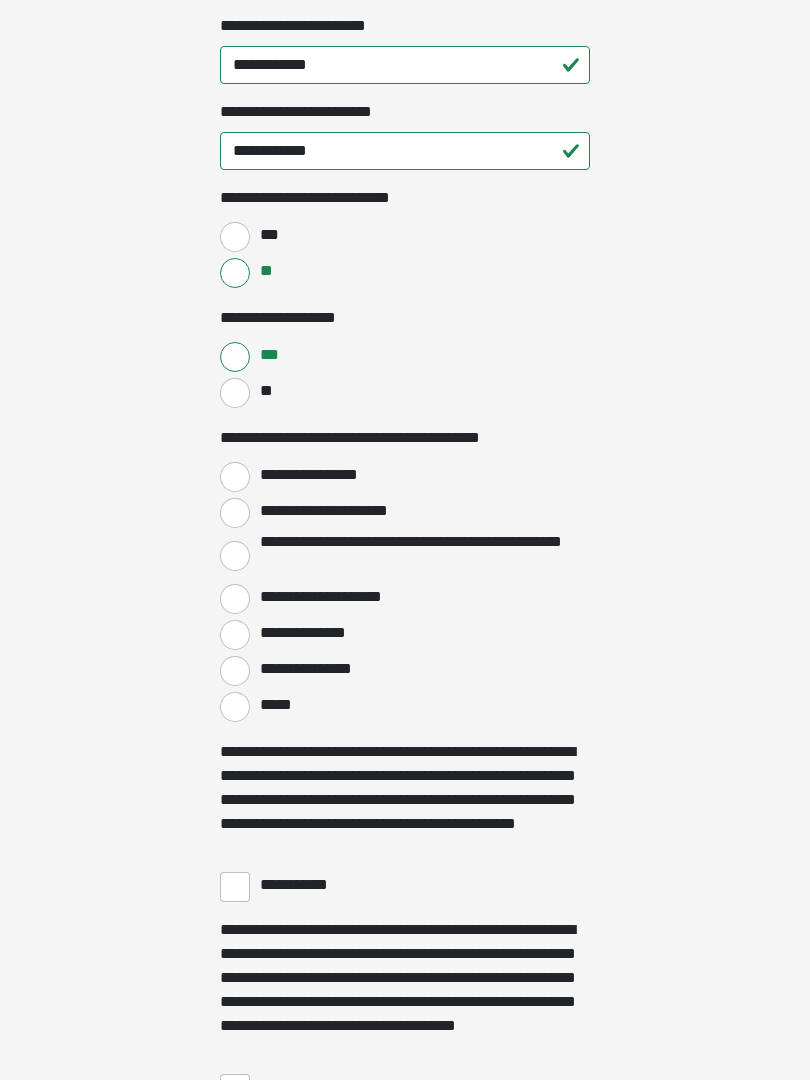 click on "**********" at bounding box center (235, 514) 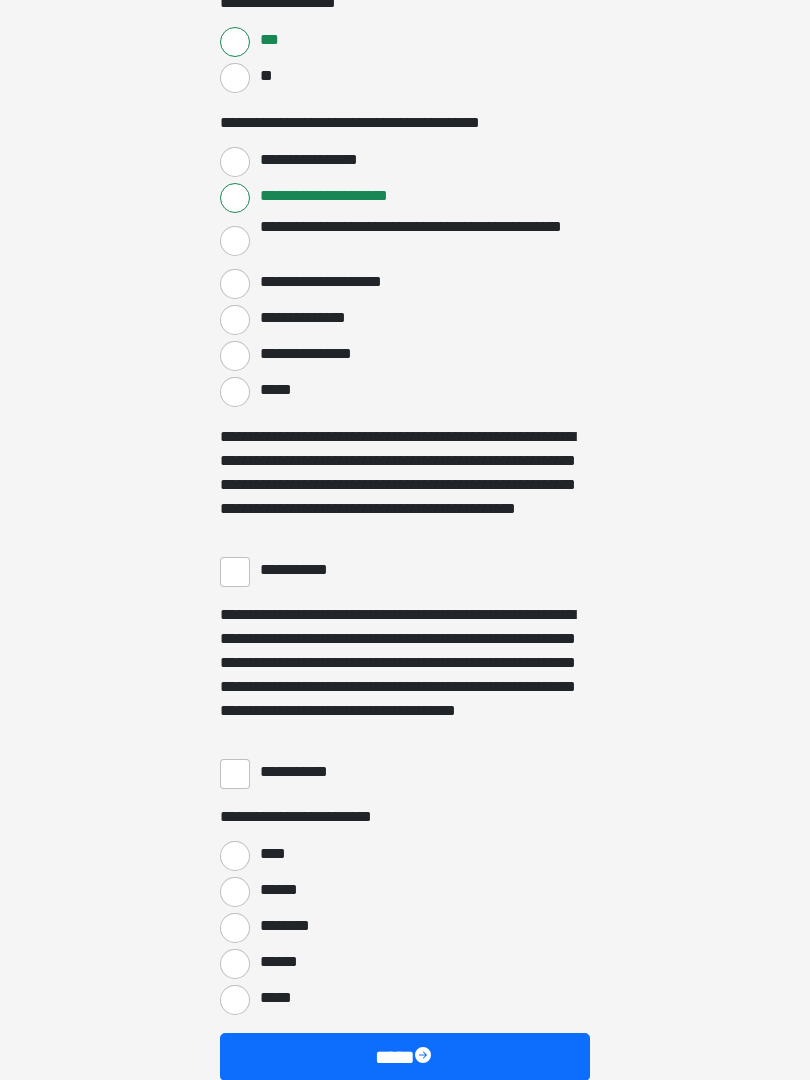 scroll, scrollTop: 3298, scrollLeft: 0, axis: vertical 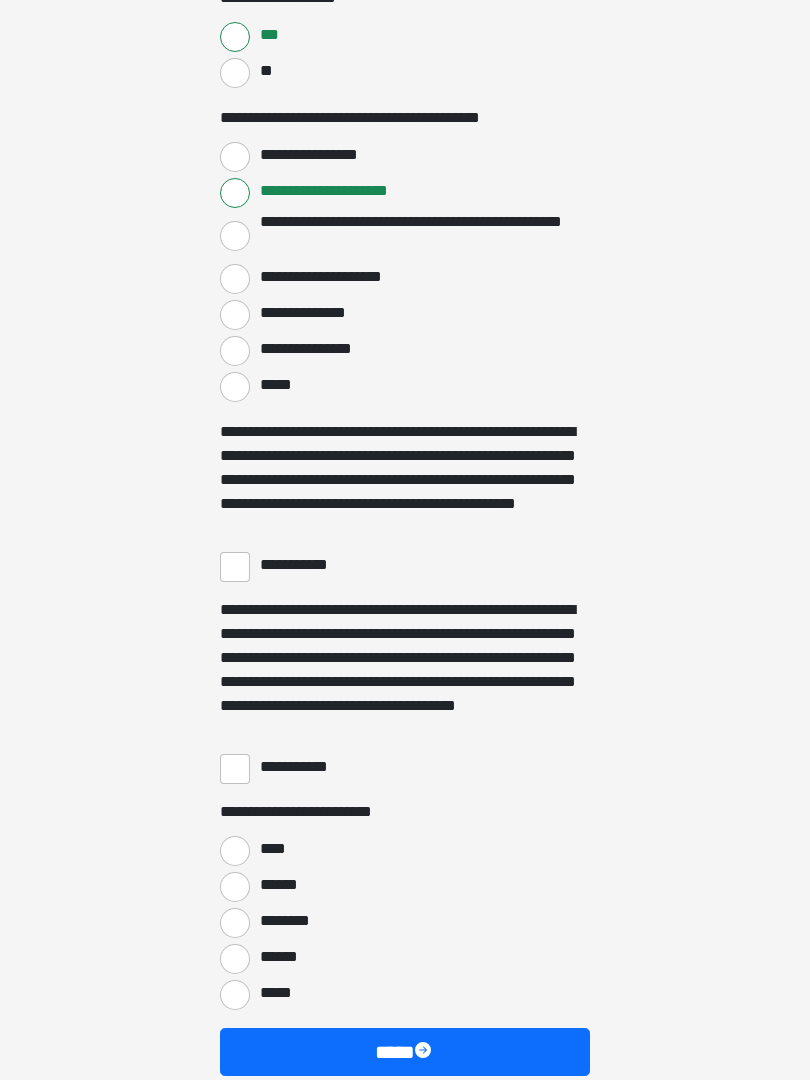click on "**********" at bounding box center [405, 565] 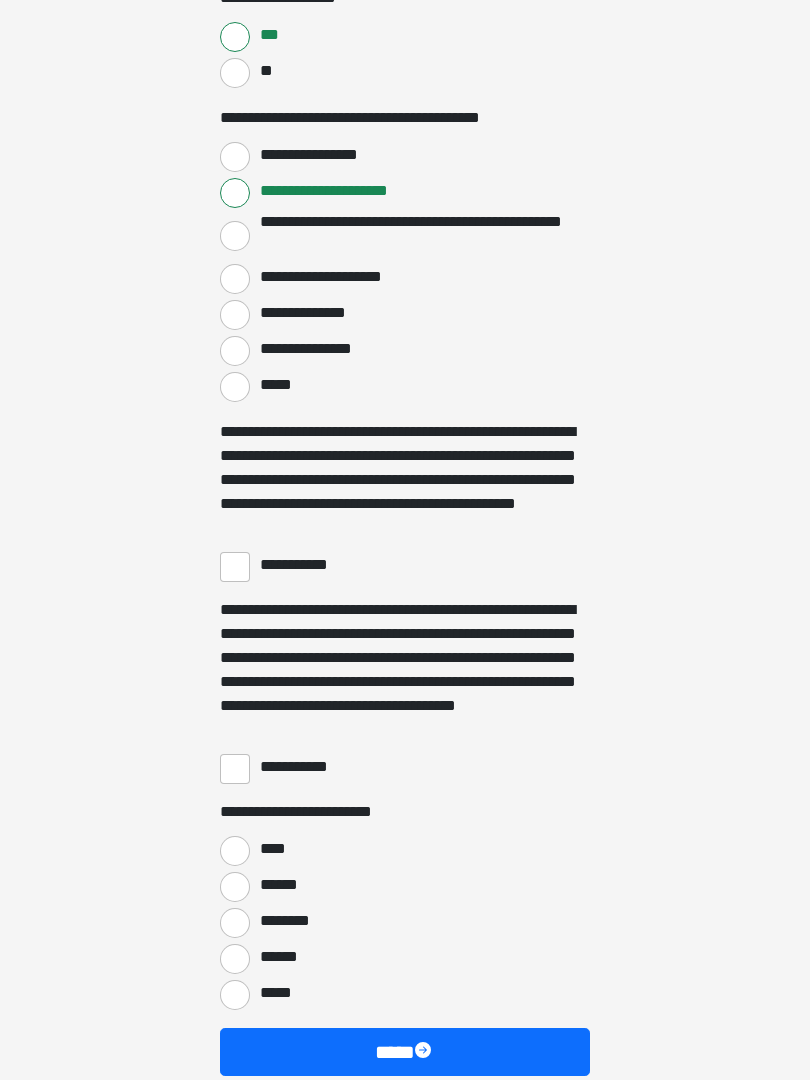 click on "**********" at bounding box center [235, 769] 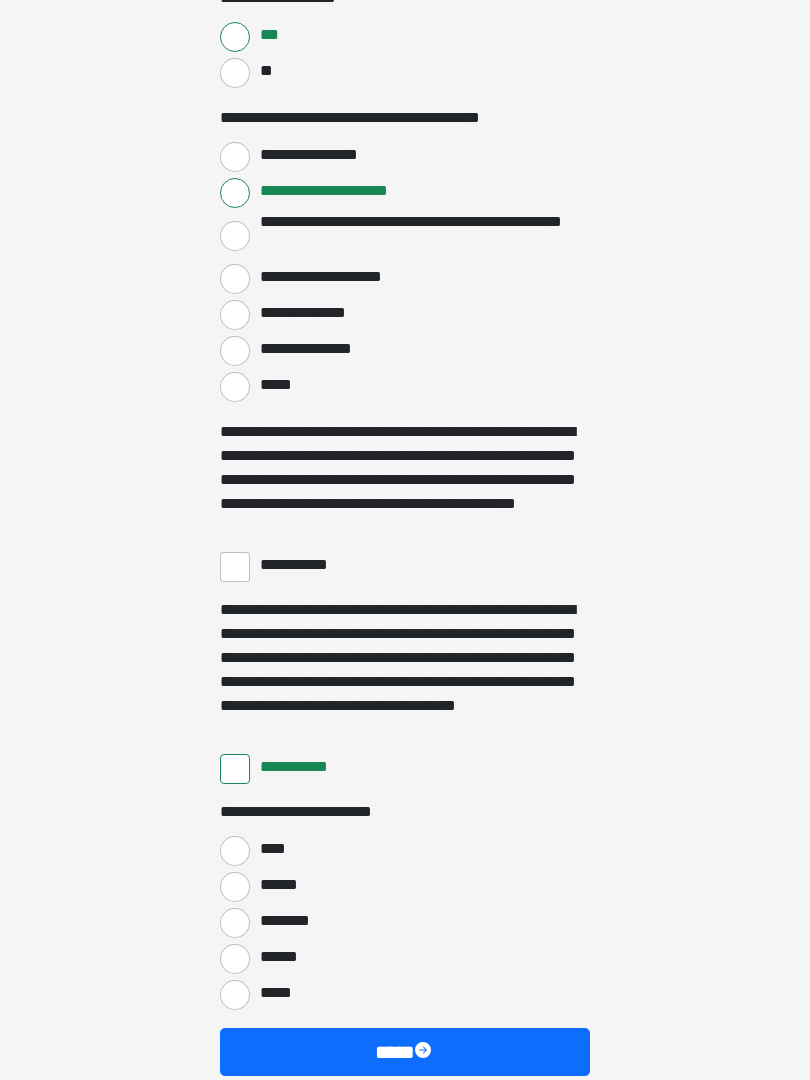 click on "**********" at bounding box center [235, 567] 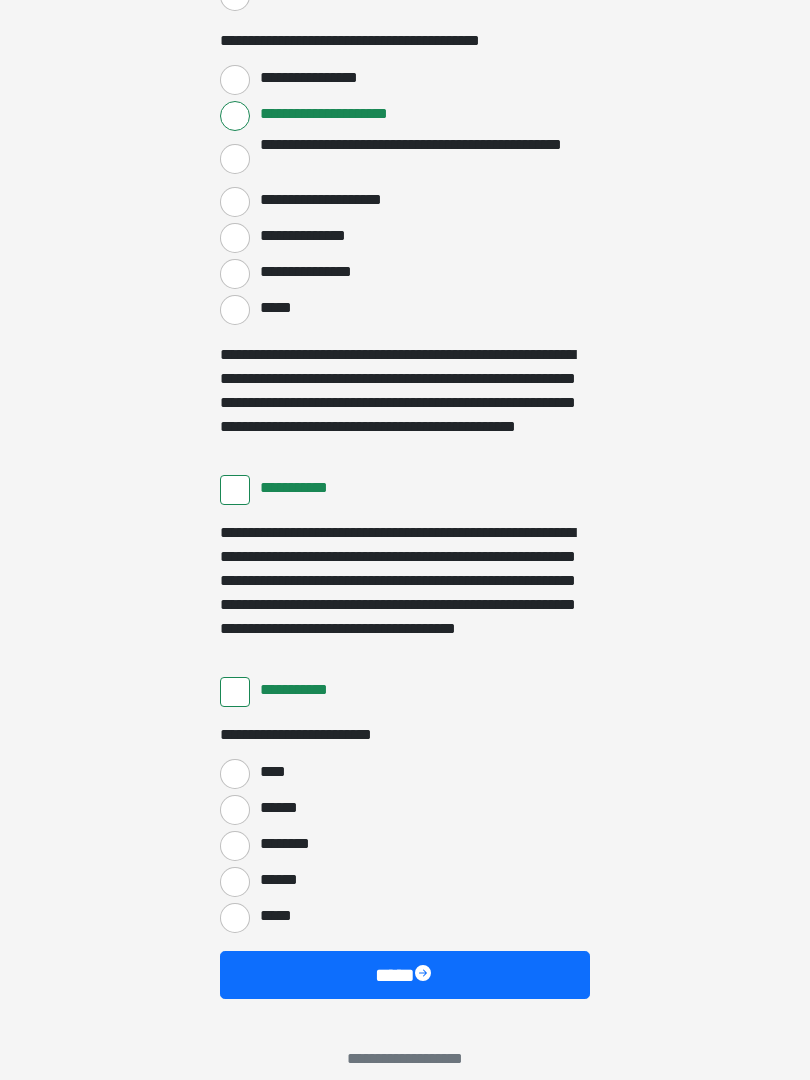 scroll, scrollTop: 3397, scrollLeft: 0, axis: vertical 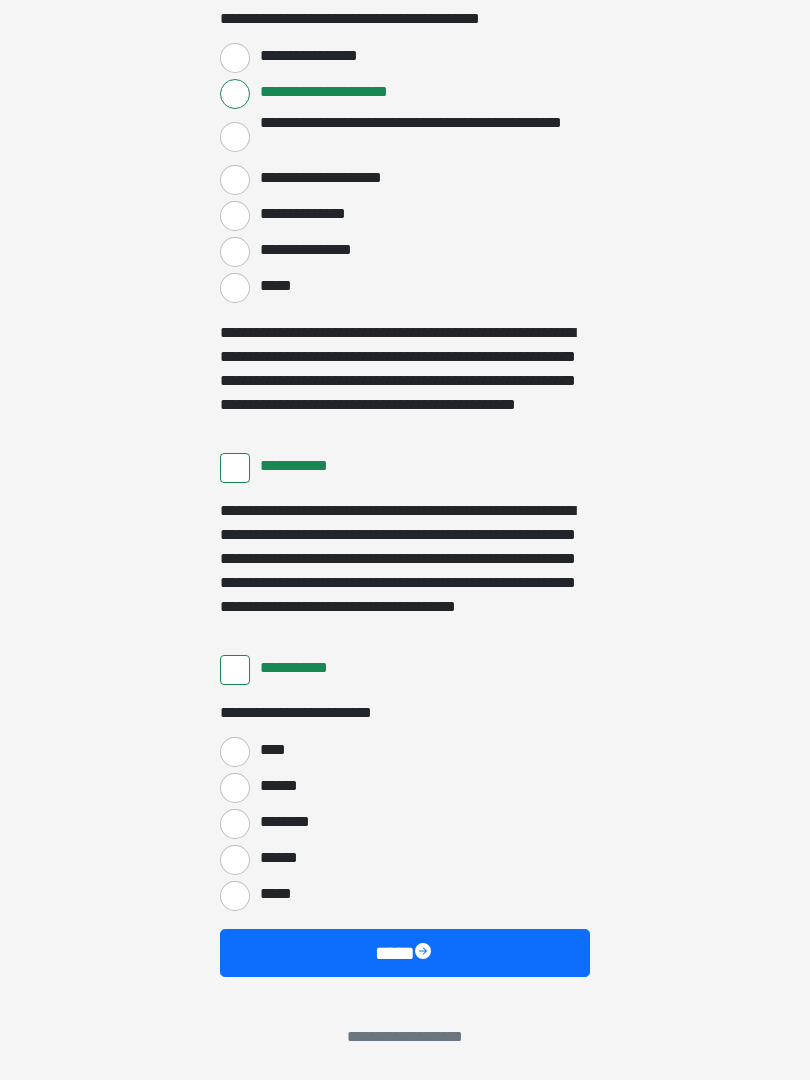 click on "******" at bounding box center (235, 860) 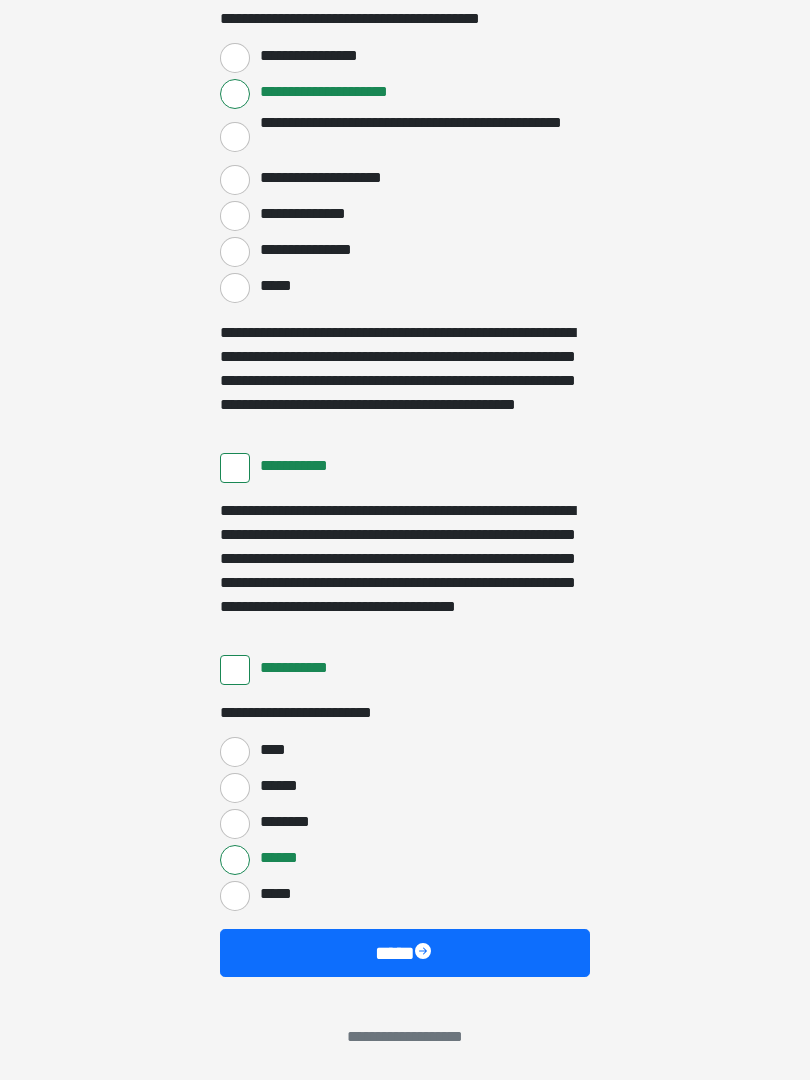 click on "******" at bounding box center (235, 860) 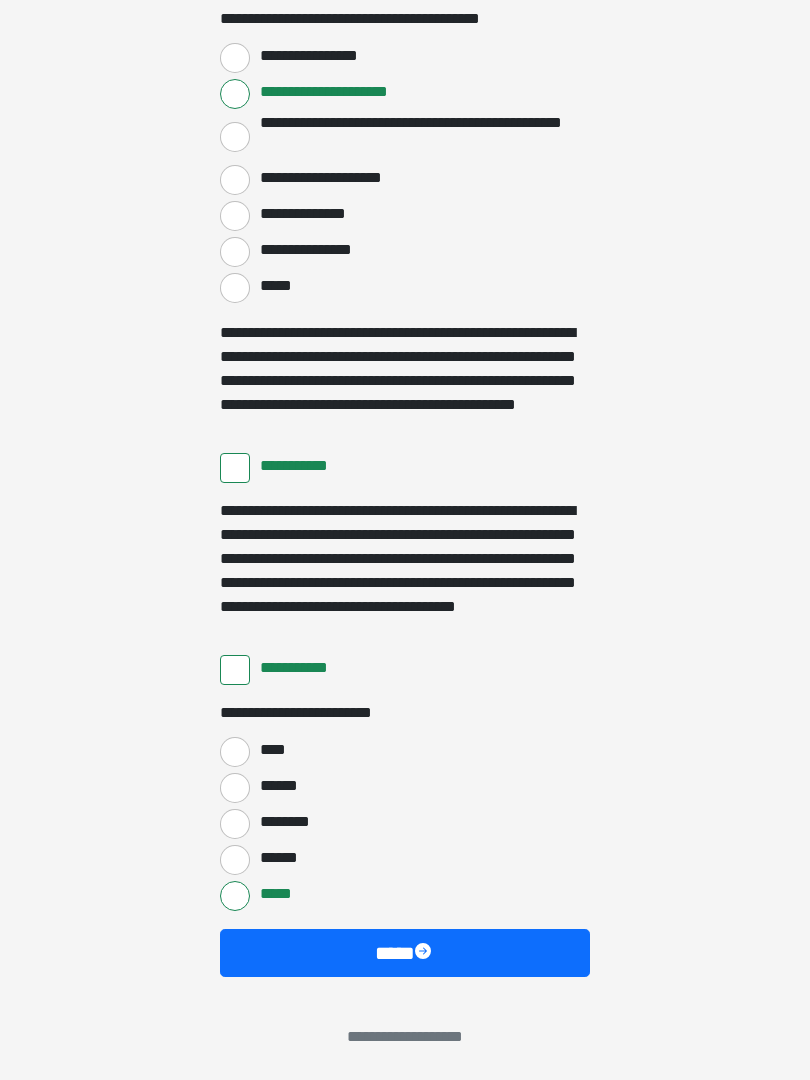 click on "******" at bounding box center [235, 860] 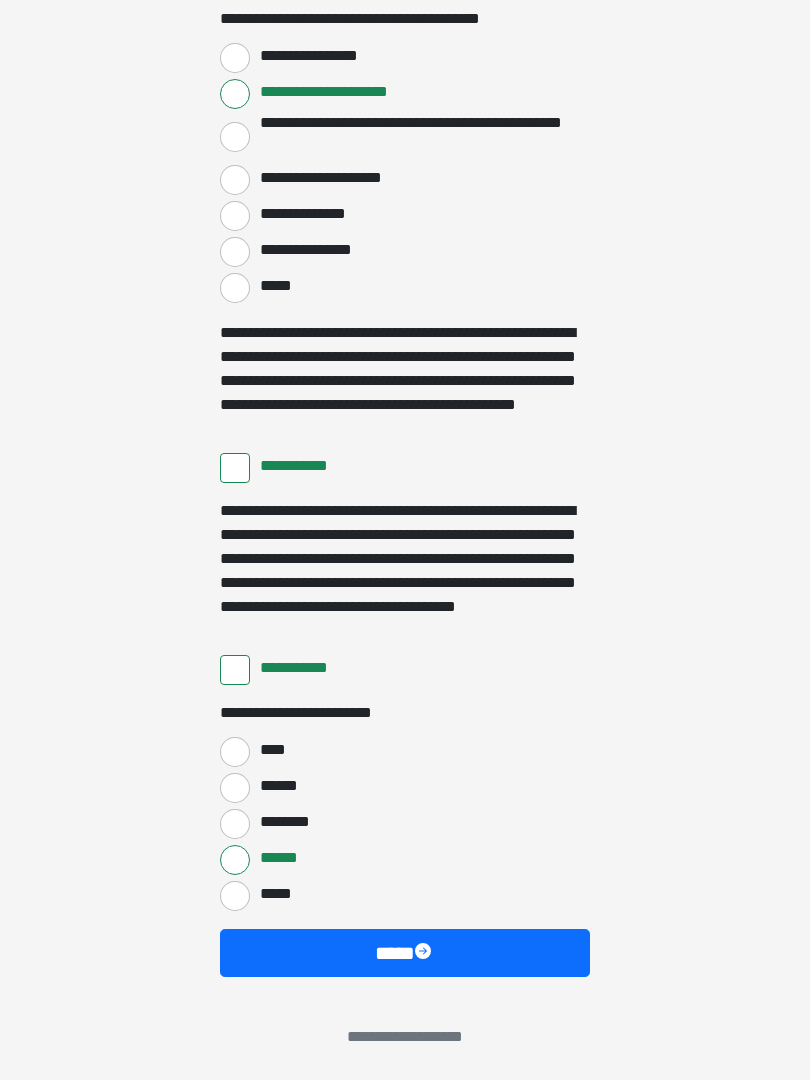 click on "****" at bounding box center [405, 953] 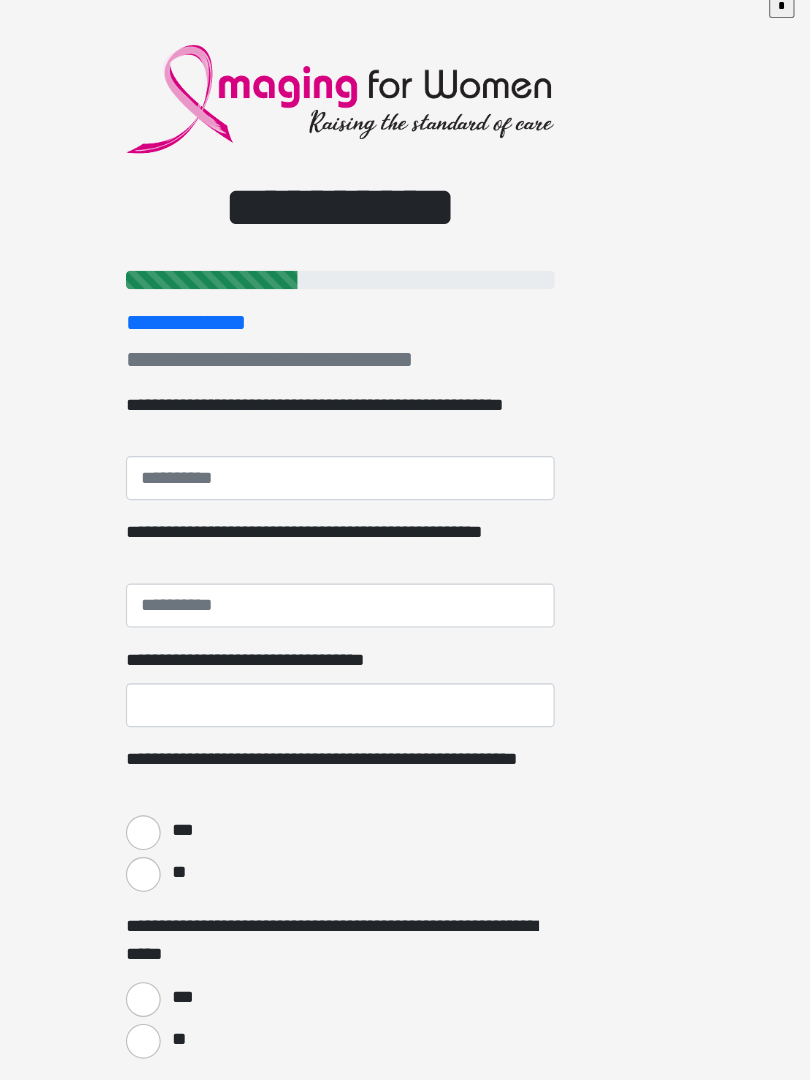 scroll, scrollTop: 0, scrollLeft: 0, axis: both 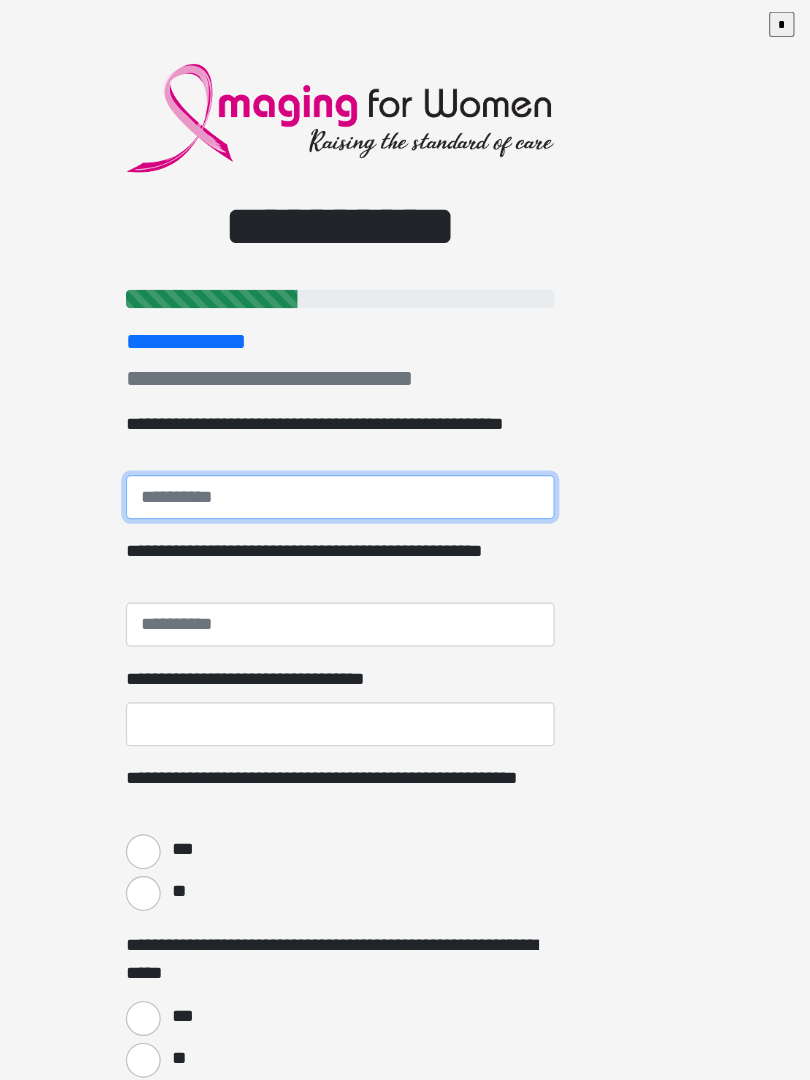 click on "**********" at bounding box center (405, 429) 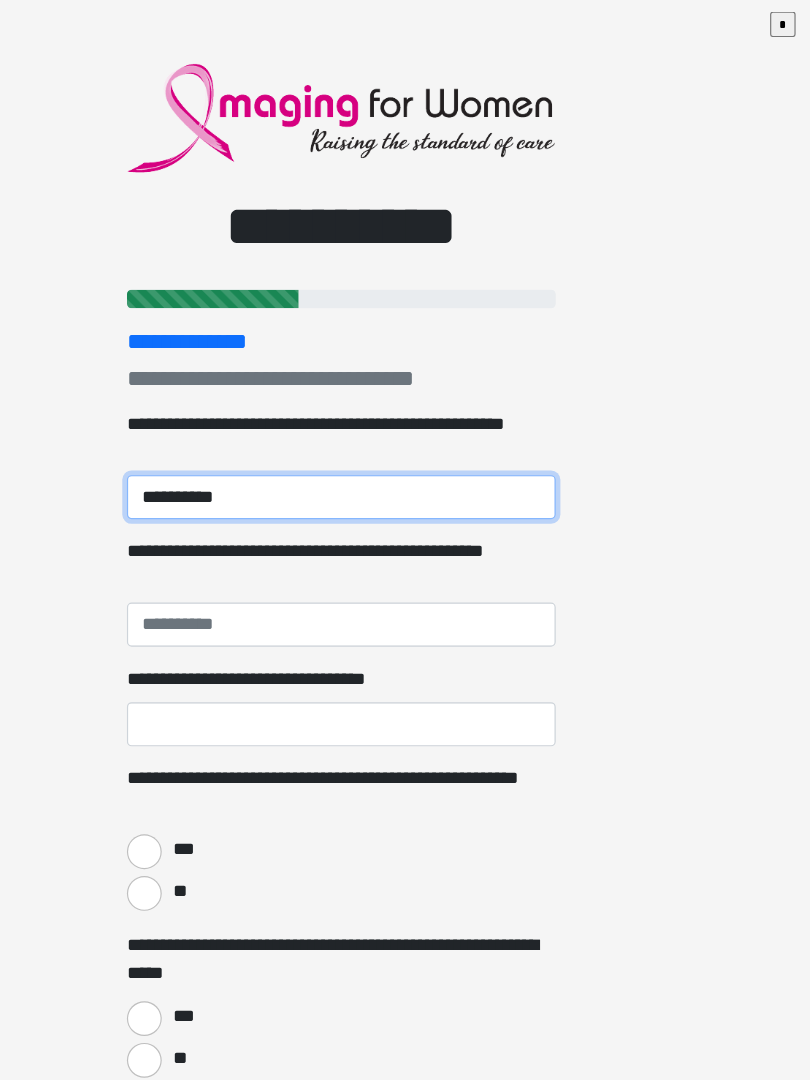 type on "**********" 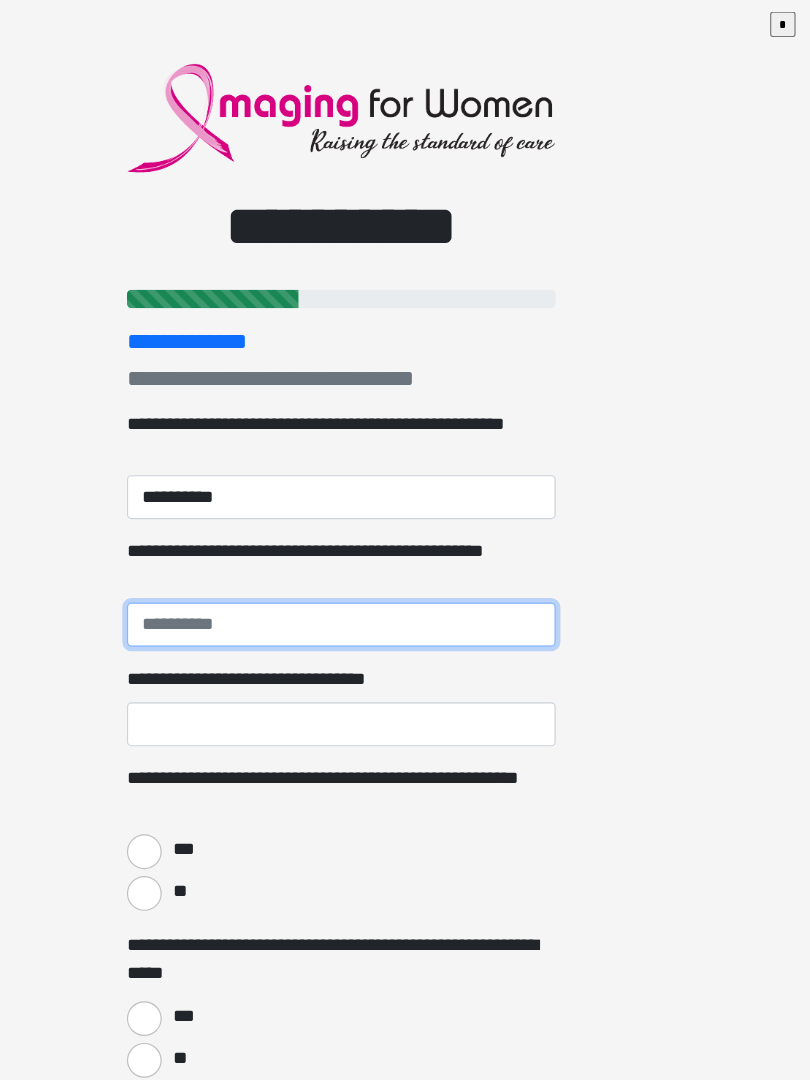click on "**********" at bounding box center [405, 539] 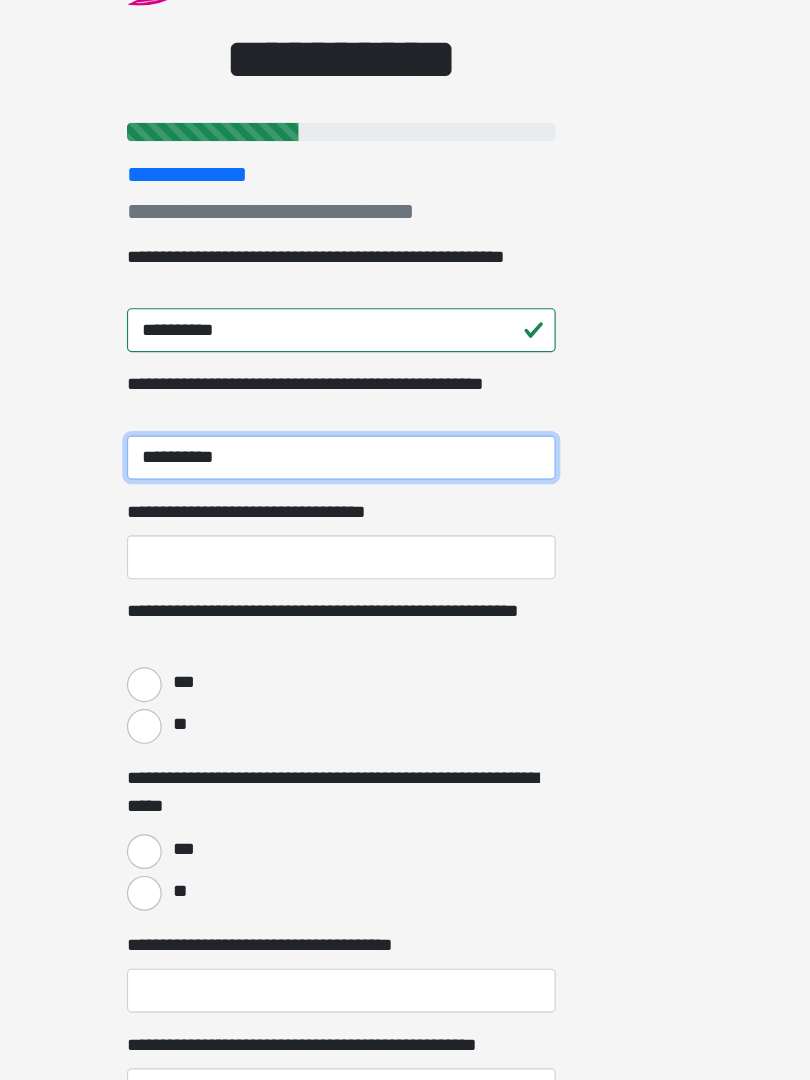 type on "**********" 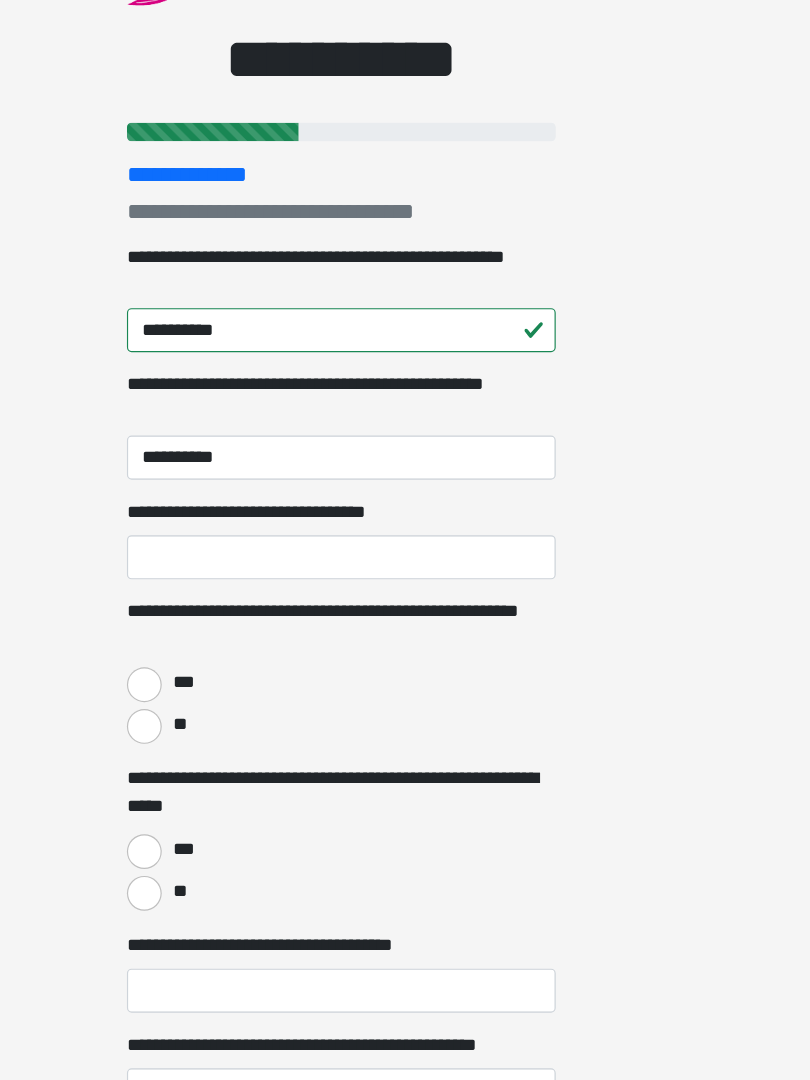 click on "**********" at bounding box center (405, 625) 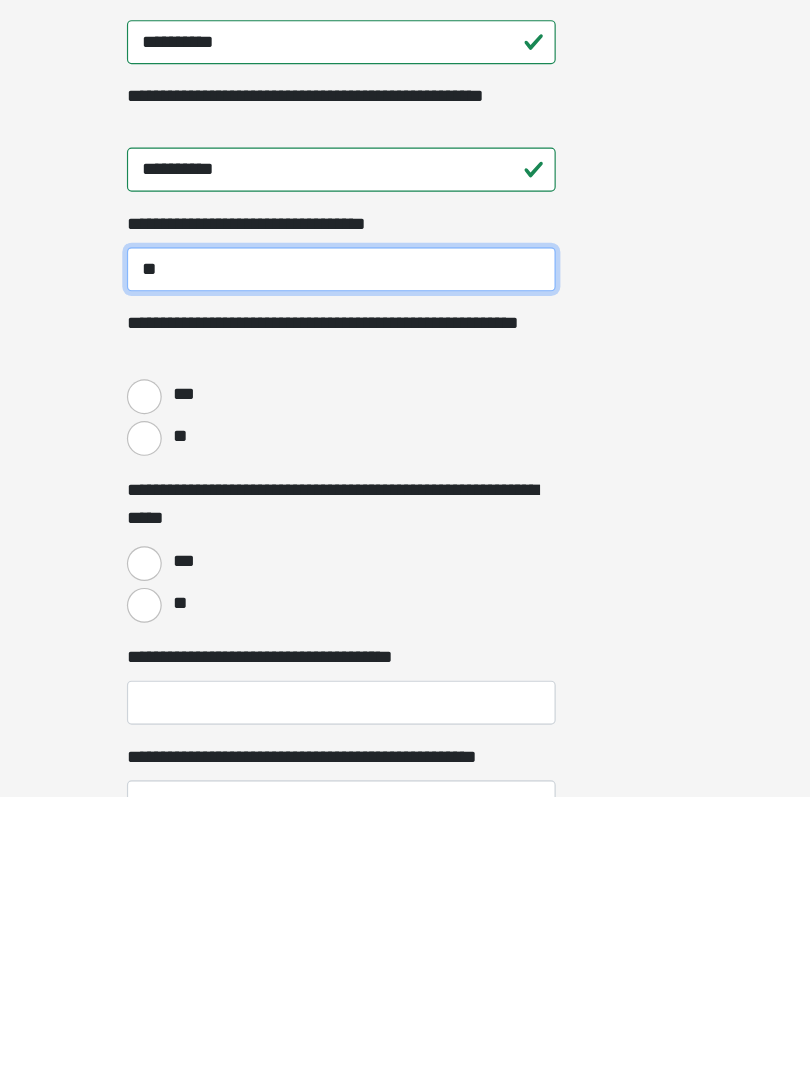 type on "**" 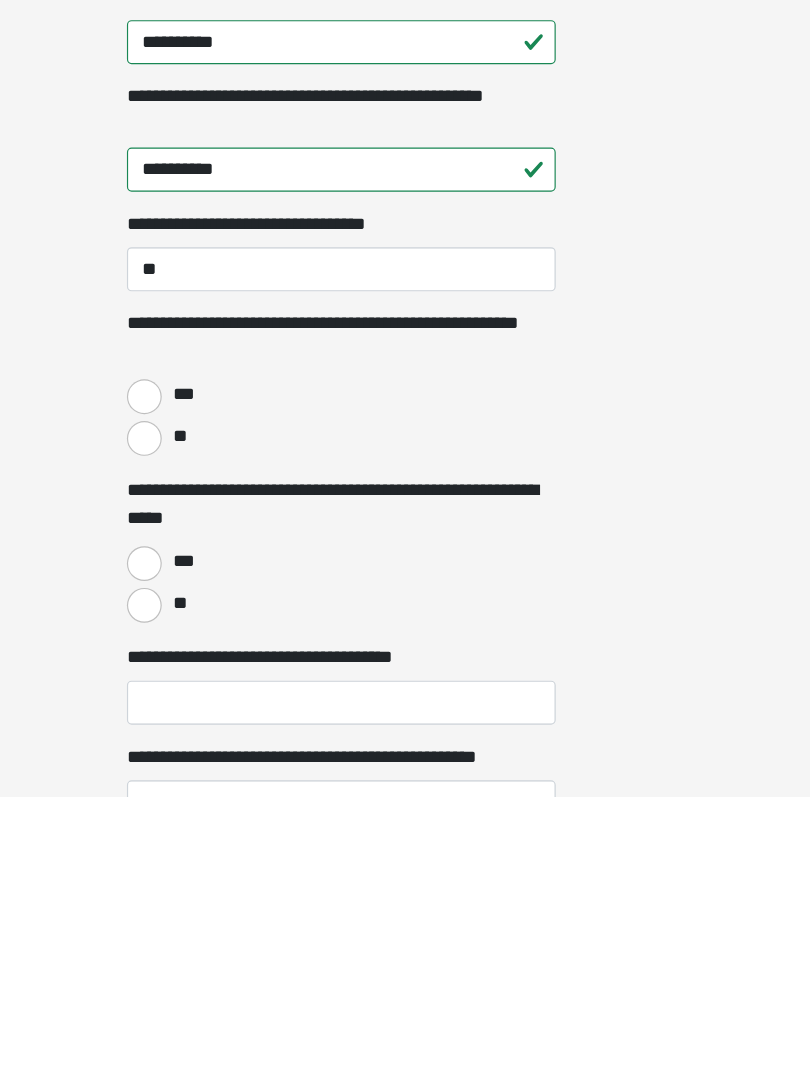 click on "***" at bounding box center [235, 735] 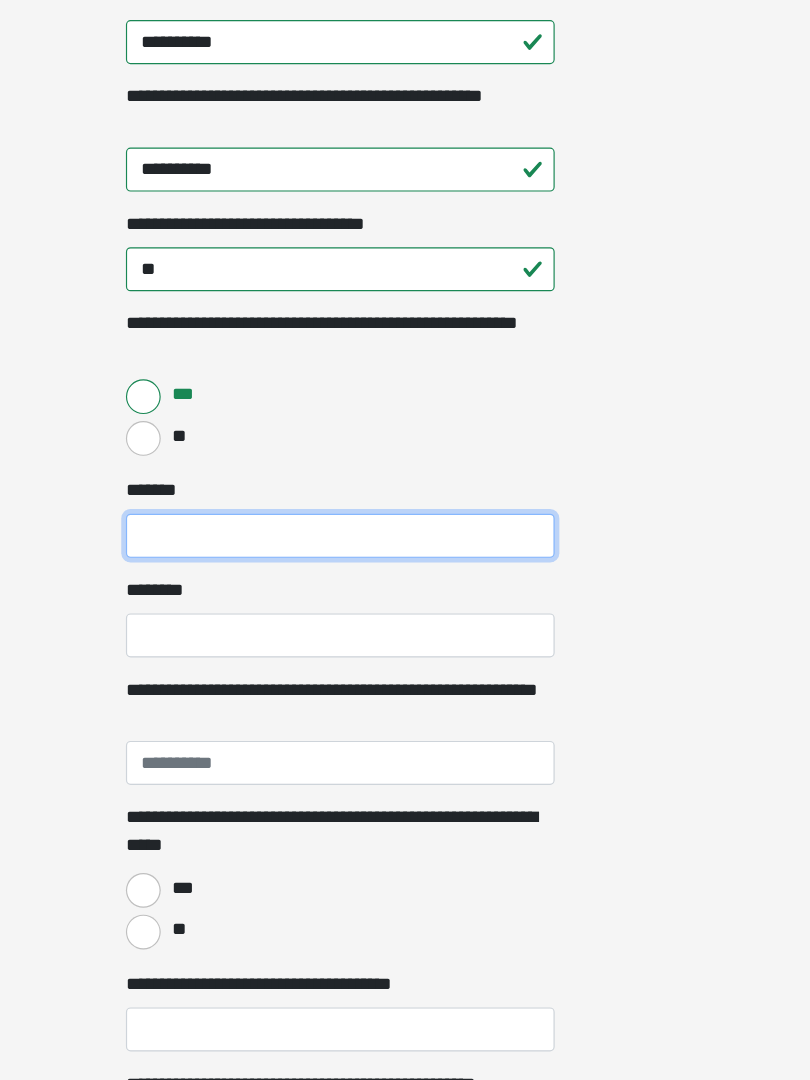 click on "***** *" at bounding box center [405, 610] 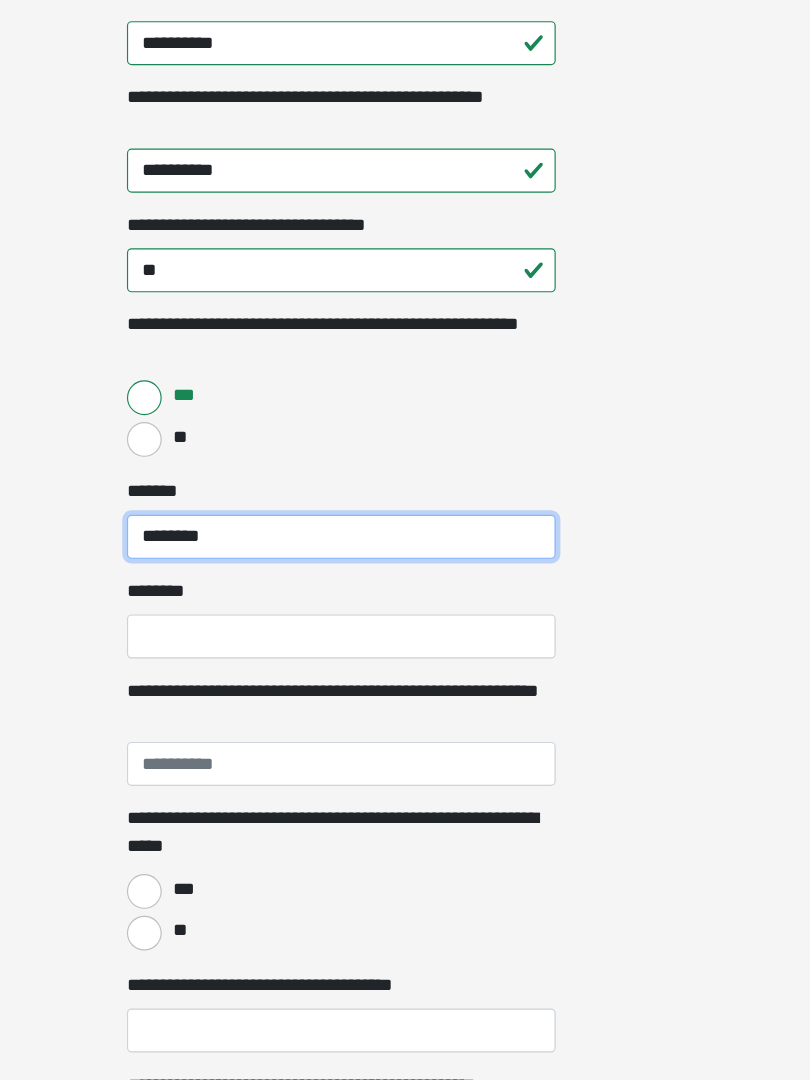 type on "*******" 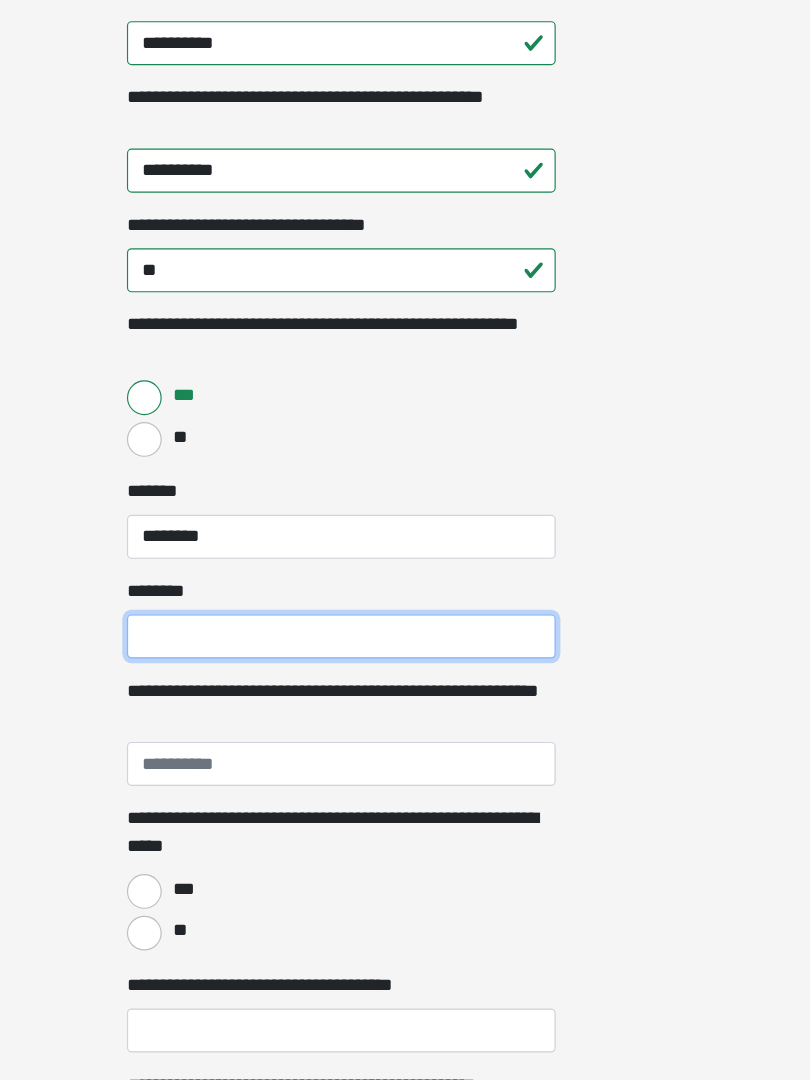 click on "****** *" at bounding box center (405, 697) 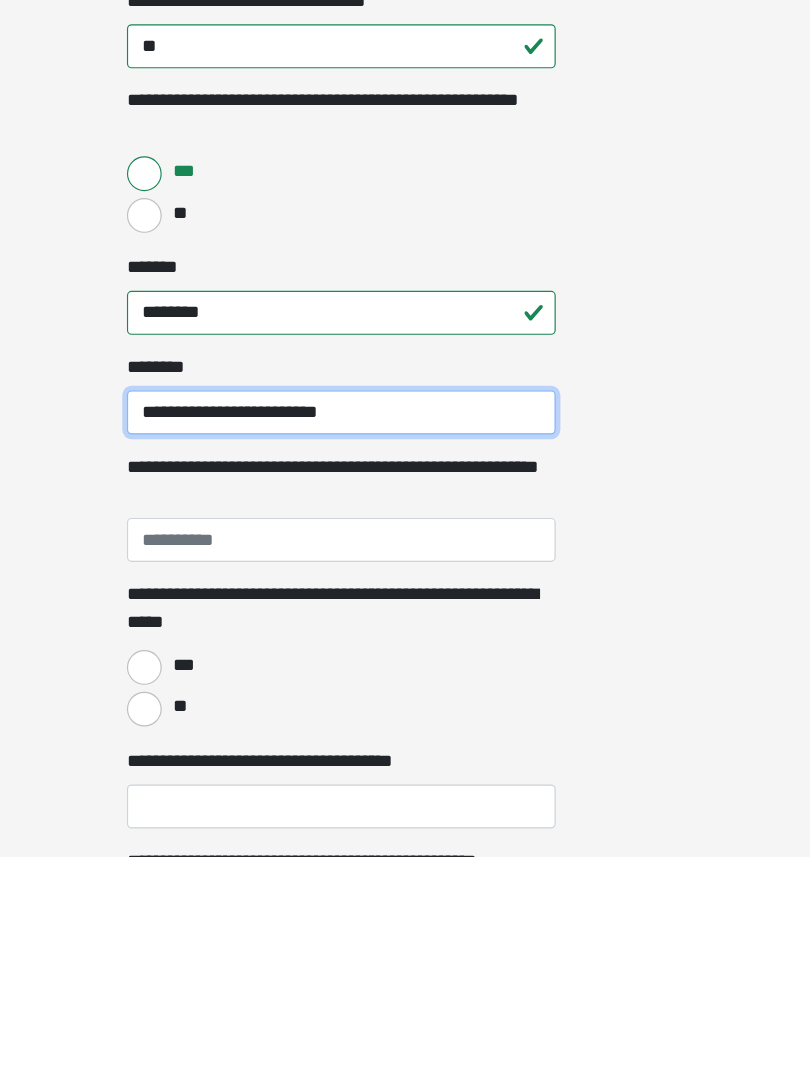 type on "**********" 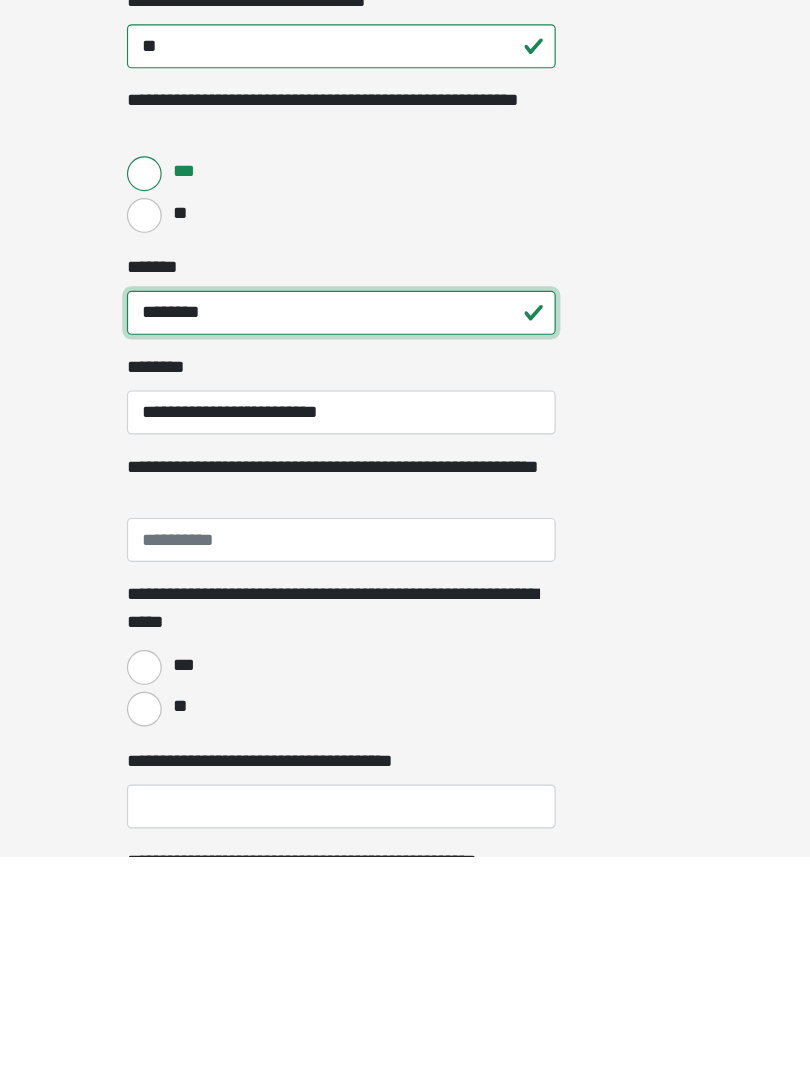 click on "*******" at bounding box center [405, 611] 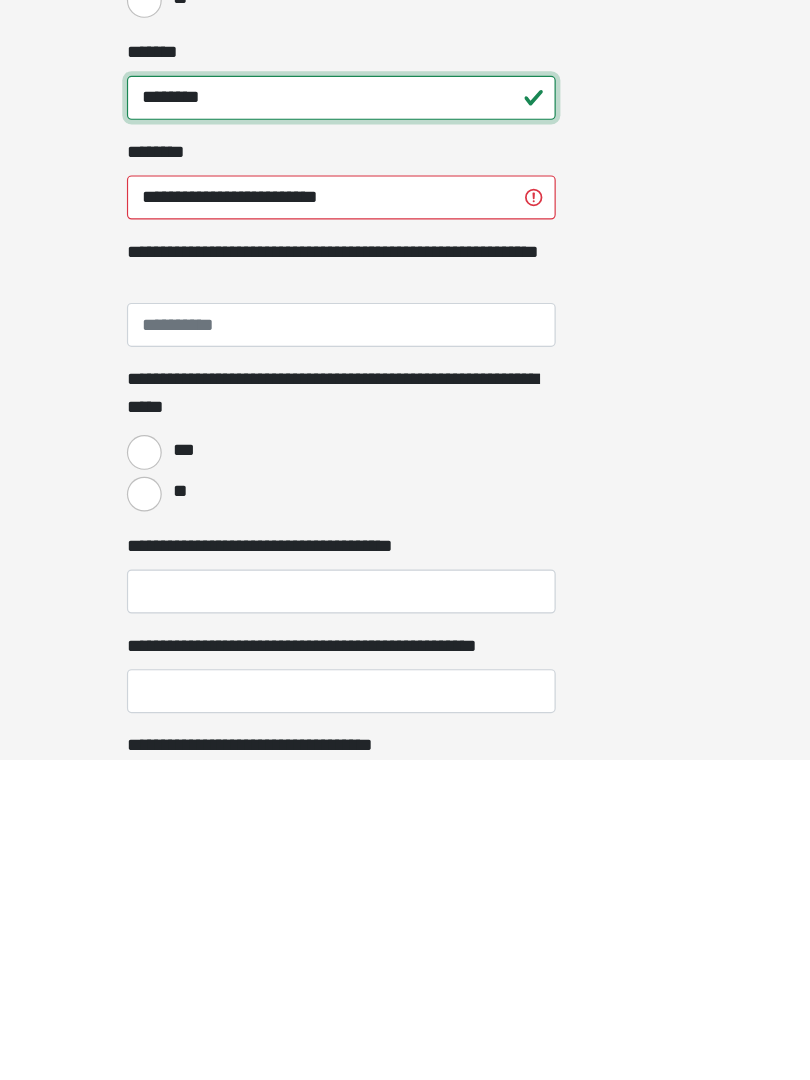 scroll, scrollTop: 350, scrollLeft: 0, axis: vertical 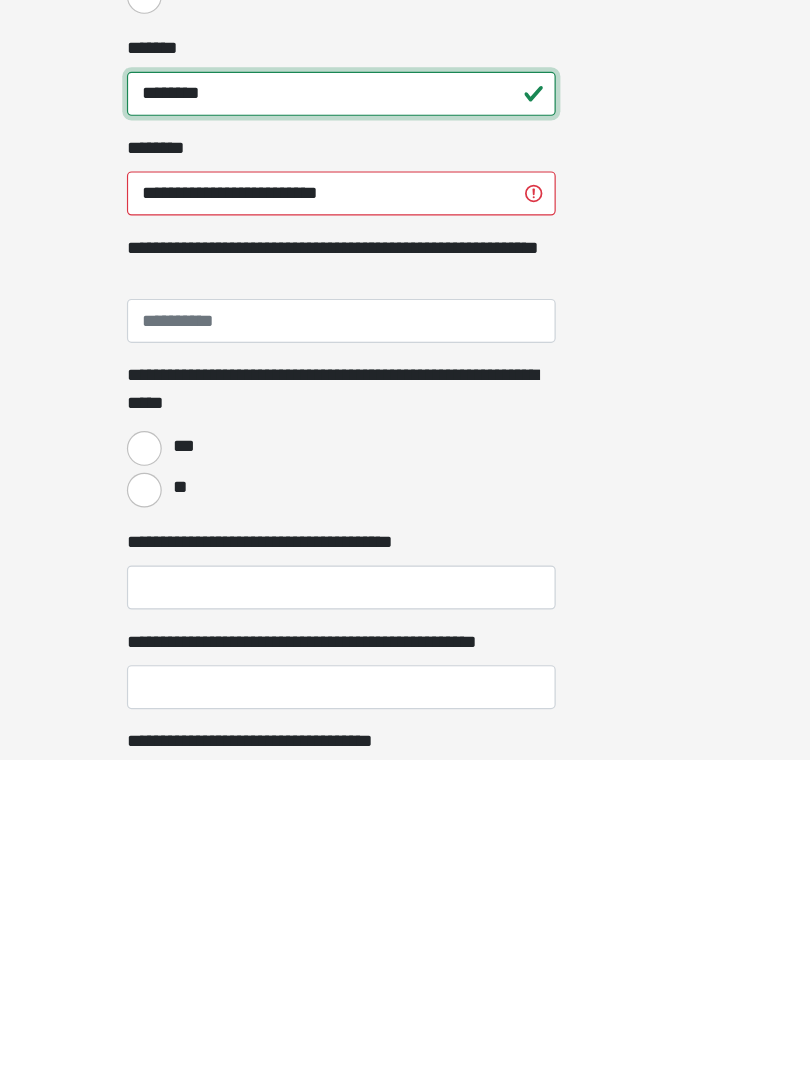 type on "*******" 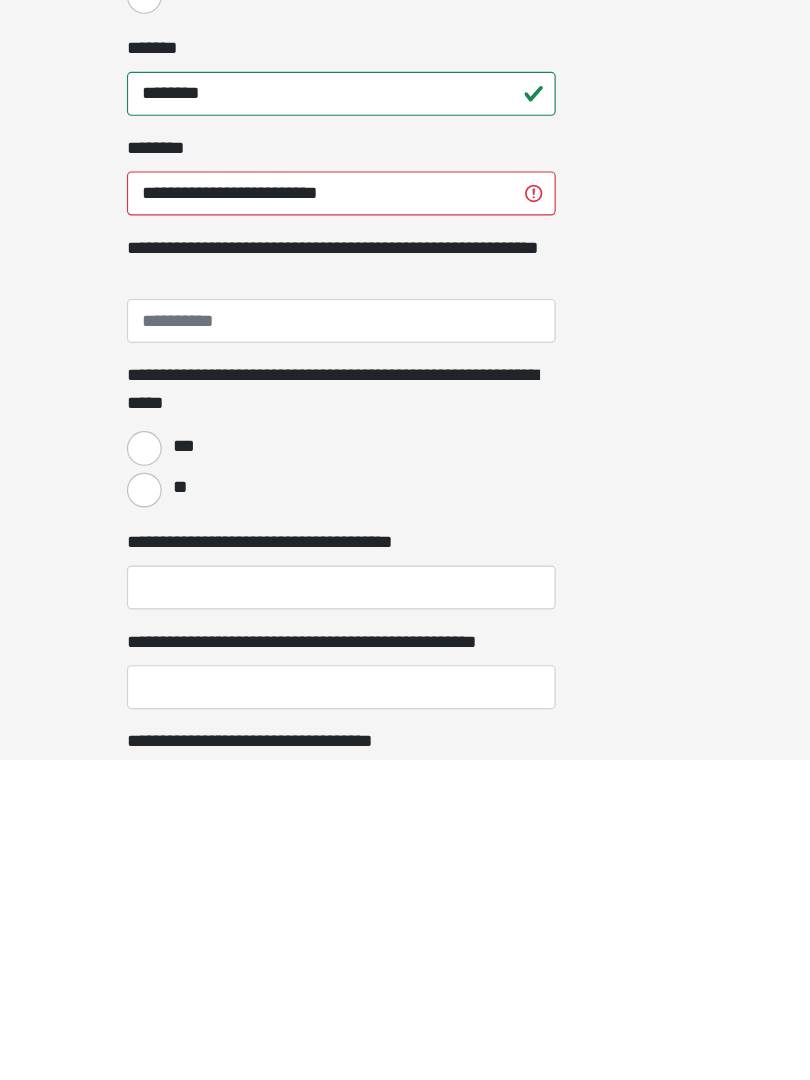 click on "**********" at bounding box center [405, 591] 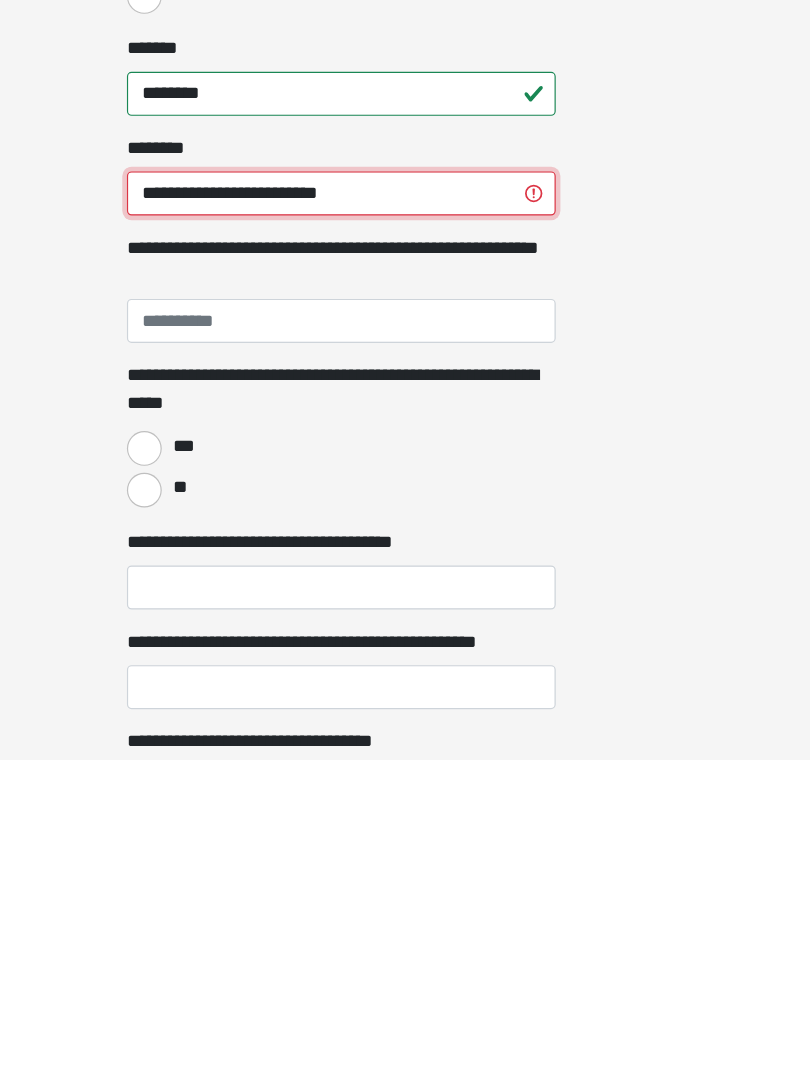 click on "**********" at bounding box center [405, 591] 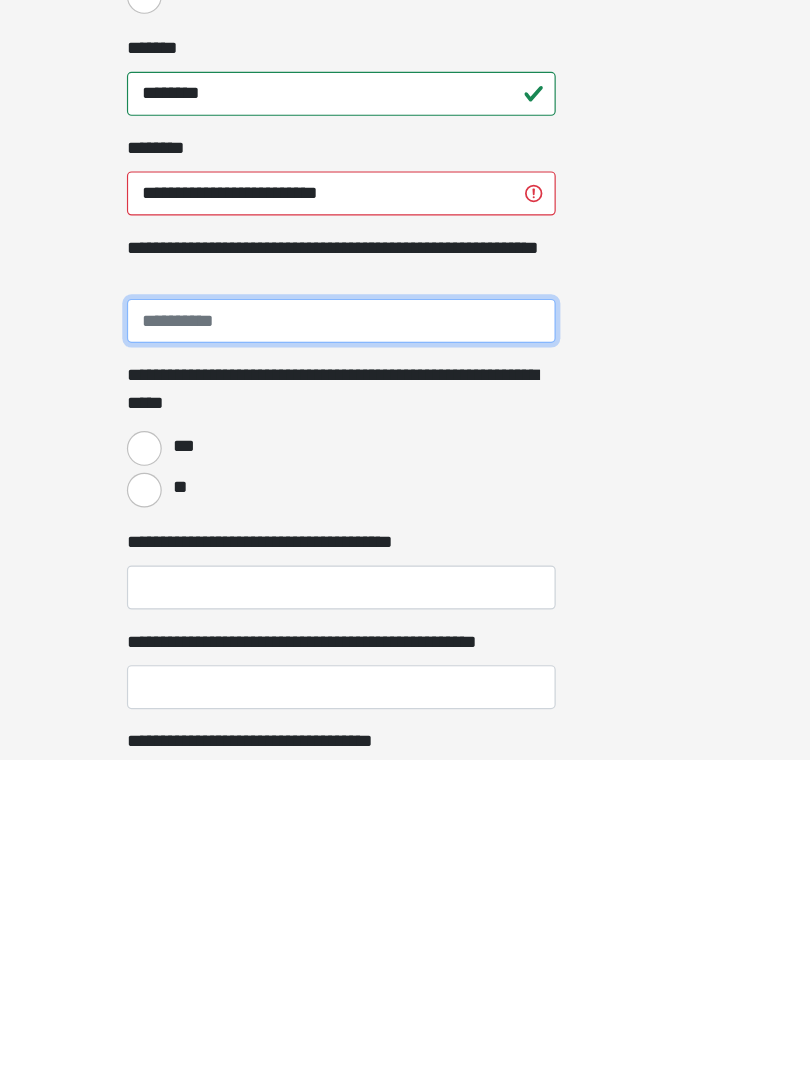 click on "**********" at bounding box center [405, 701] 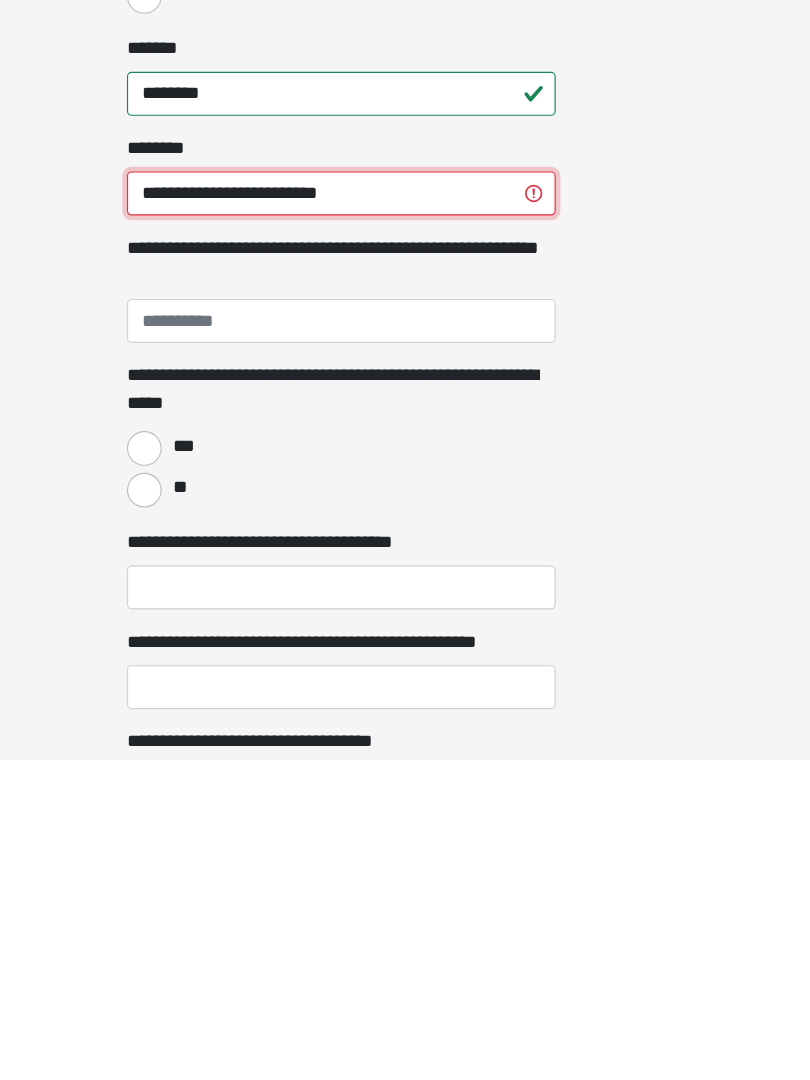 click on "**********" at bounding box center (405, 591) 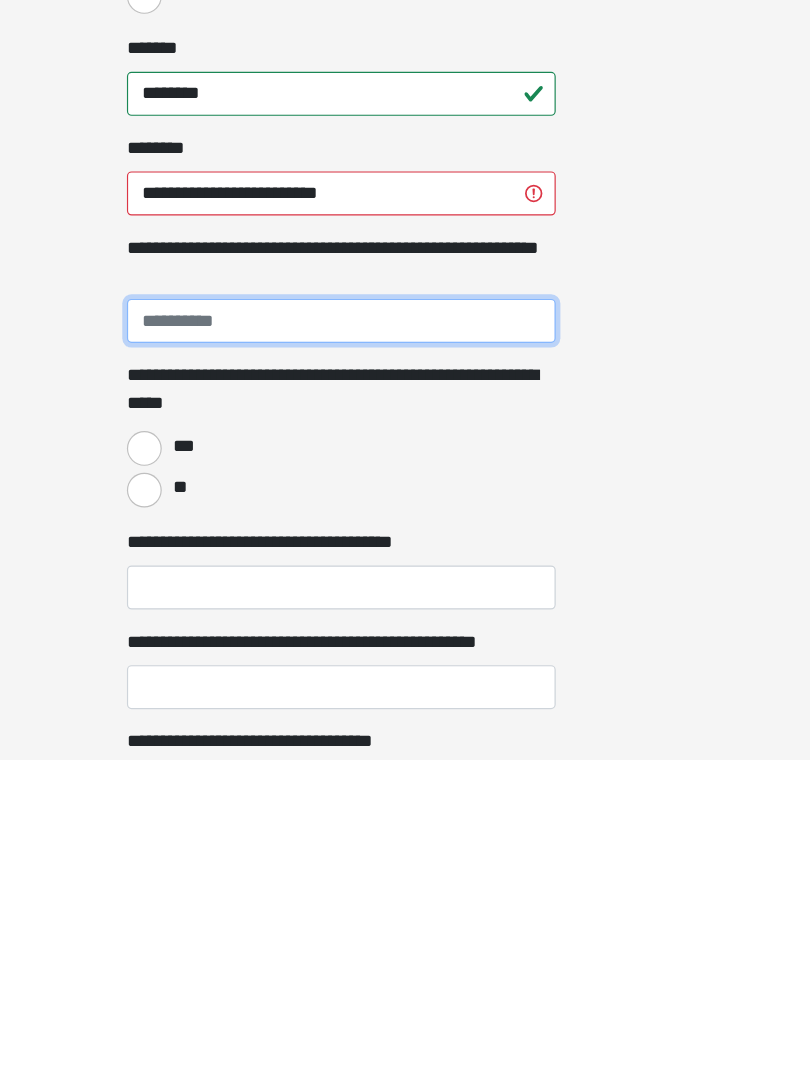 click on "**********" at bounding box center [405, 701] 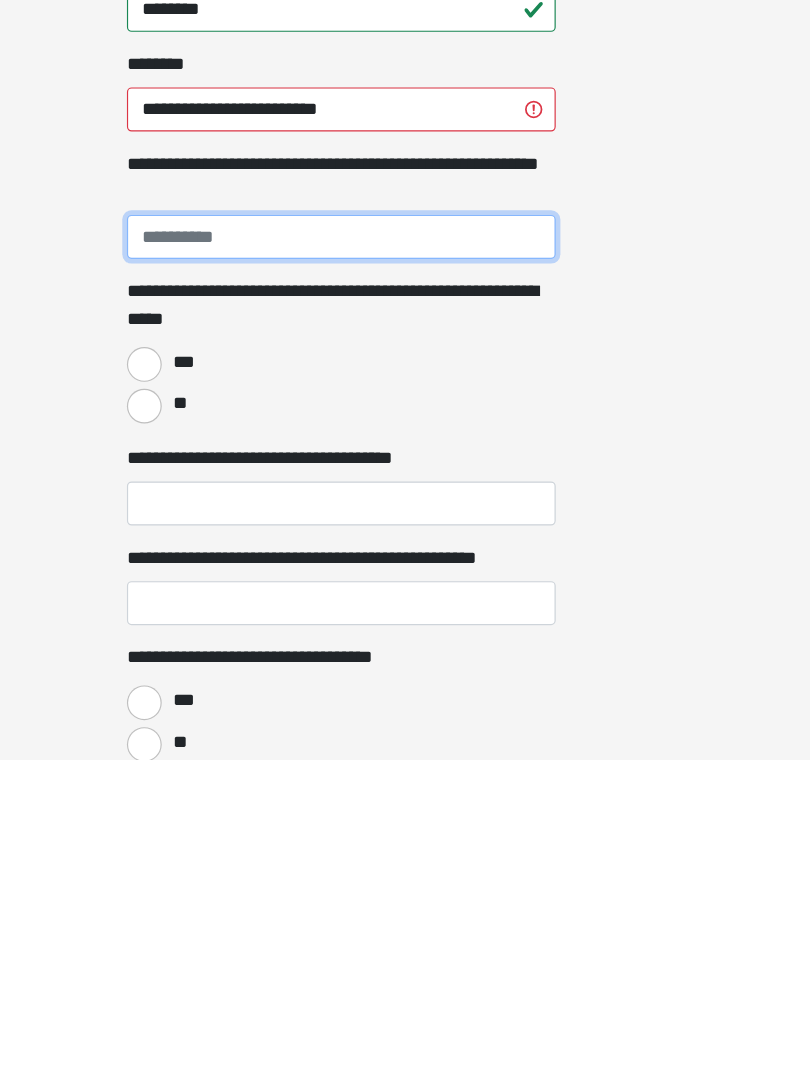 scroll, scrollTop: 430, scrollLeft: 0, axis: vertical 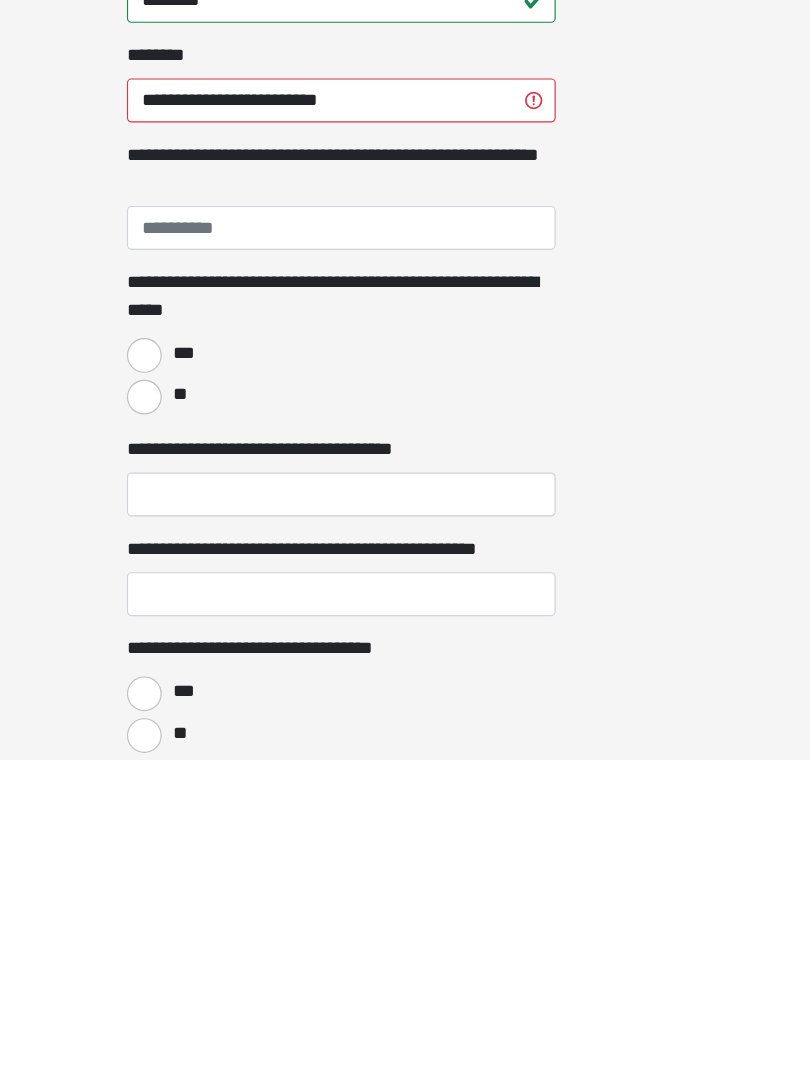 click on "**" at bounding box center [235, 767] 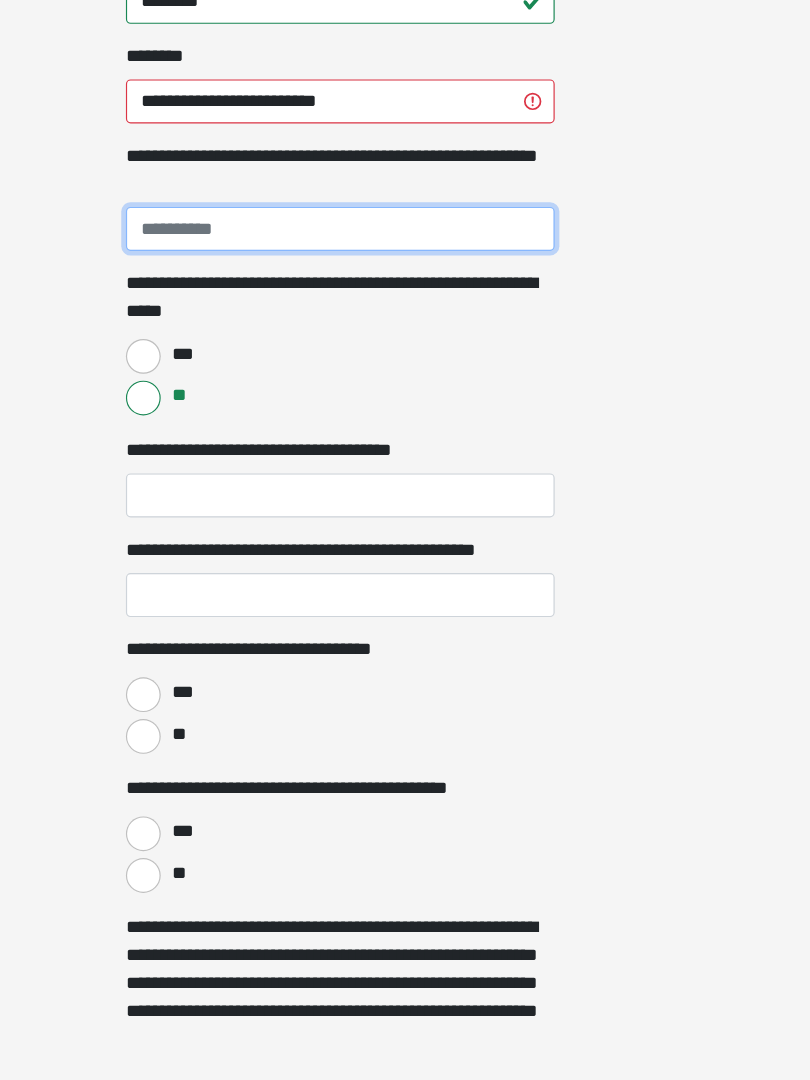 click on "**********" at bounding box center [405, 345] 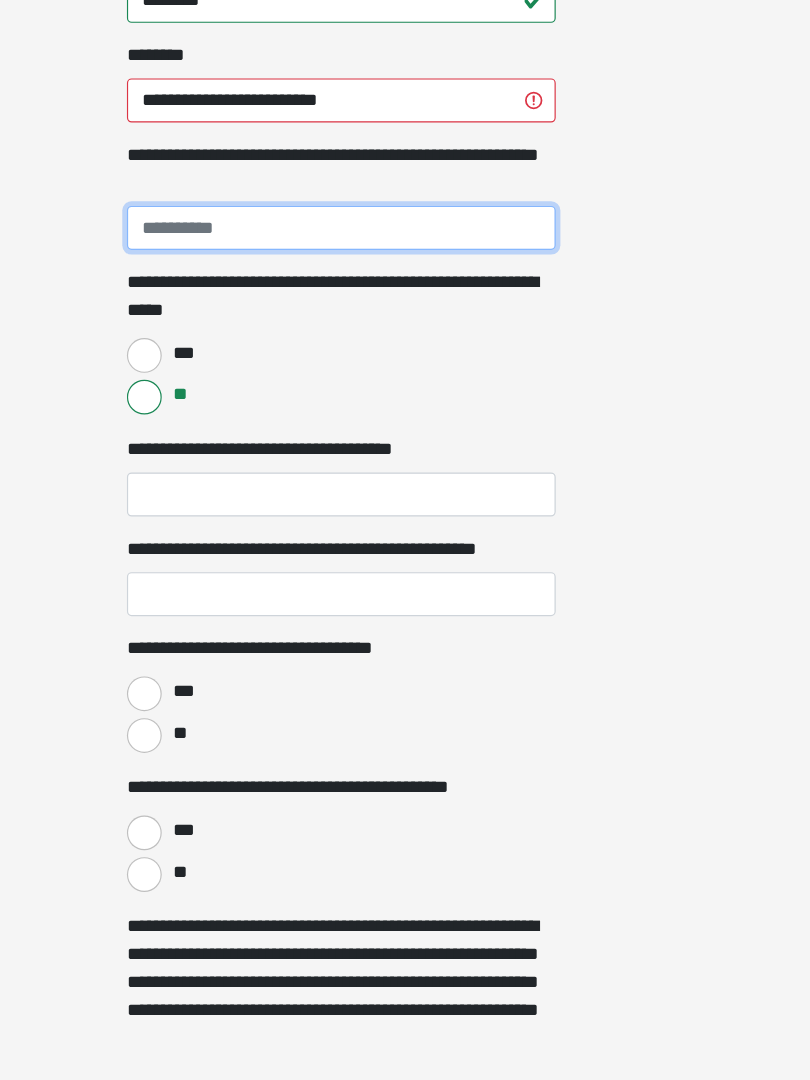 type on "*" 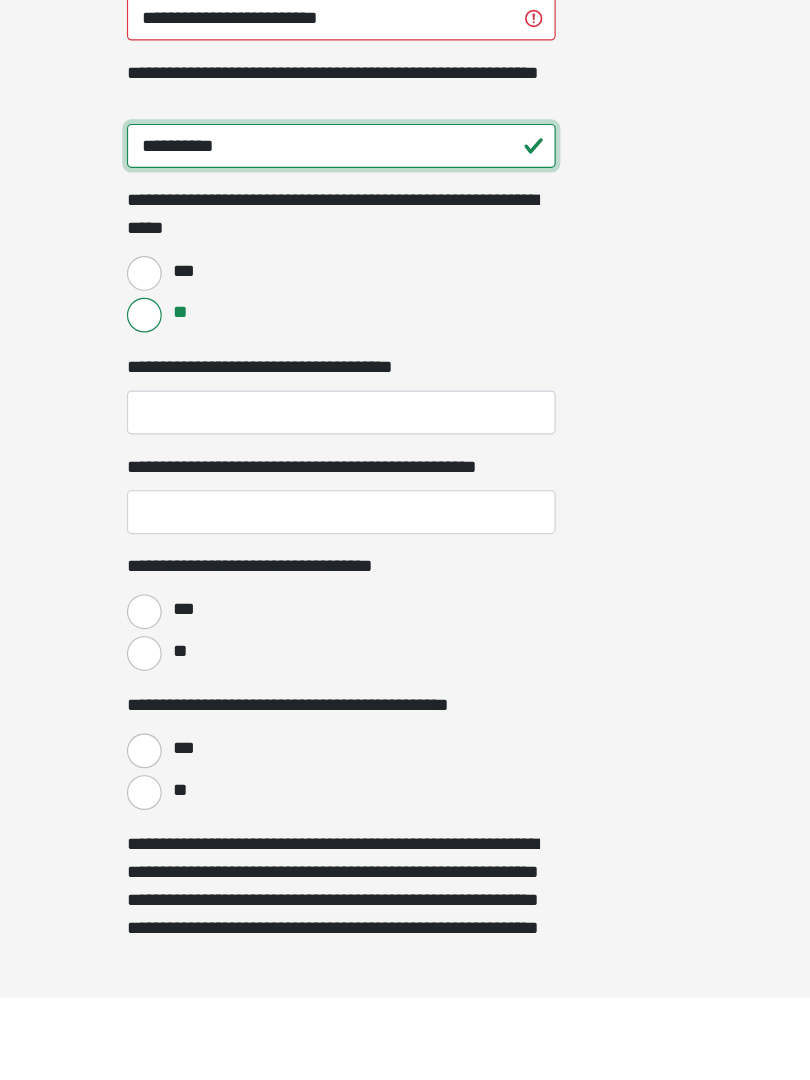 type on "**********" 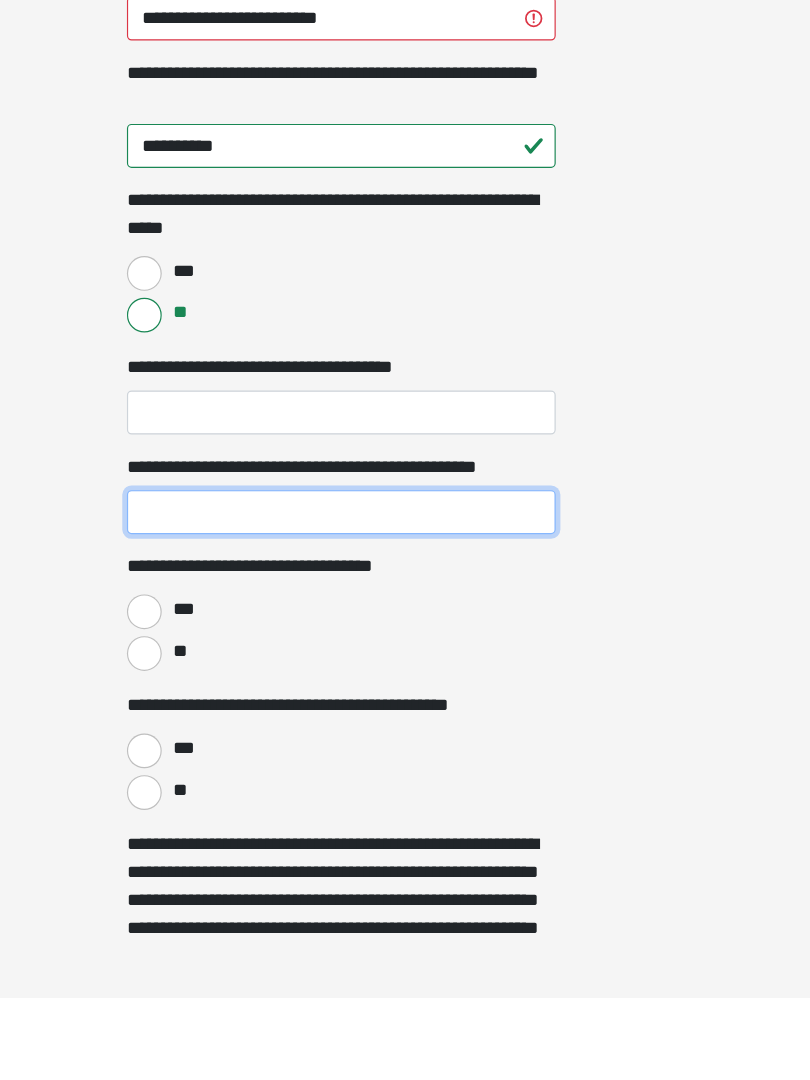 click on "**********" at bounding box center (405, 661) 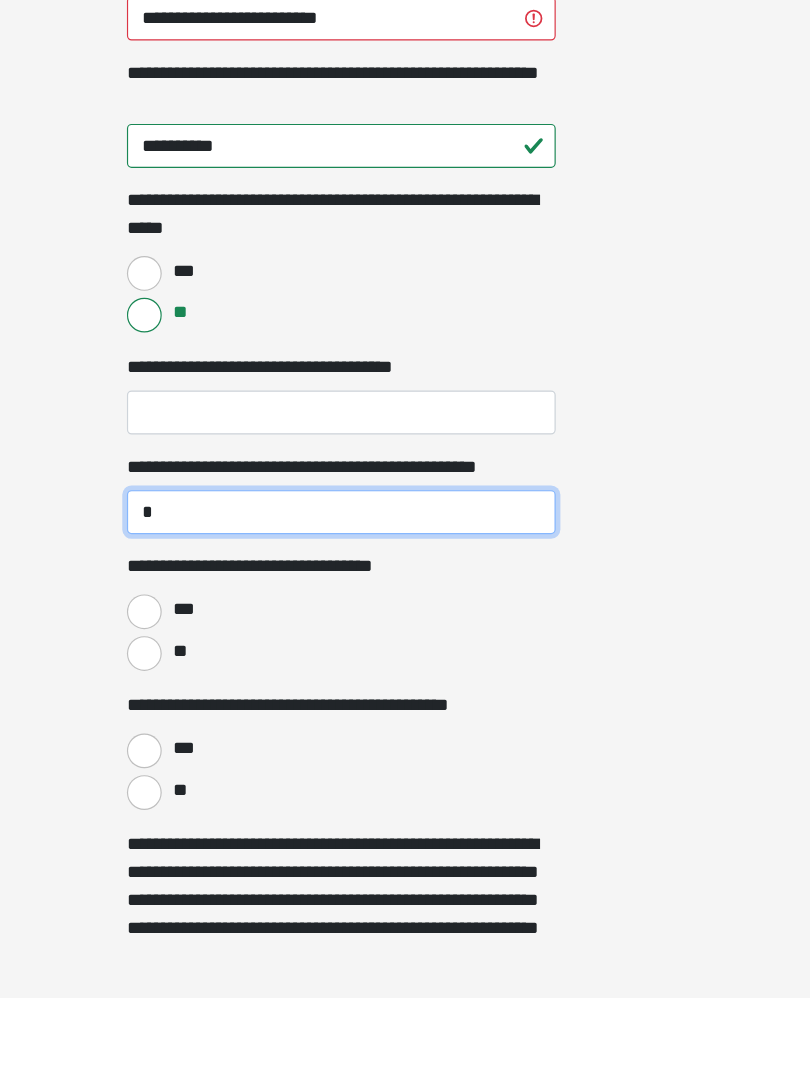 type on "*" 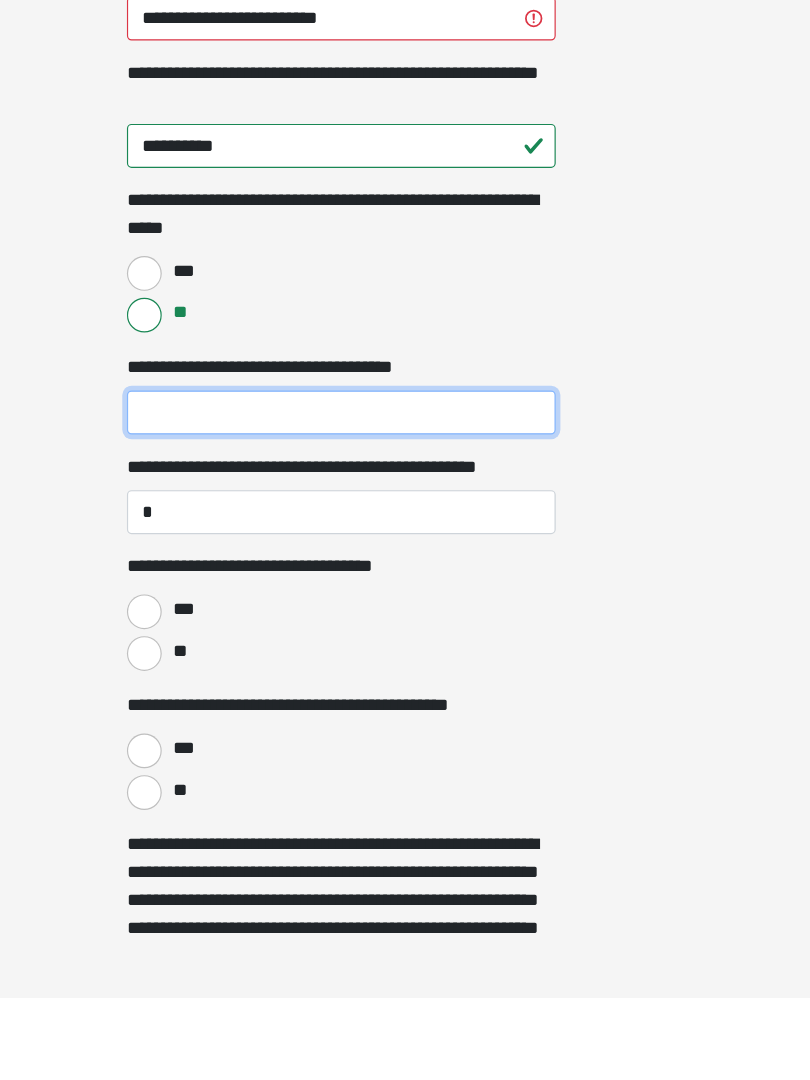 click on "**********" at bounding box center (405, 575) 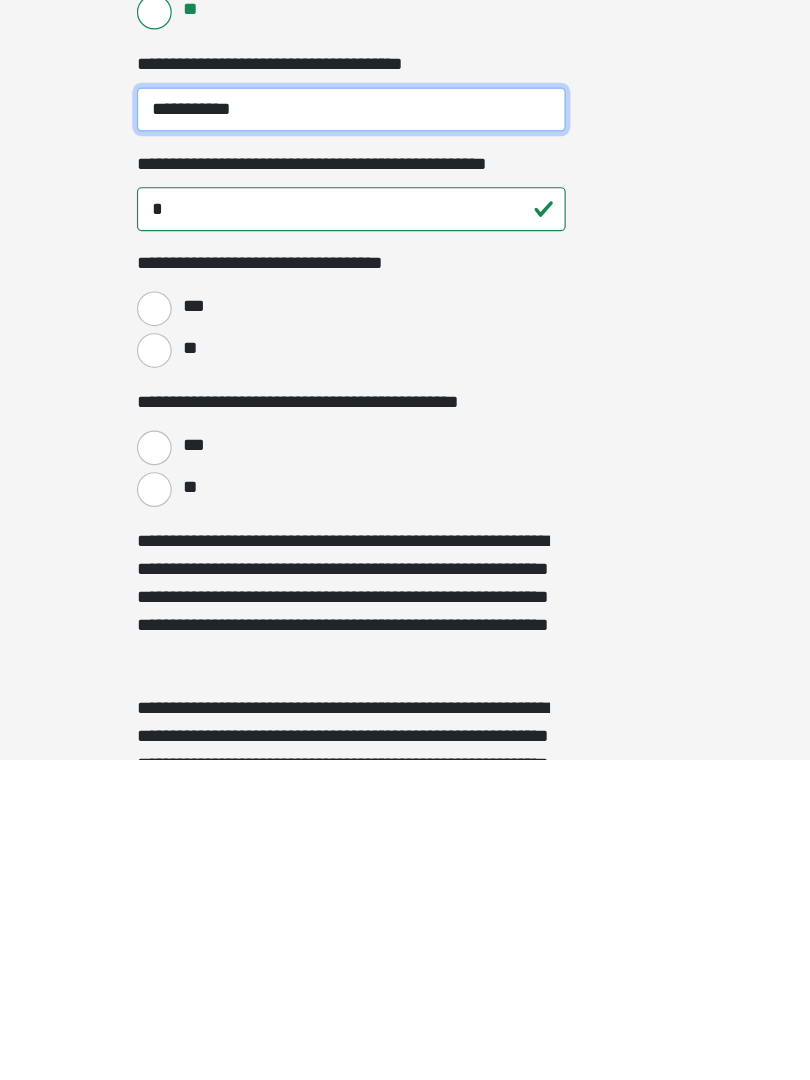 scroll, scrollTop: 767, scrollLeft: 0, axis: vertical 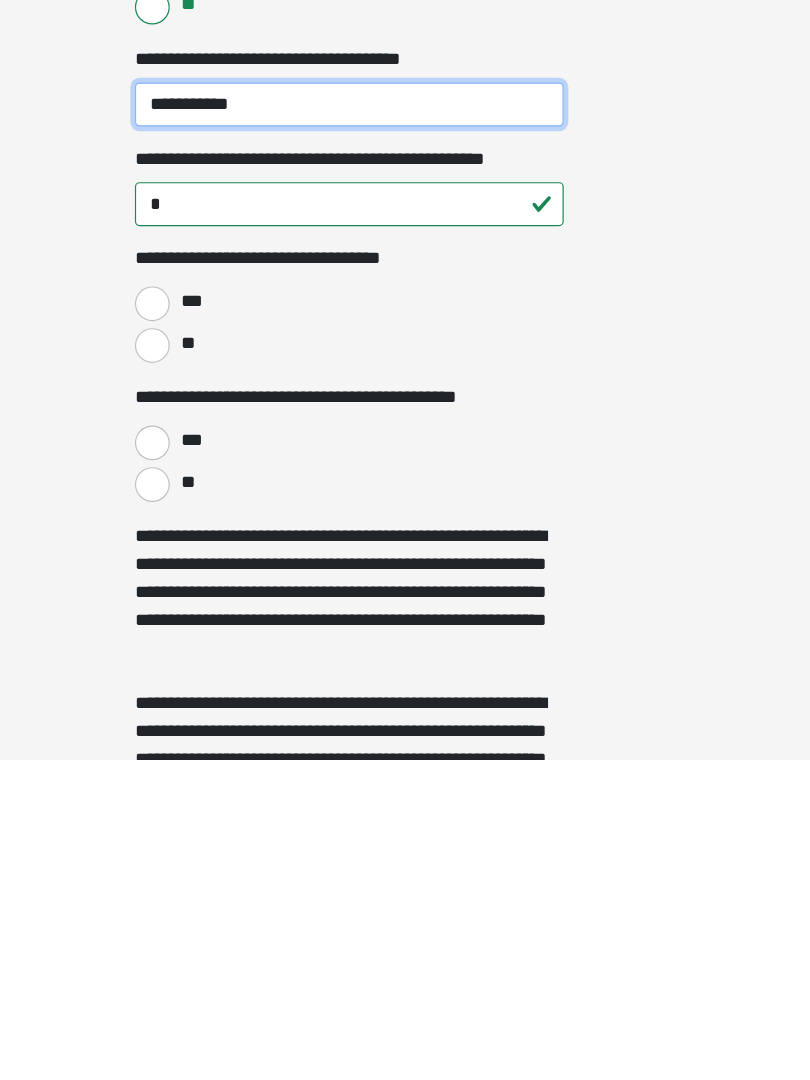 type on "**********" 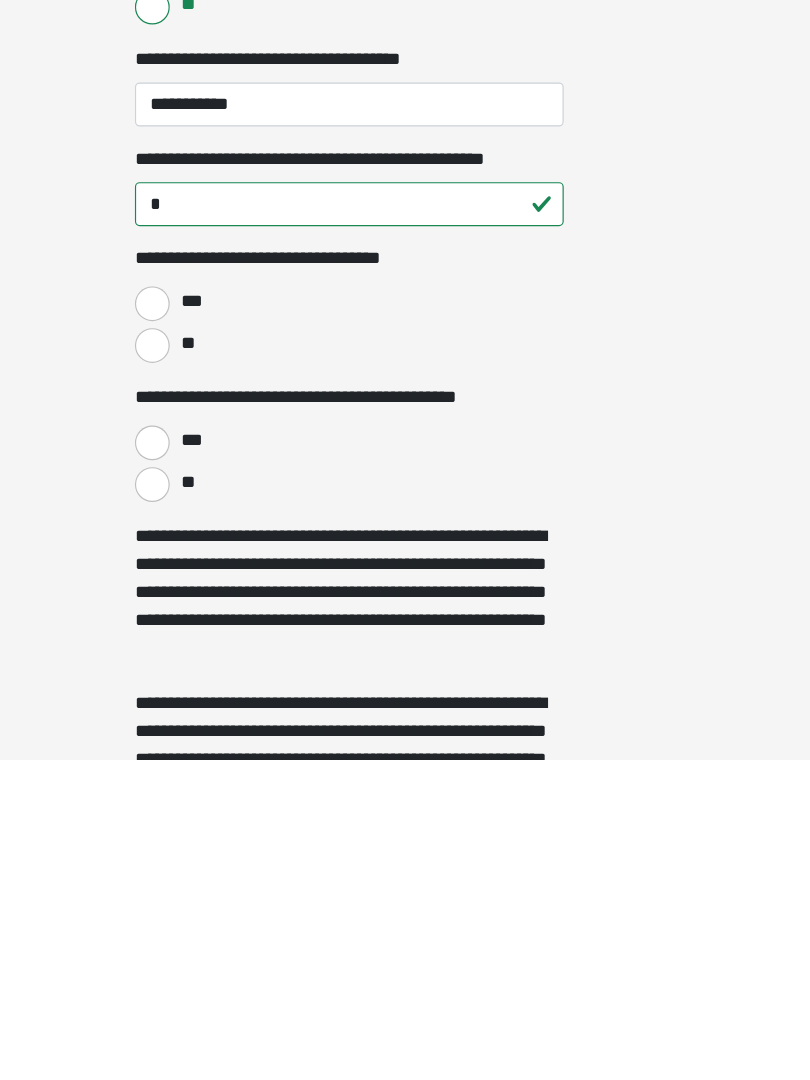 click on "**" at bounding box center [235, 722] 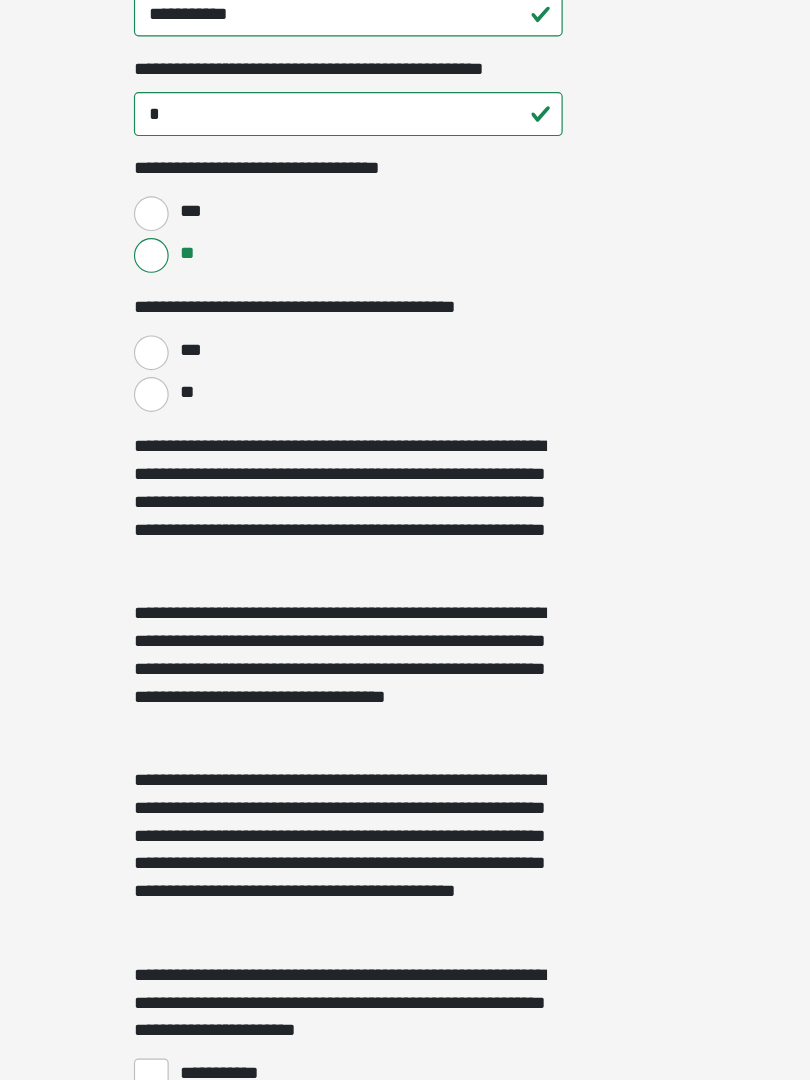 click on "**" at bounding box center [235, 489] 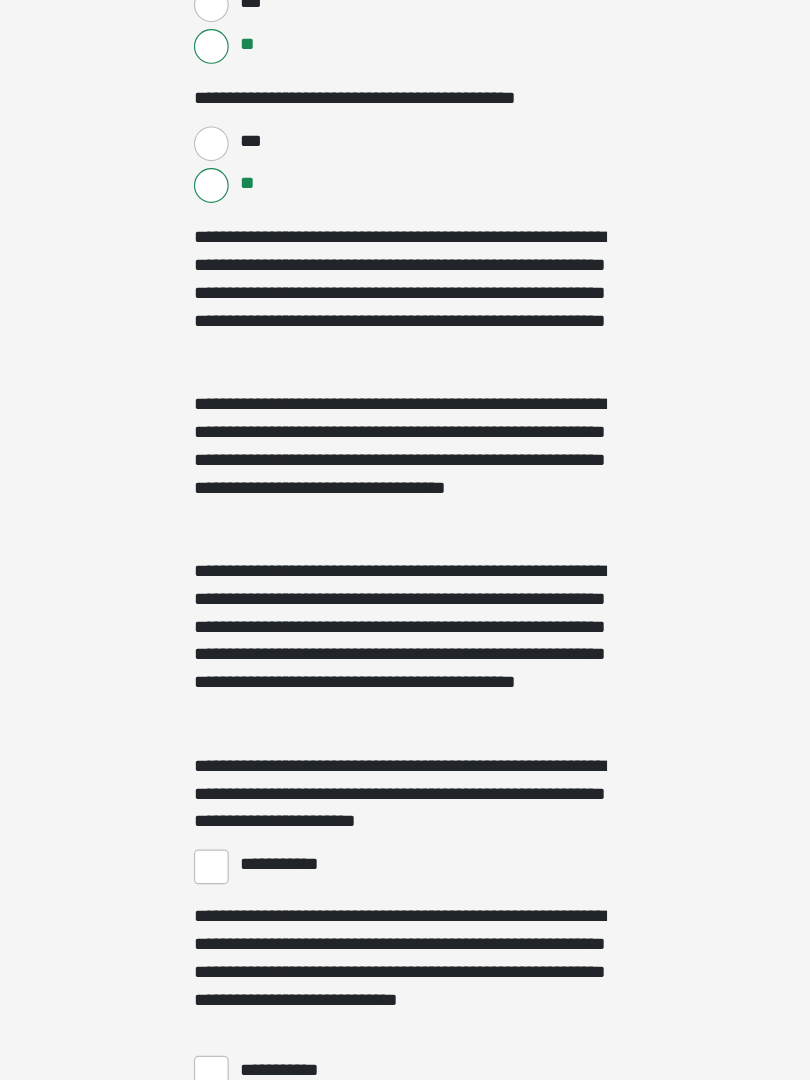 scroll, scrollTop: 1532, scrollLeft: 0, axis: vertical 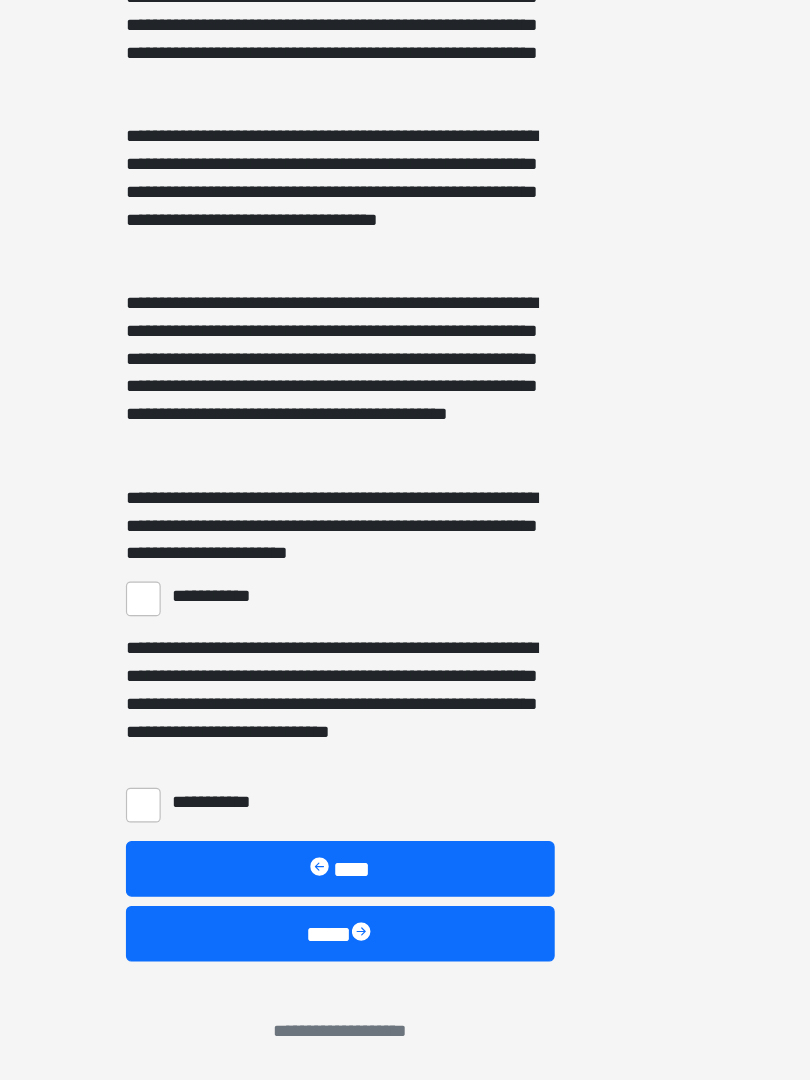 click on "**********" at bounding box center (235, 665) 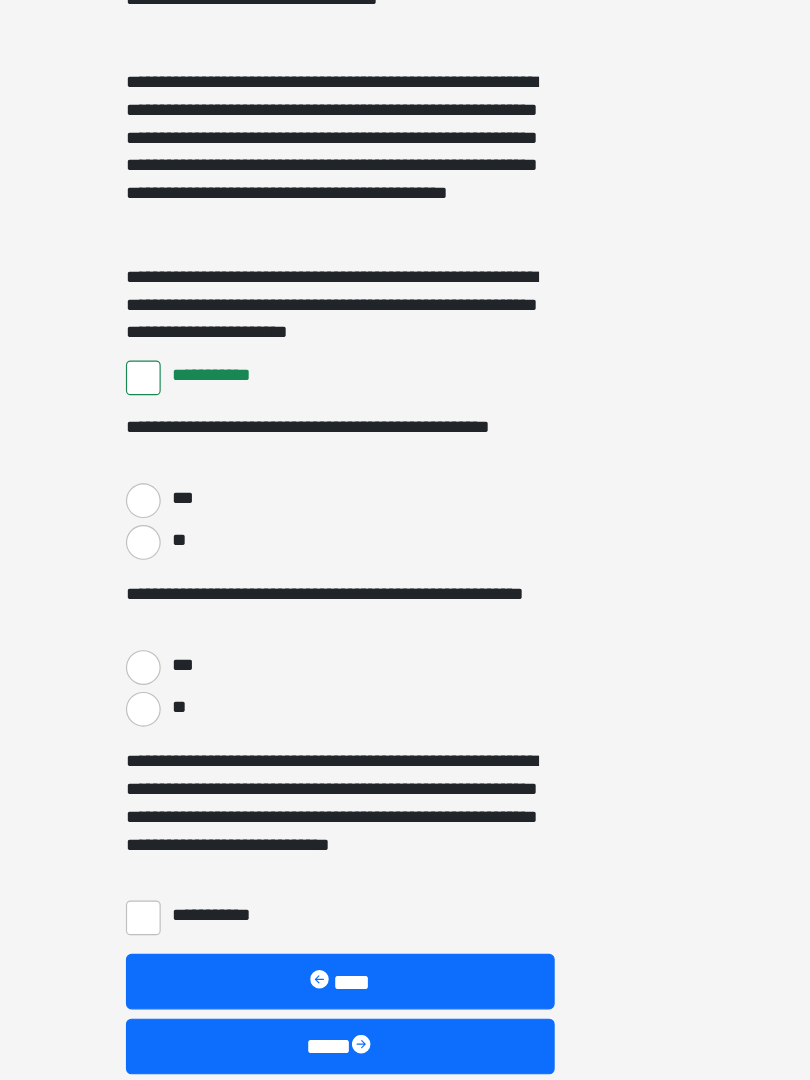 scroll, scrollTop: 1723, scrollLeft: 0, axis: vertical 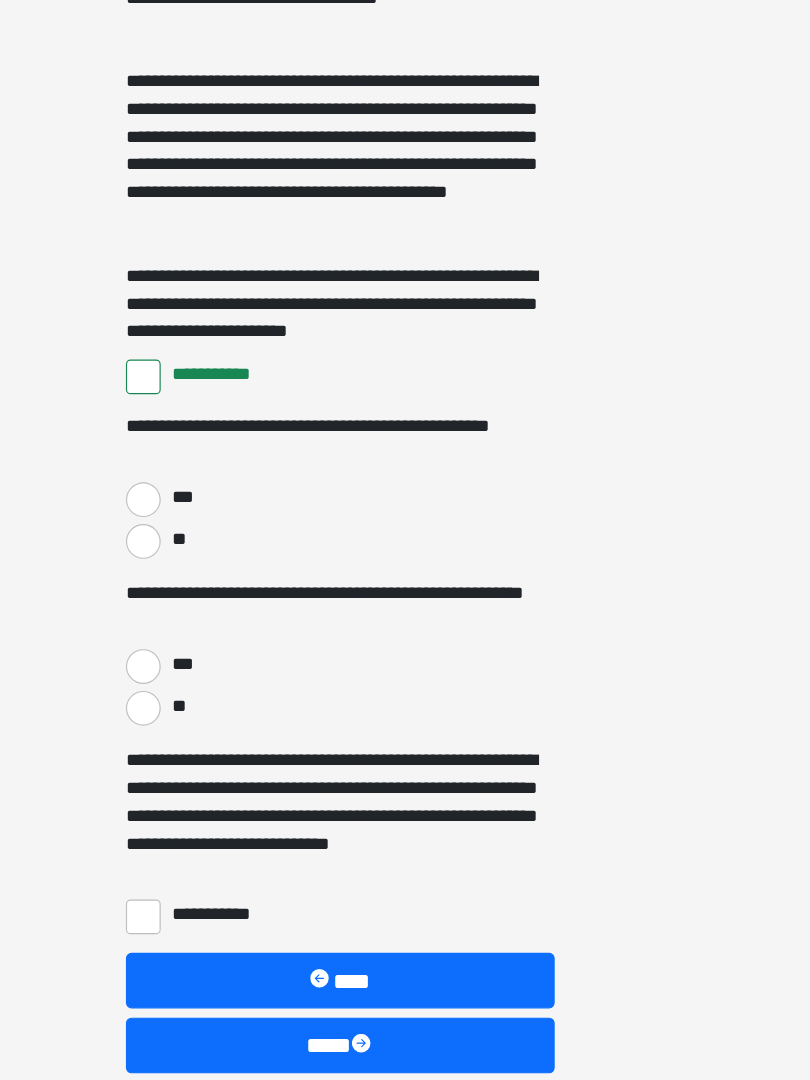 click on "***" at bounding box center [235, 580] 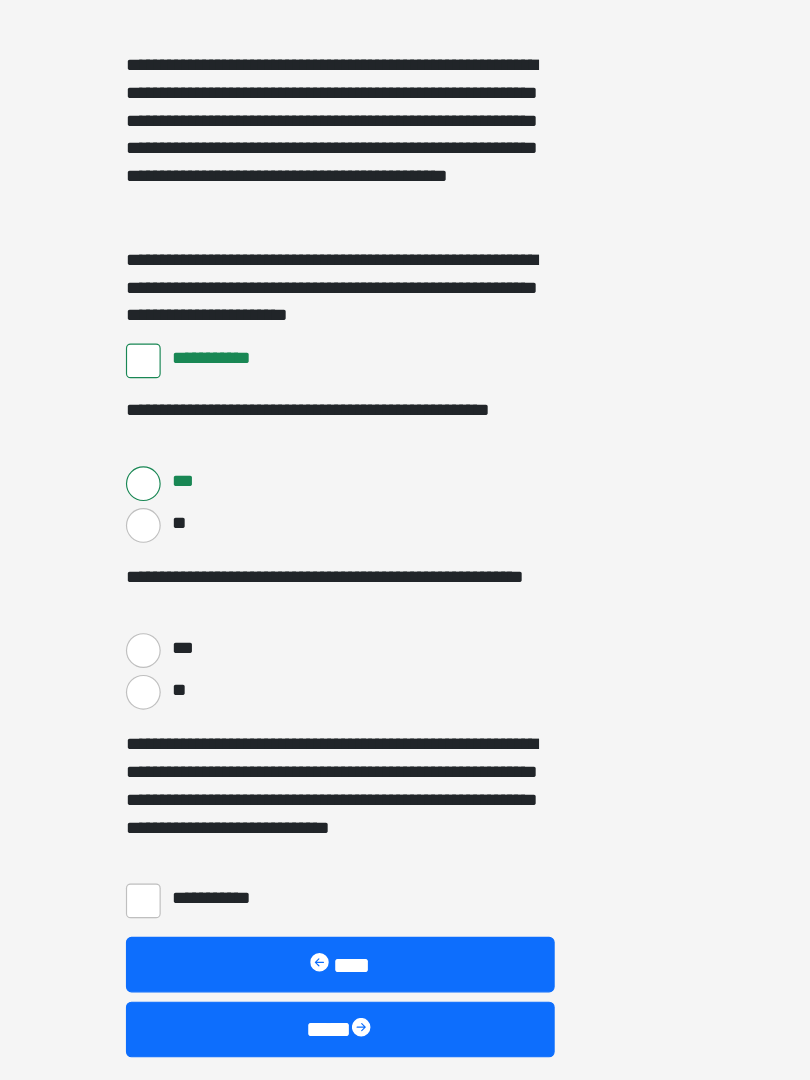 scroll, scrollTop: 1820, scrollLeft: 0, axis: vertical 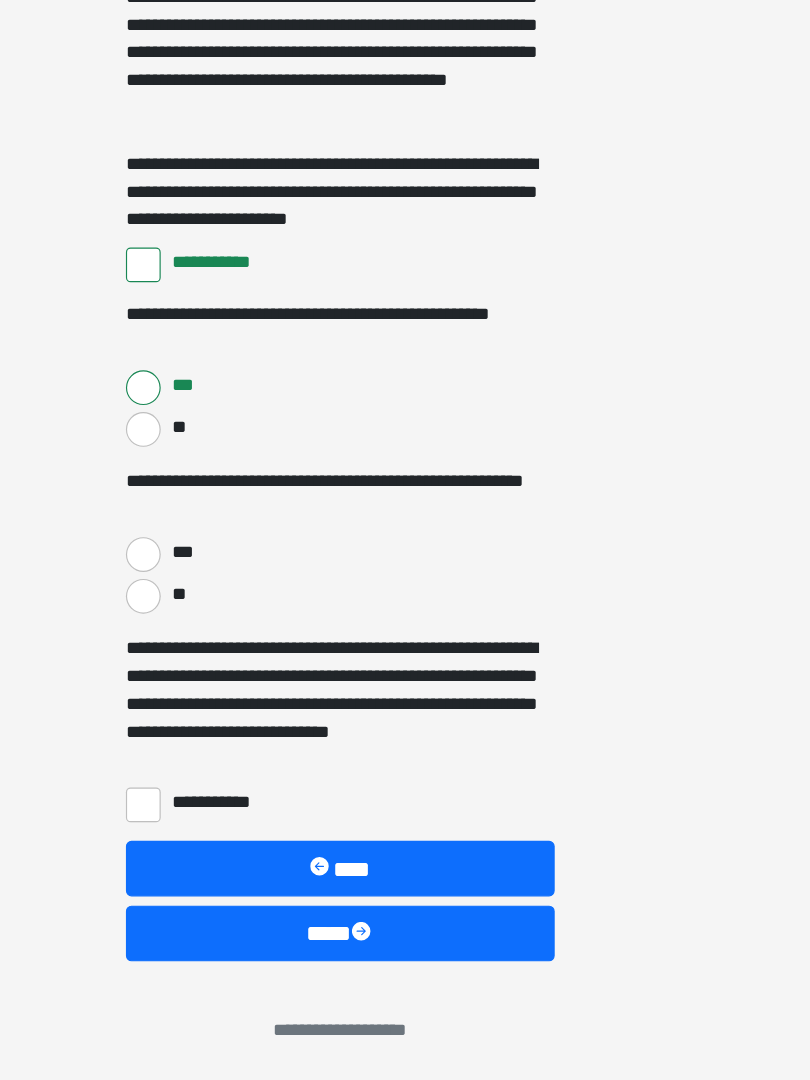 click on "**" at bounding box center (235, 663) 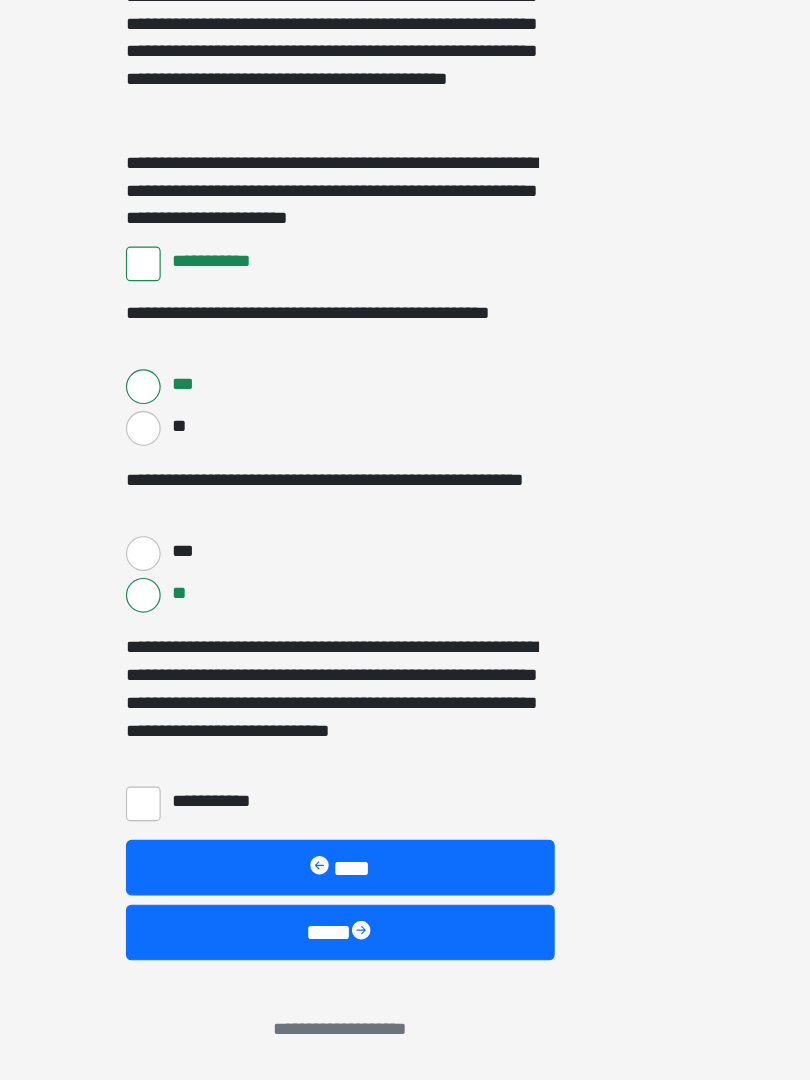 click on "**********" at bounding box center (235, 842) 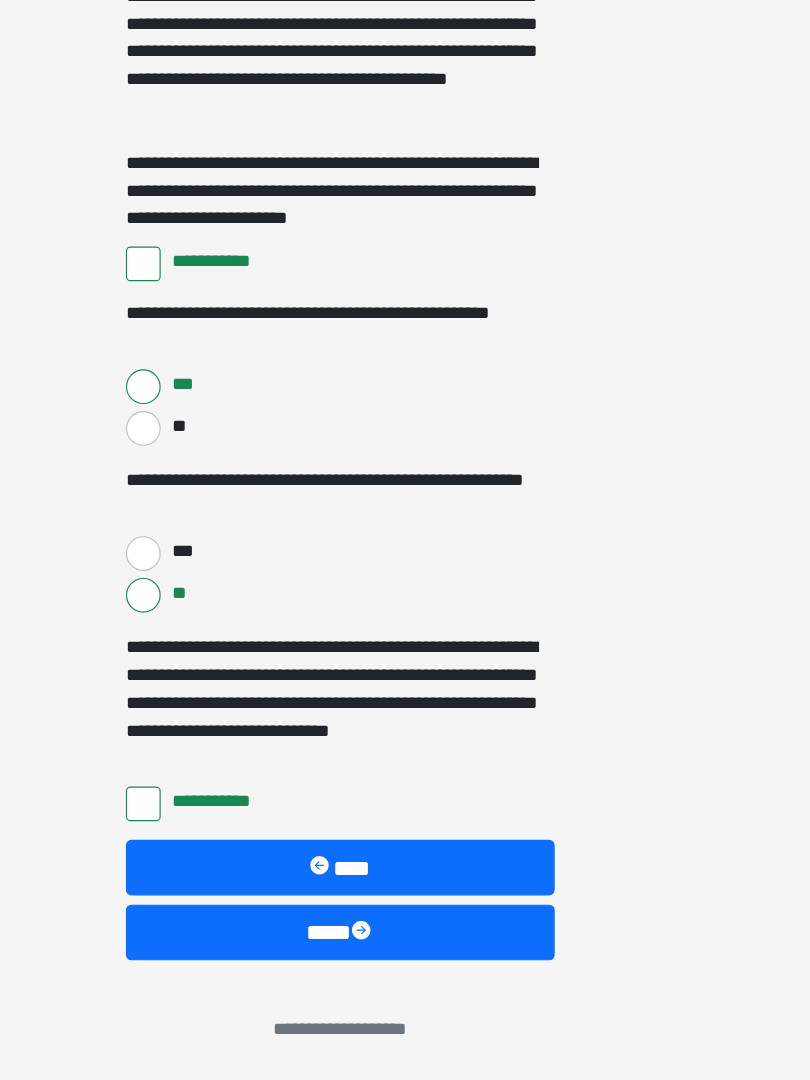 click on "****" at bounding box center (405, 897) 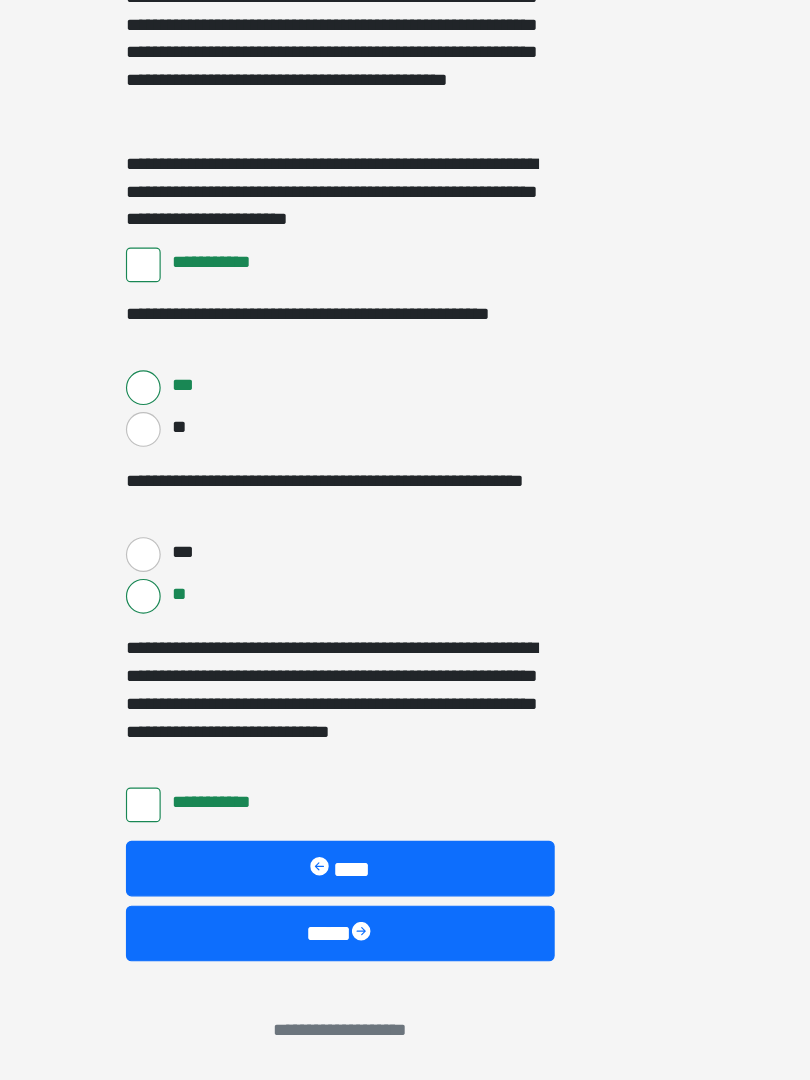 click on "****" at bounding box center (405, 954) 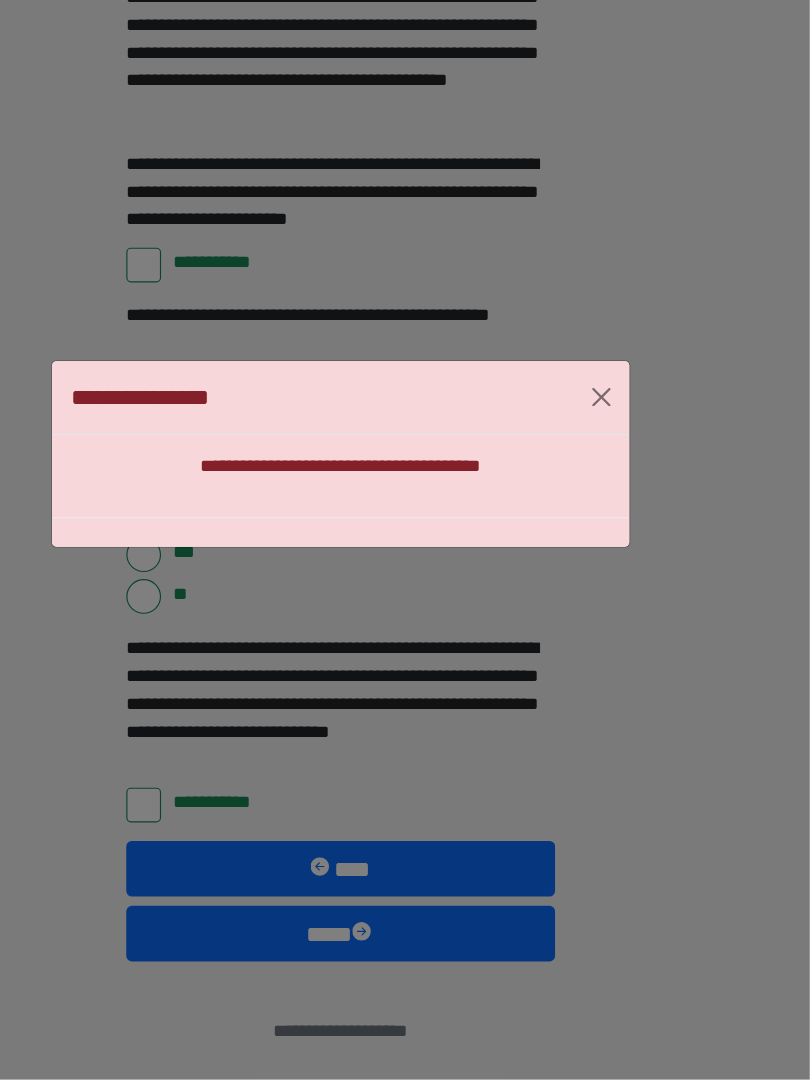scroll, scrollTop: 1821, scrollLeft: 0, axis: vertical 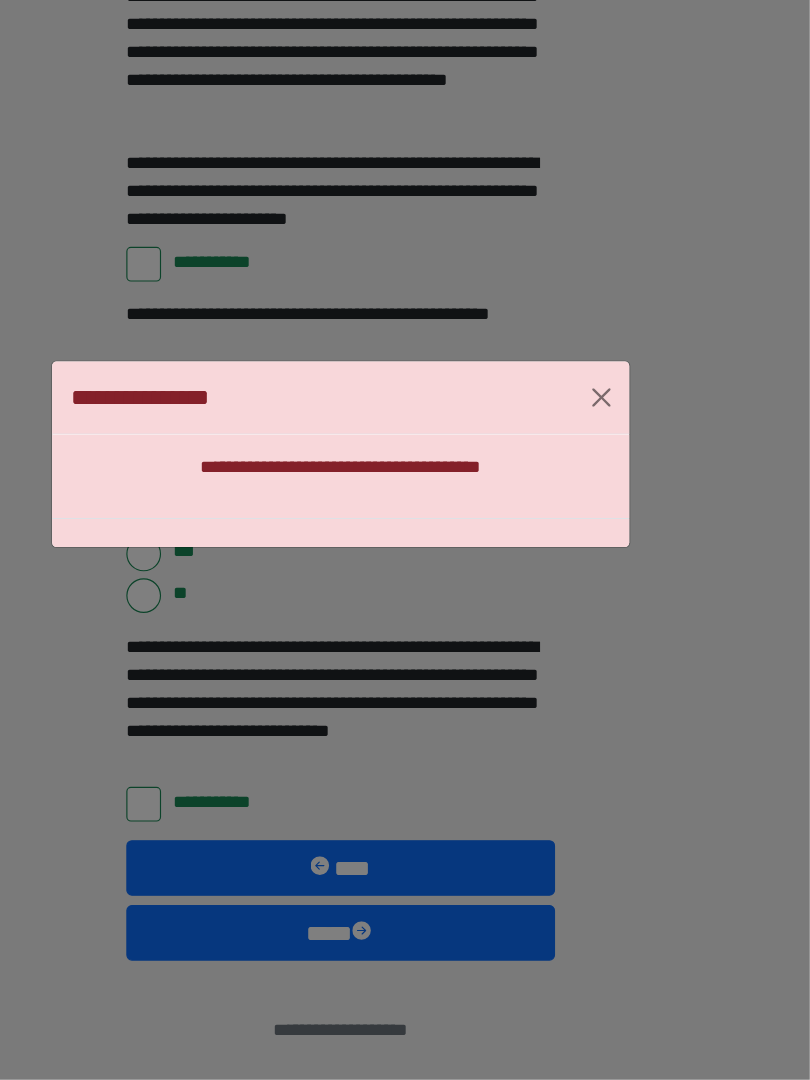 click at bounding box center (630, 491) 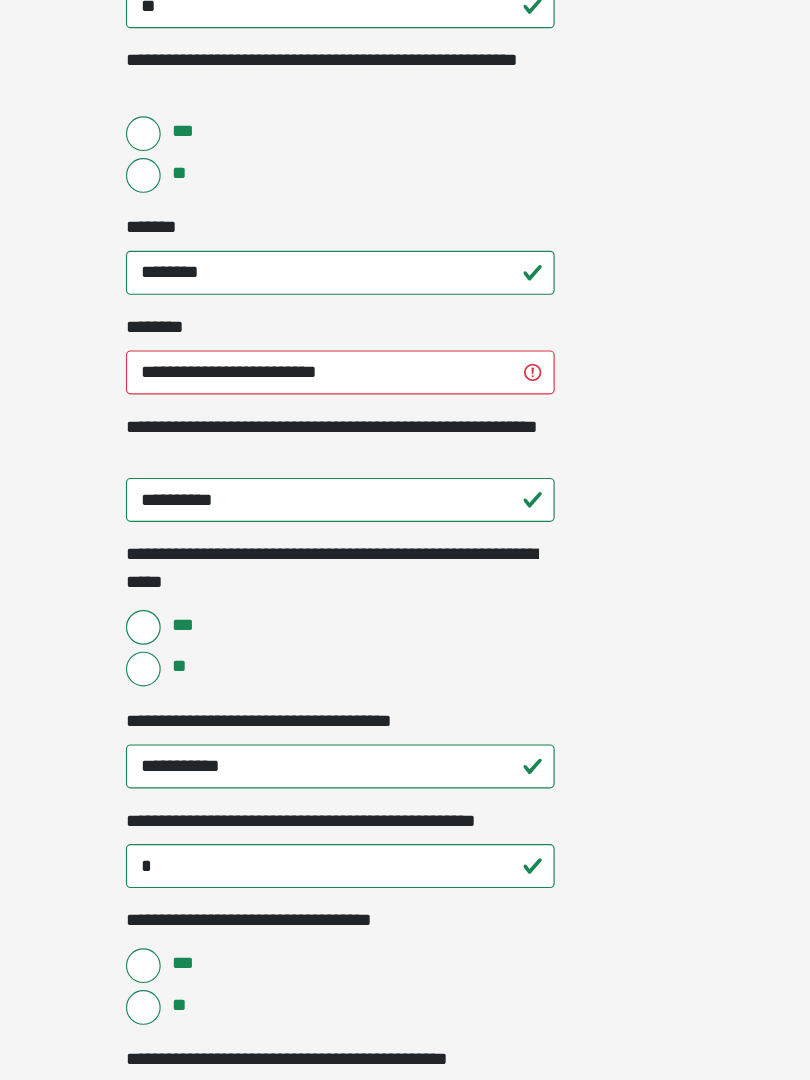 scroll, scrollTop: 564, scrollLeft: 0, axis: vertical 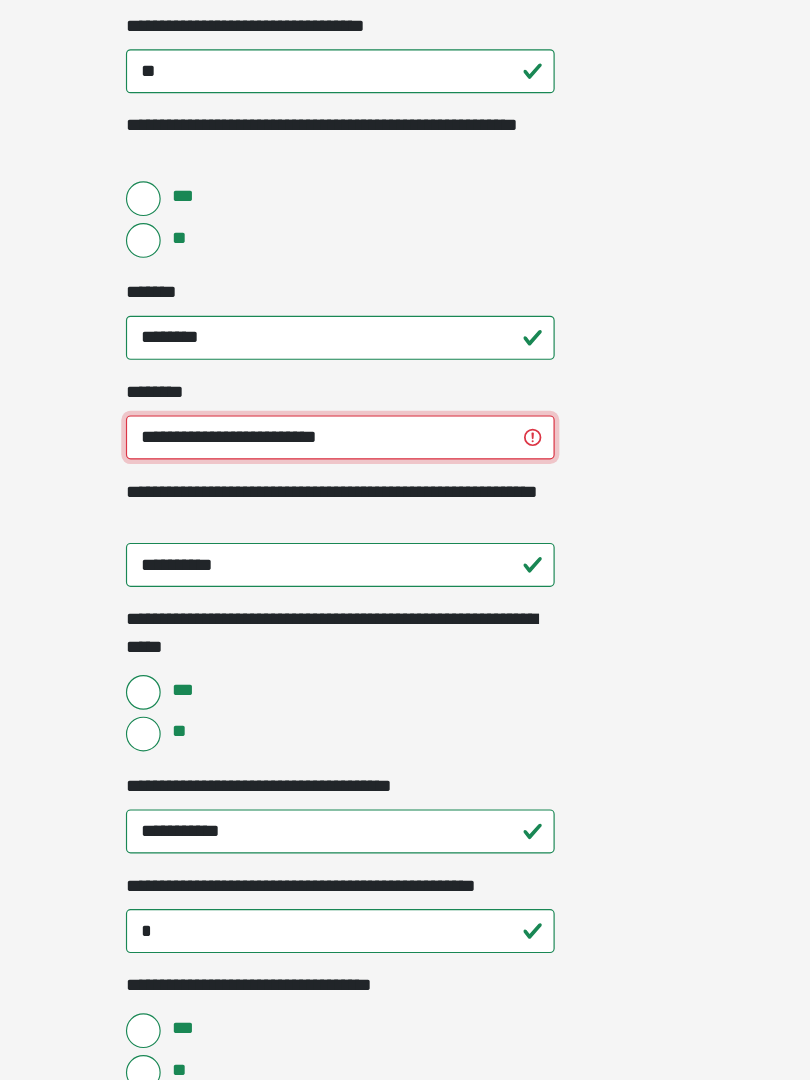 click on "**********" at bounding box center (405, 377) 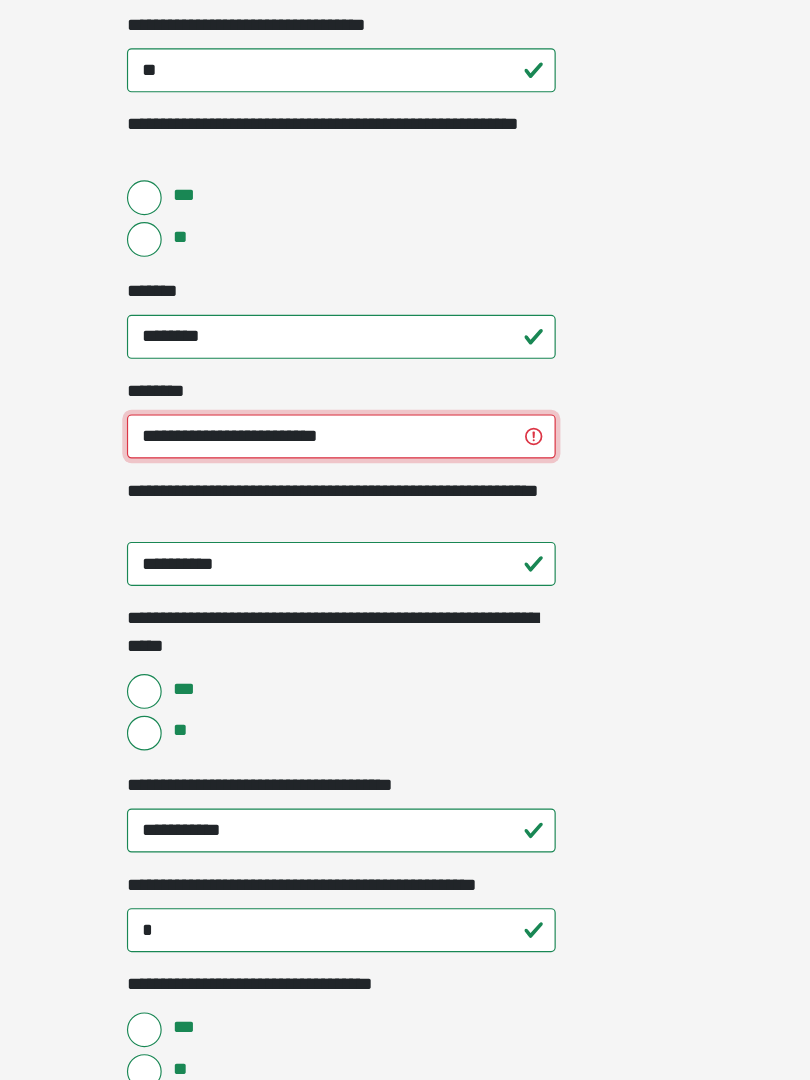 click on "**********" at bounding box center [405, 377] 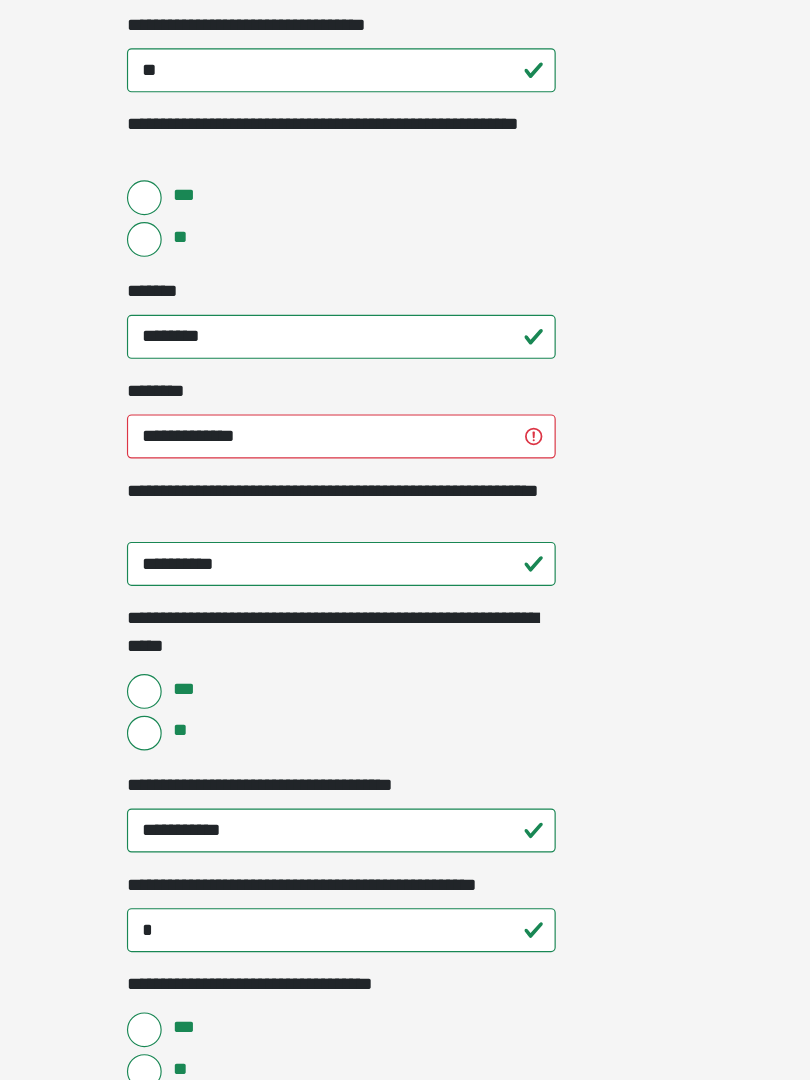 click on "**********" at bounding box center [405, -24] 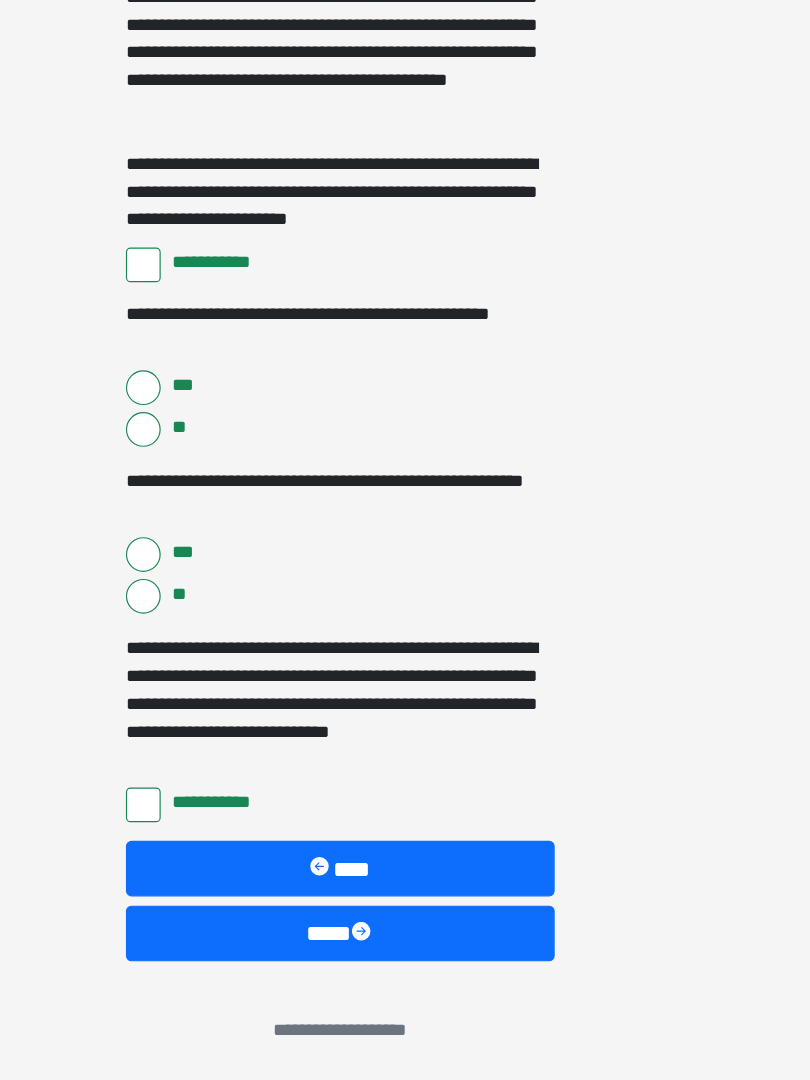 click on "****" at bounding box center (405, 954) 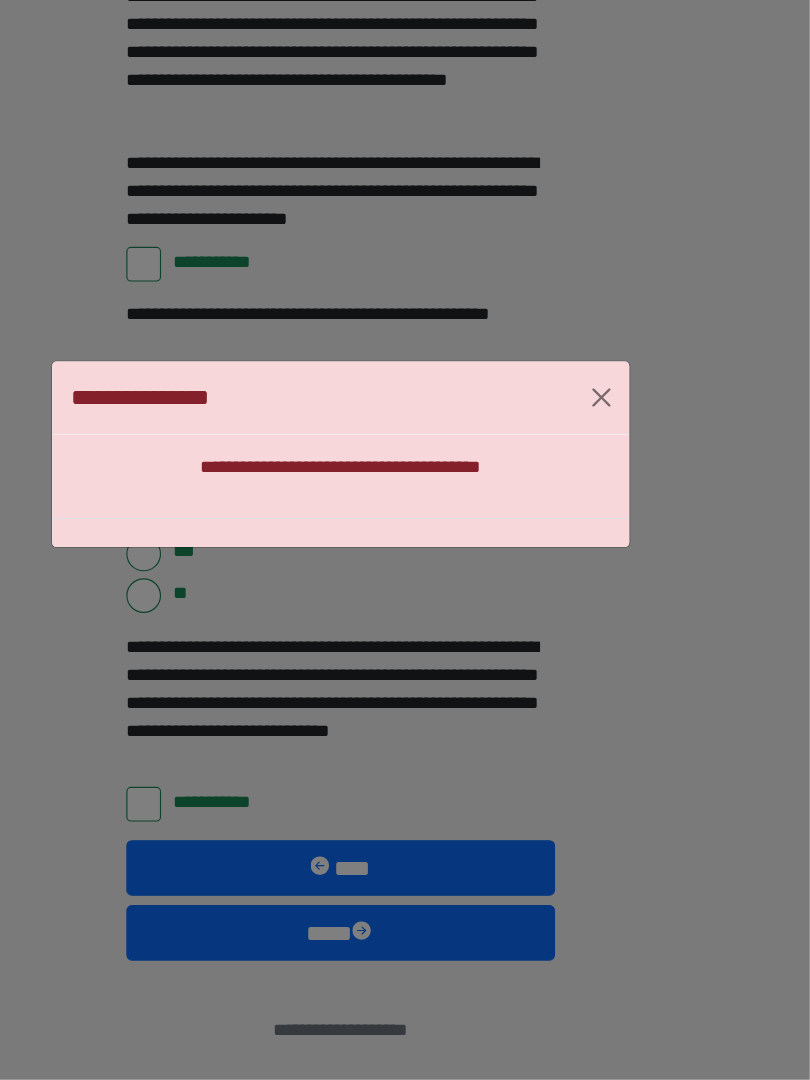 click at bounding box center (630, 491) 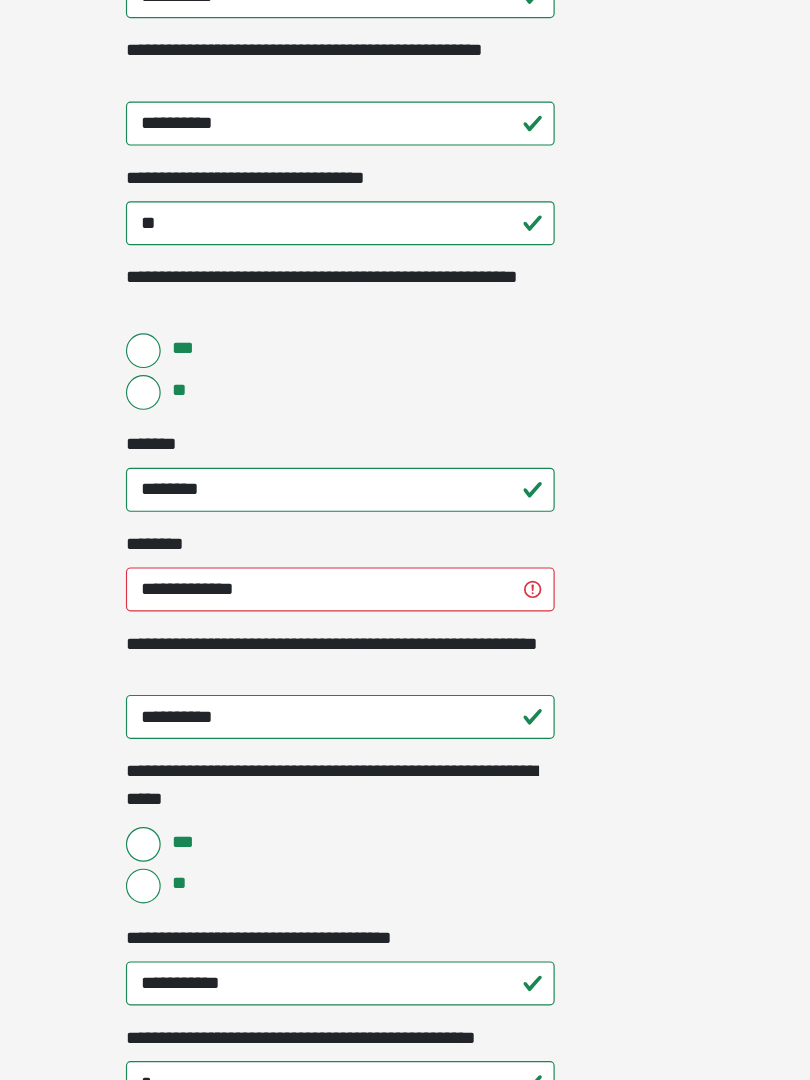 scroll, scrollTop: 337, scrollLeft: 0, axis: vertical 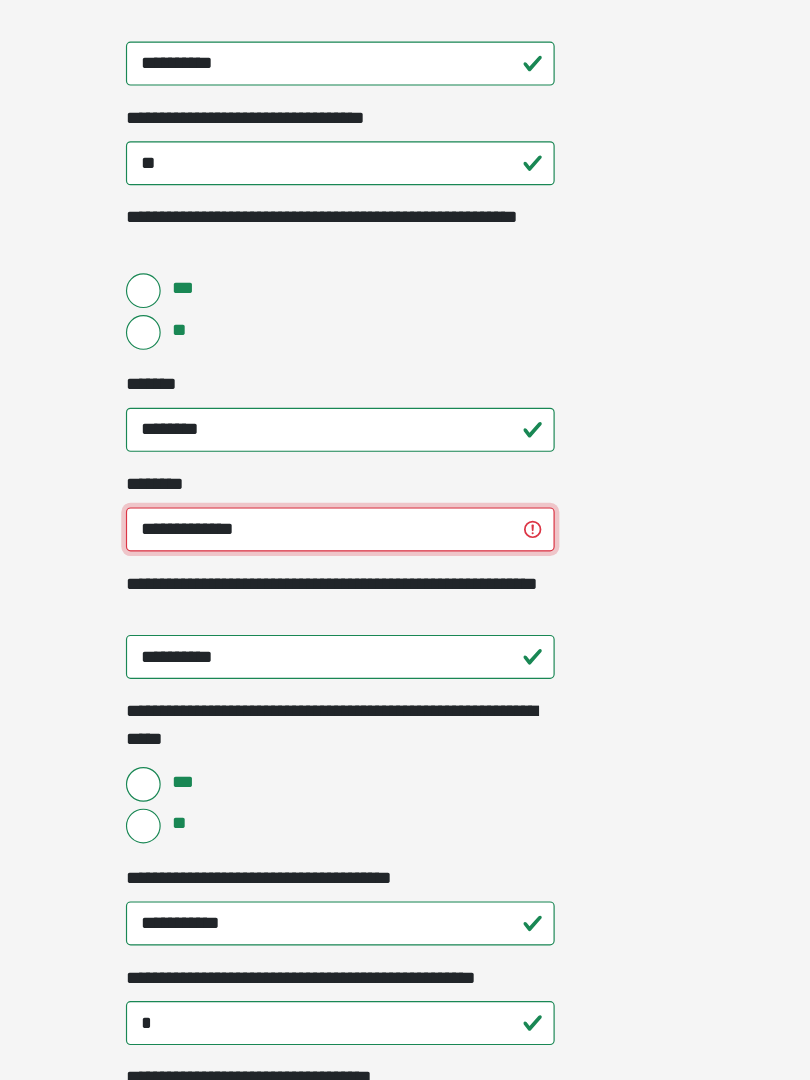 click on "**********" at bounding box center (405, 604) 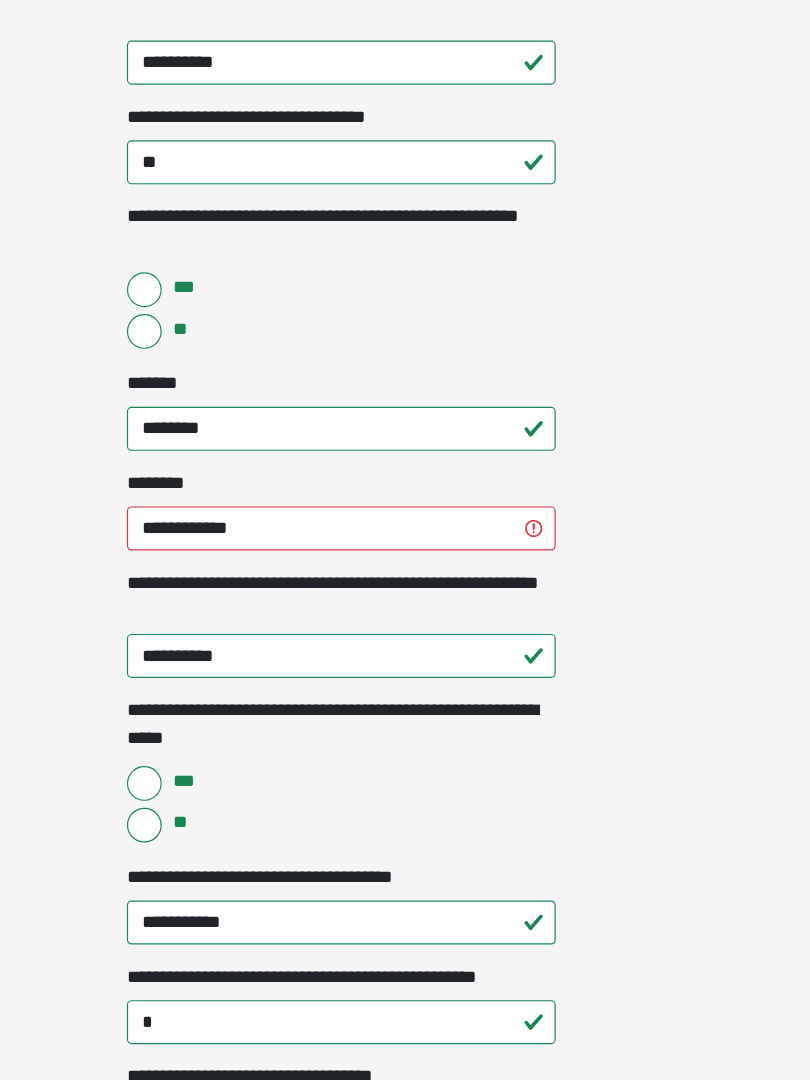 click on "**********" at bounding box center (405, 203) 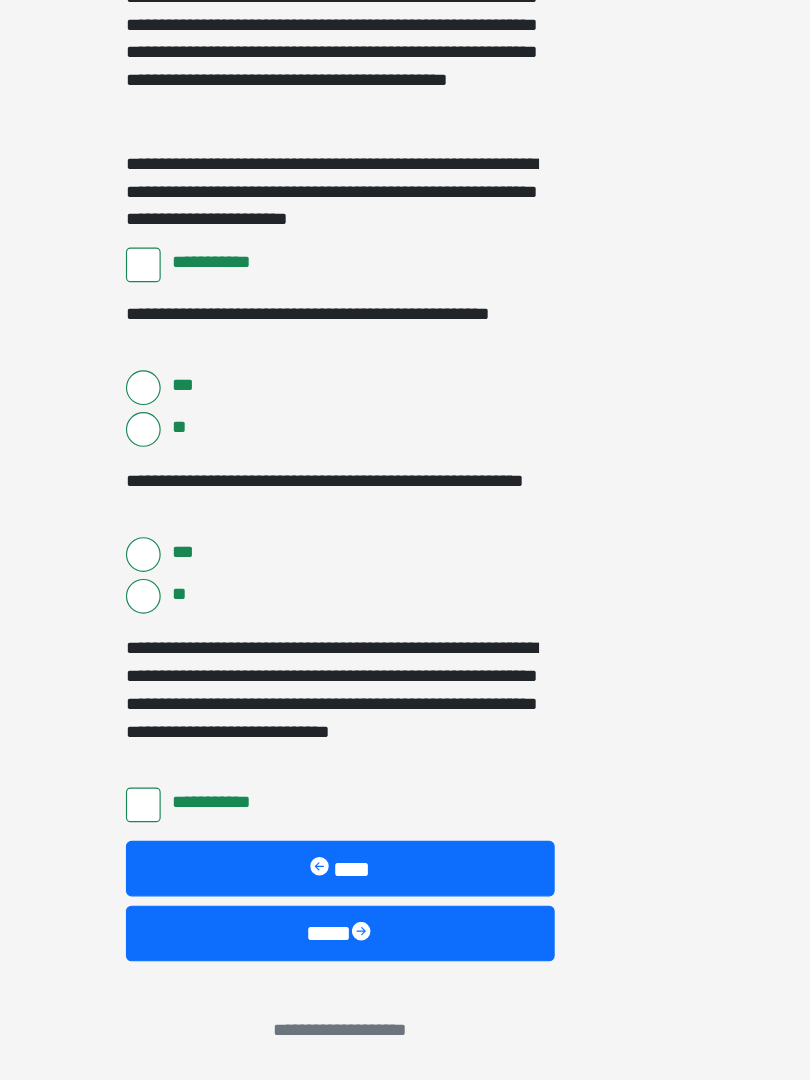 click on "****" at bounding box center [405, 954] 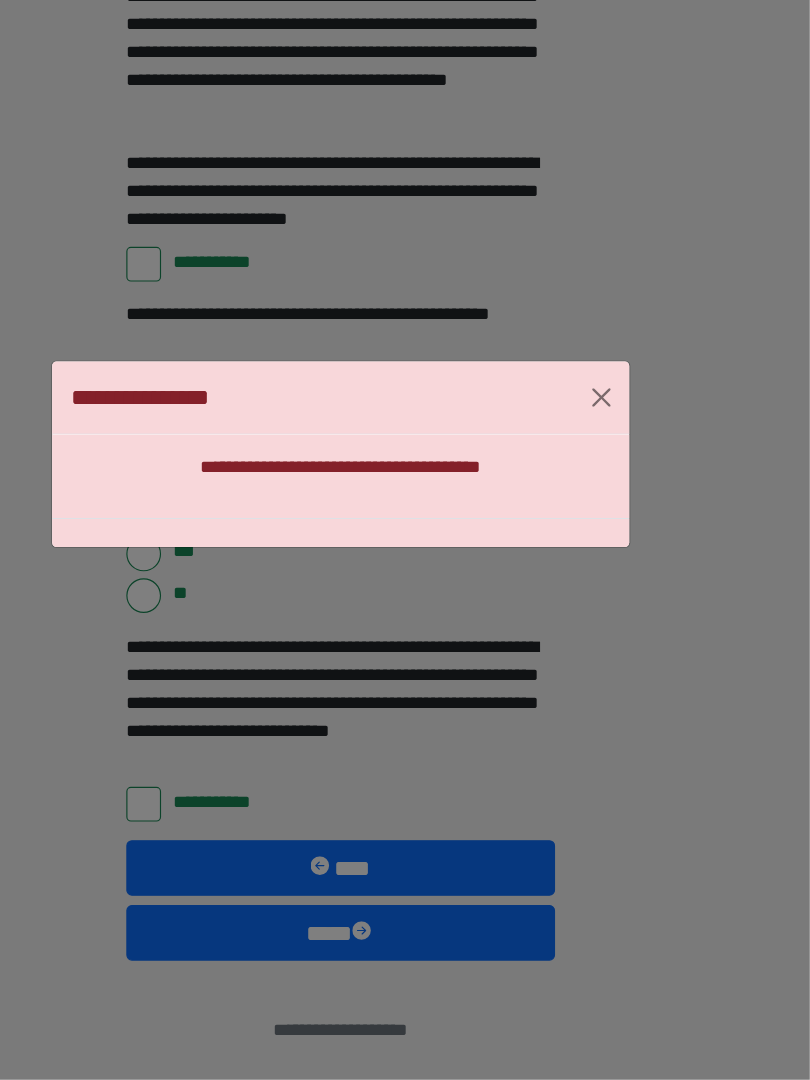 click on "**********" at bounding box center [405, 491] 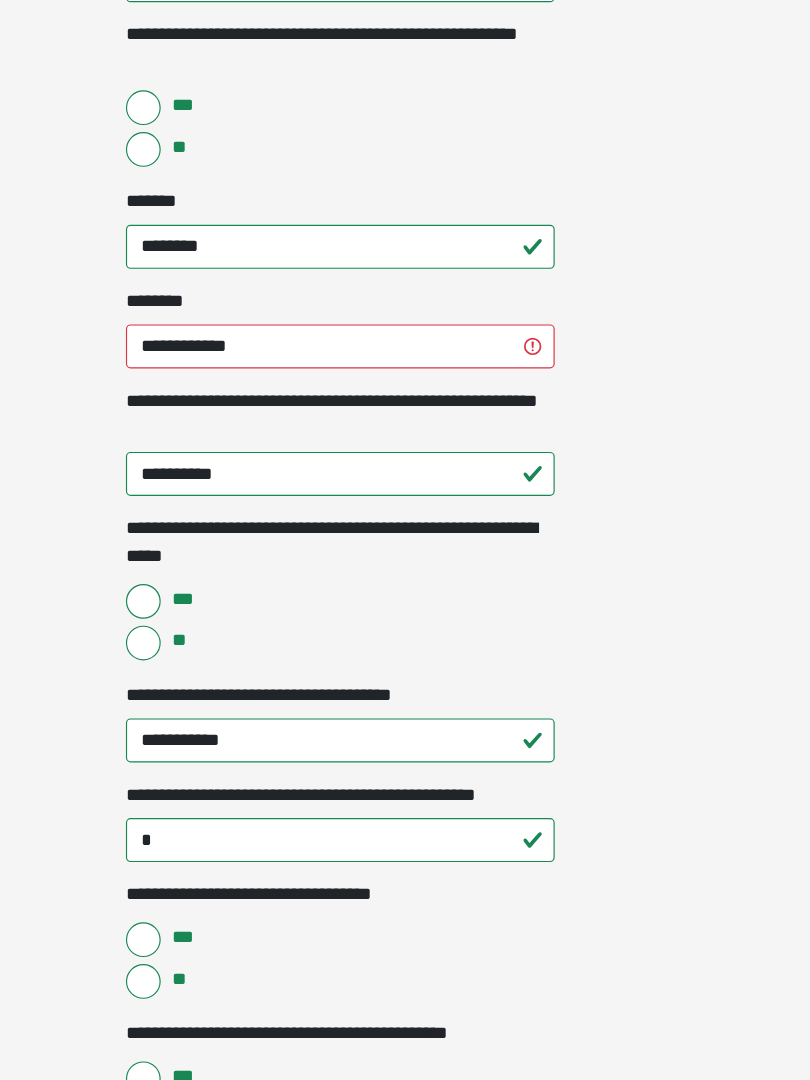 scroll, scrollTop: 633, scrollLeft: 0, axis: vertical 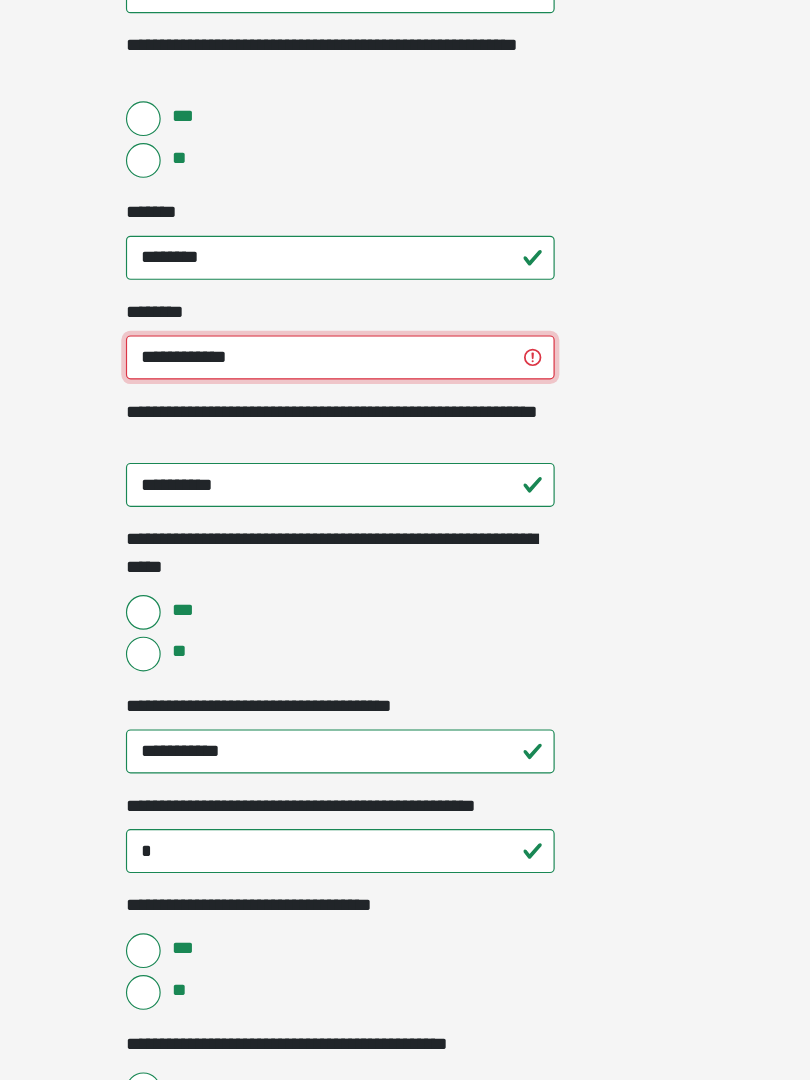 click on "**********" at bounding box center [405, 308] 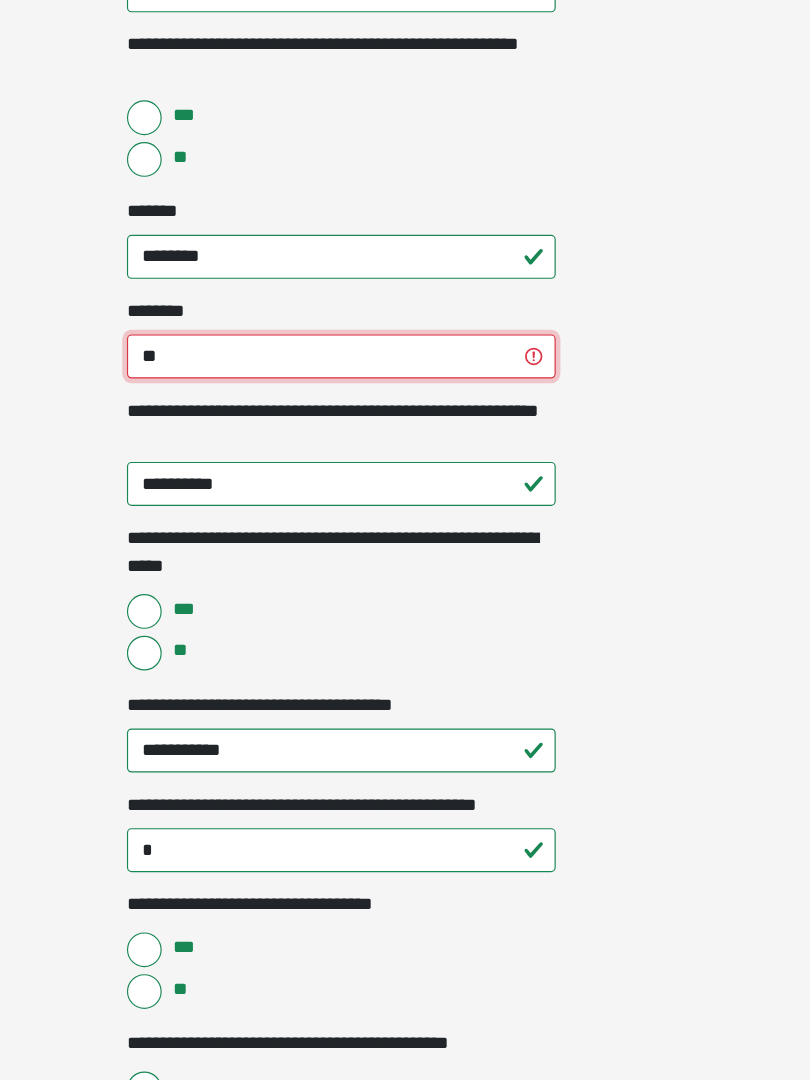 type on "*" 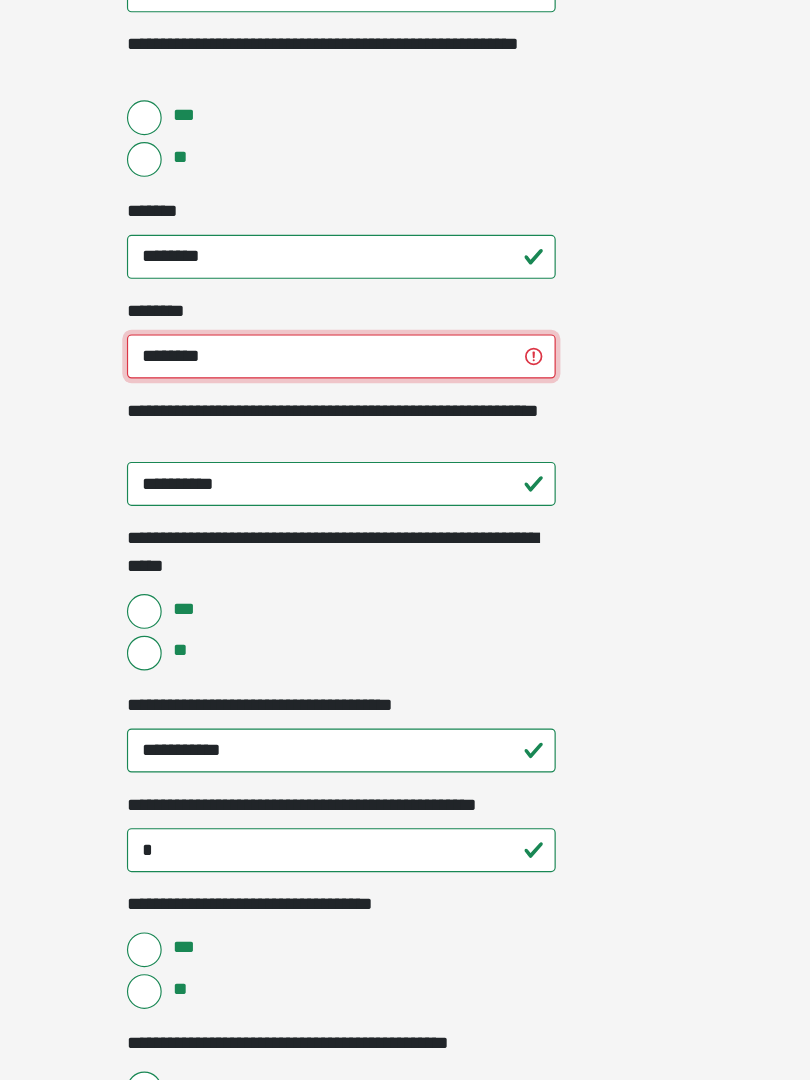 type on "********" 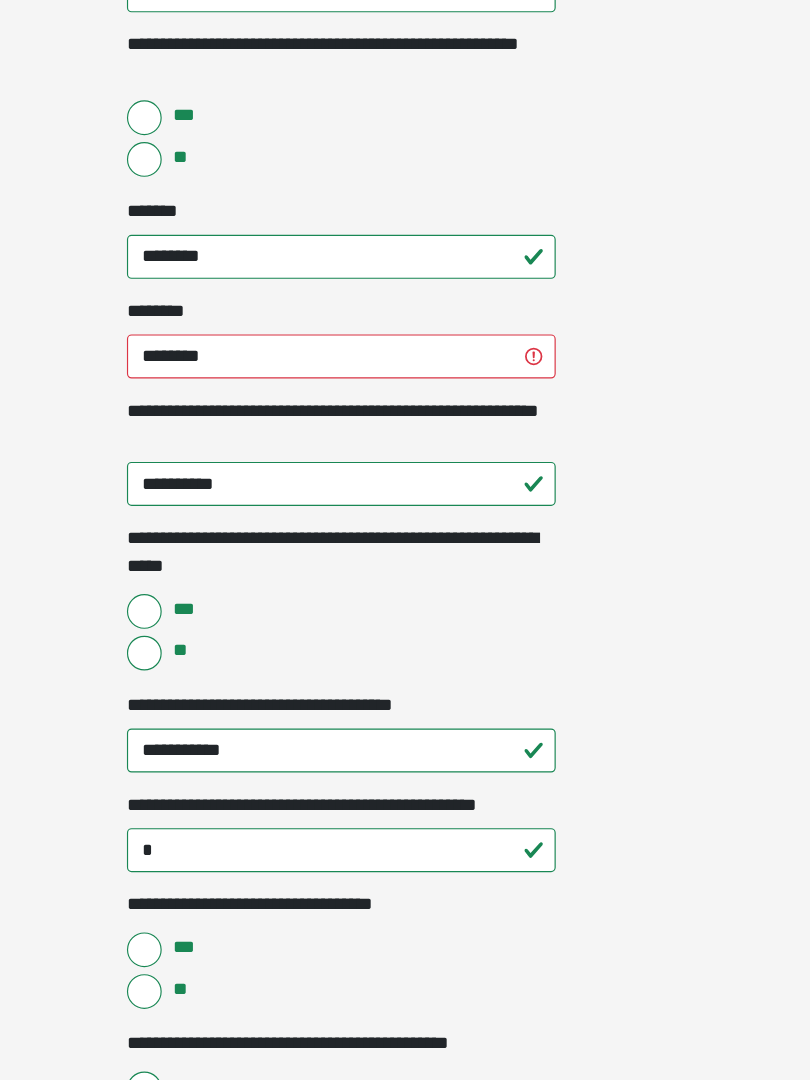 click on "**********" at bounding box center (405, -93) 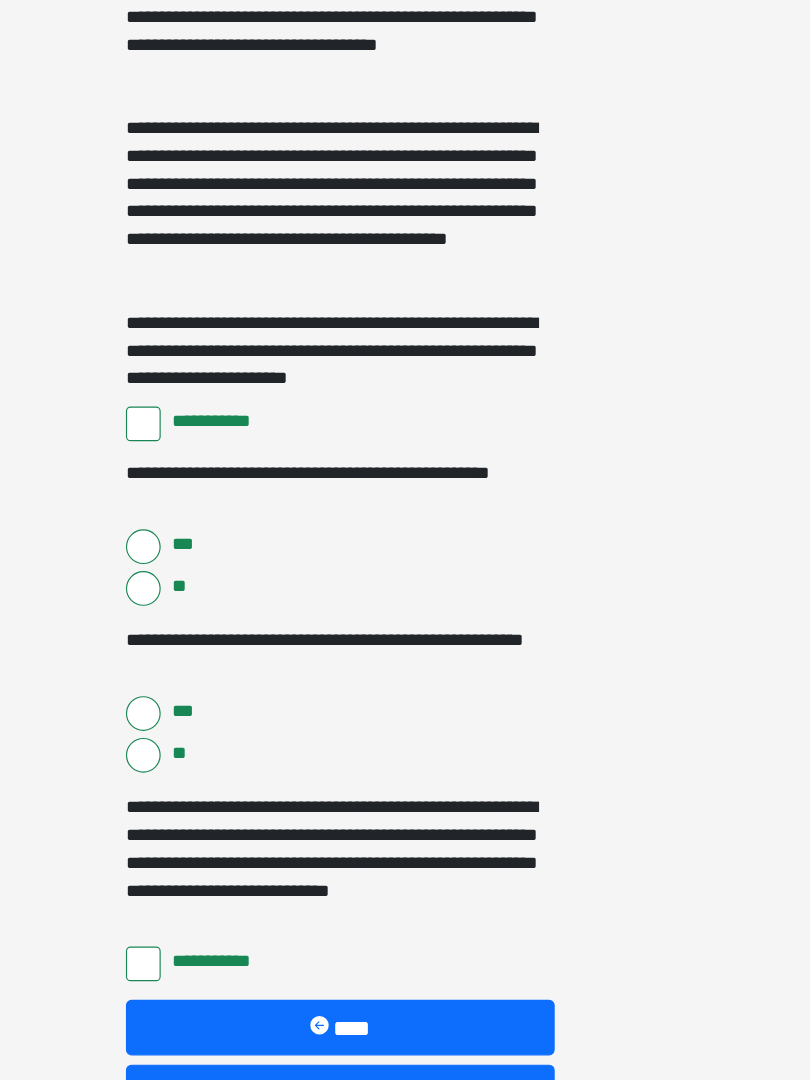 scroll, scrollTop: 1820, scrollLeft: 0, axis: vertical 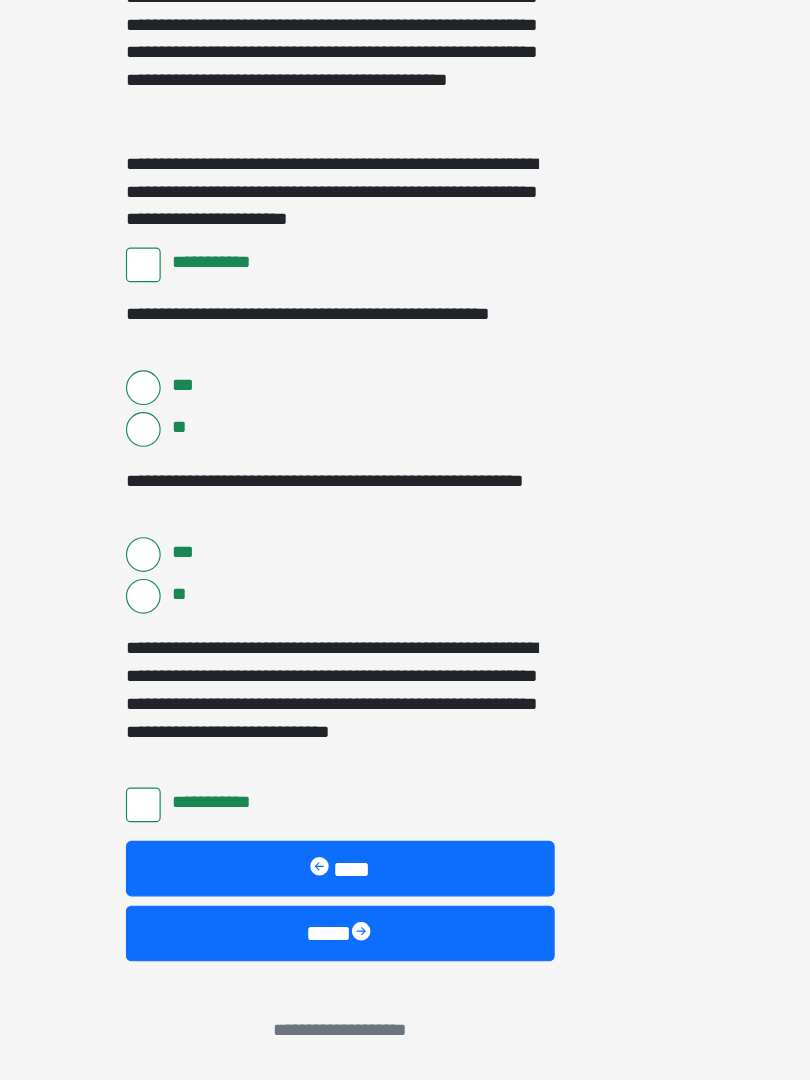 click on "****" at bounding box center (405, 954) 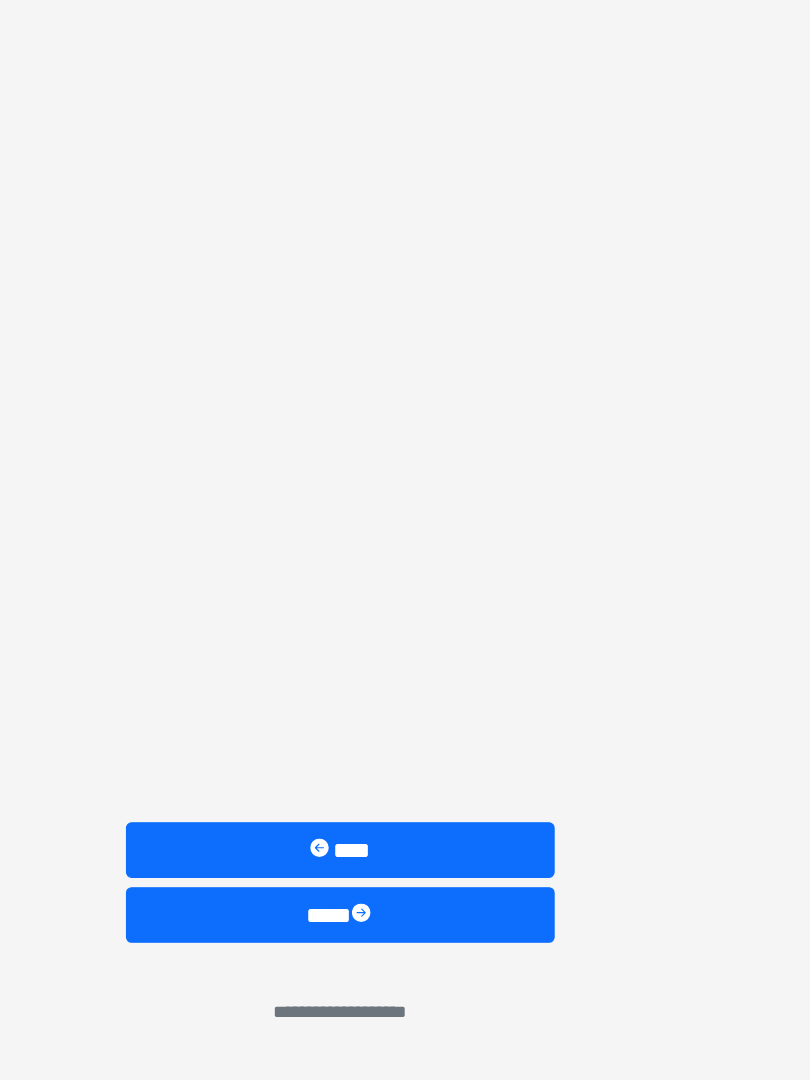 scroll, scrollTop: 0, scrollLeft: 0, axis: both 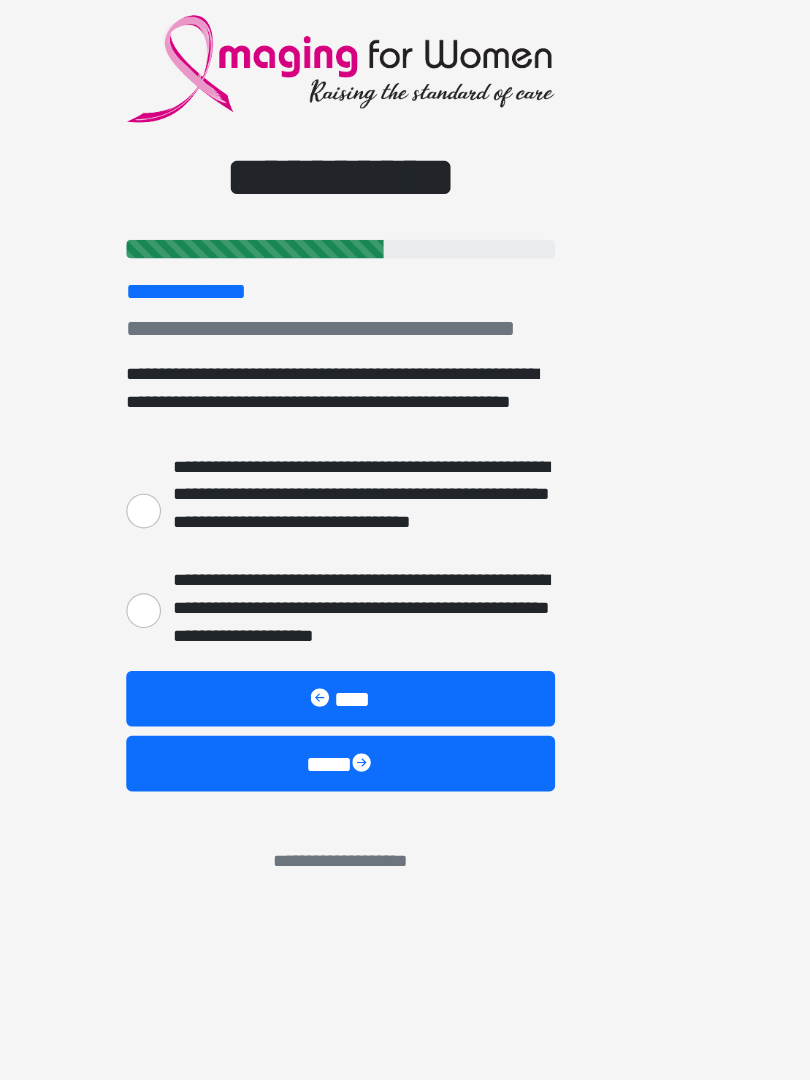 click on "**********" at bounding box center [235, 675] 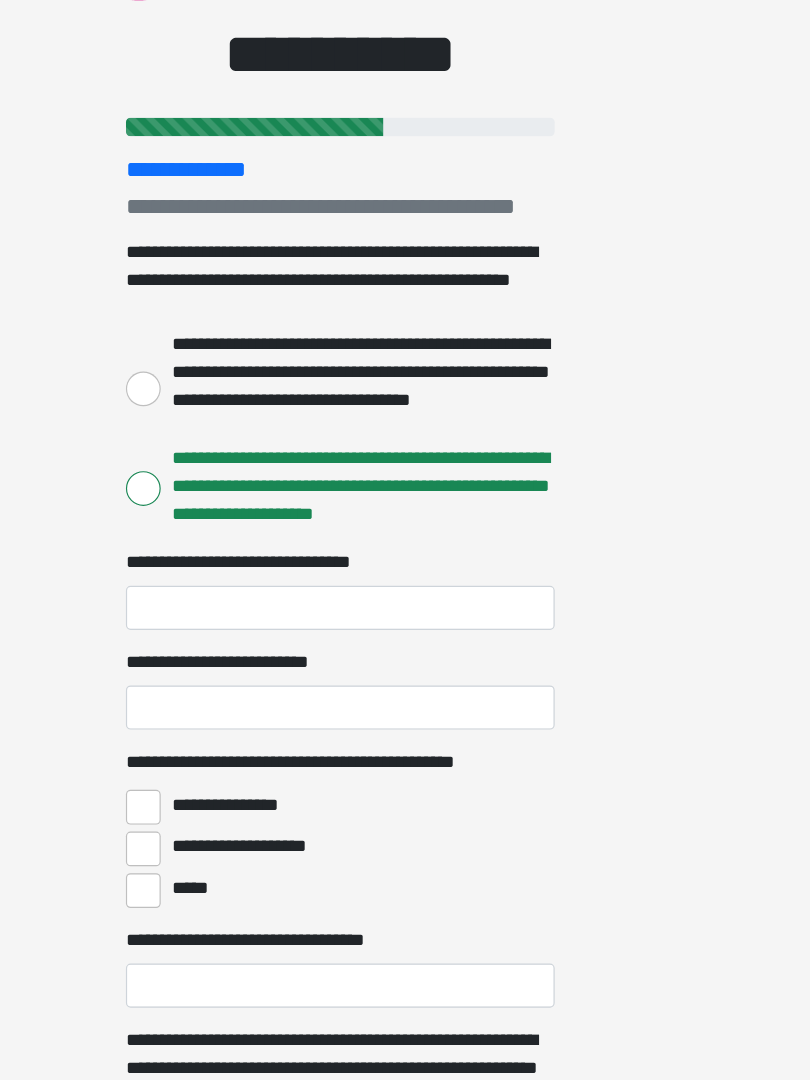 click on "**********" at bounding box center (235, 484) 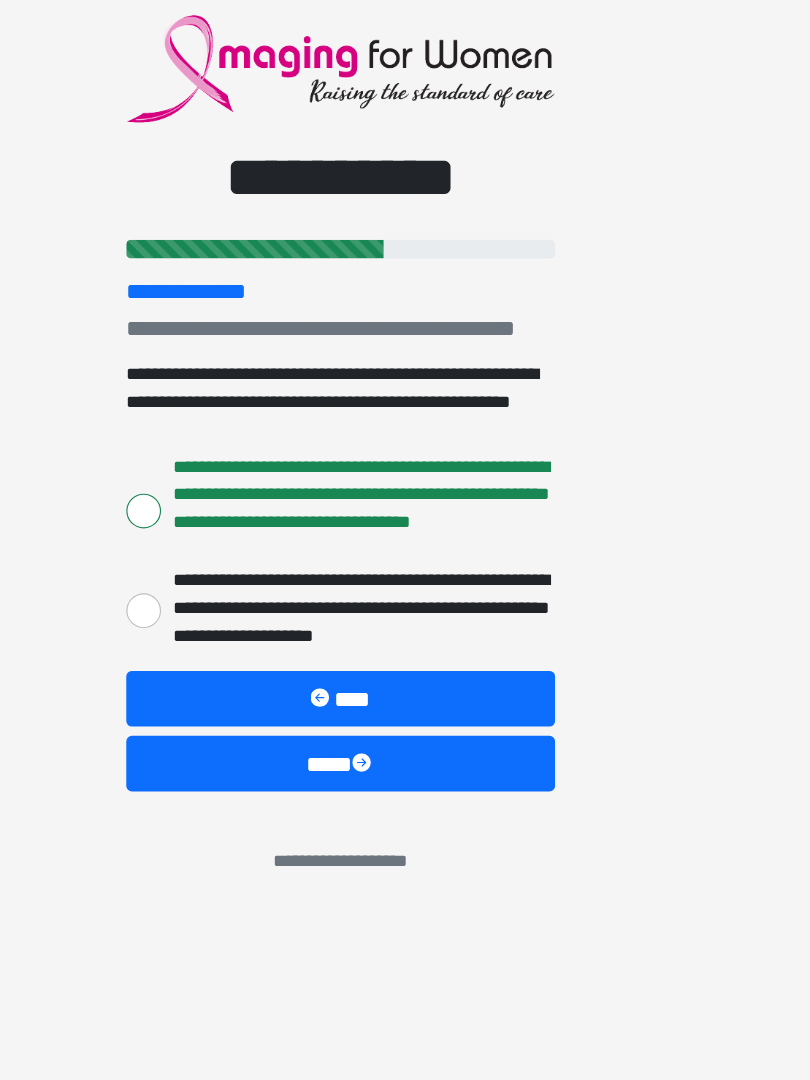 click on "****" at bounding box center [405, 807] 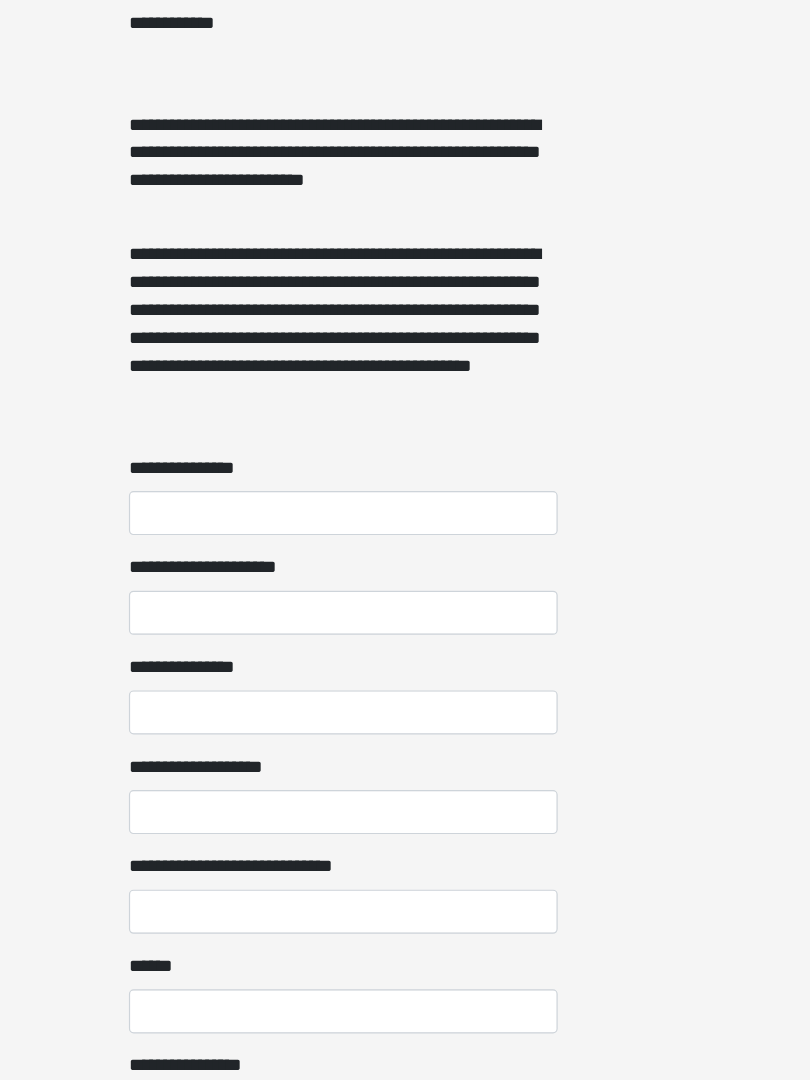 scroll, scrollTop: 1202, scrollLeft: 0, axis: vertical 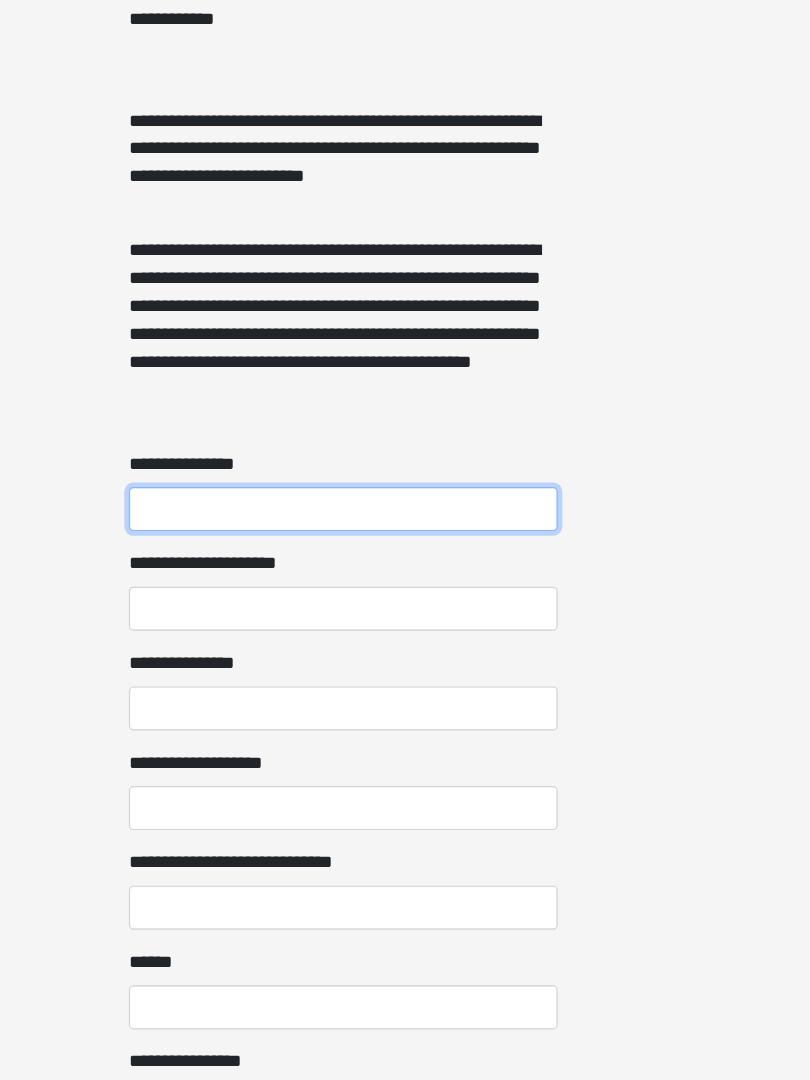 click on "**********" at bounding box center [405, 587] 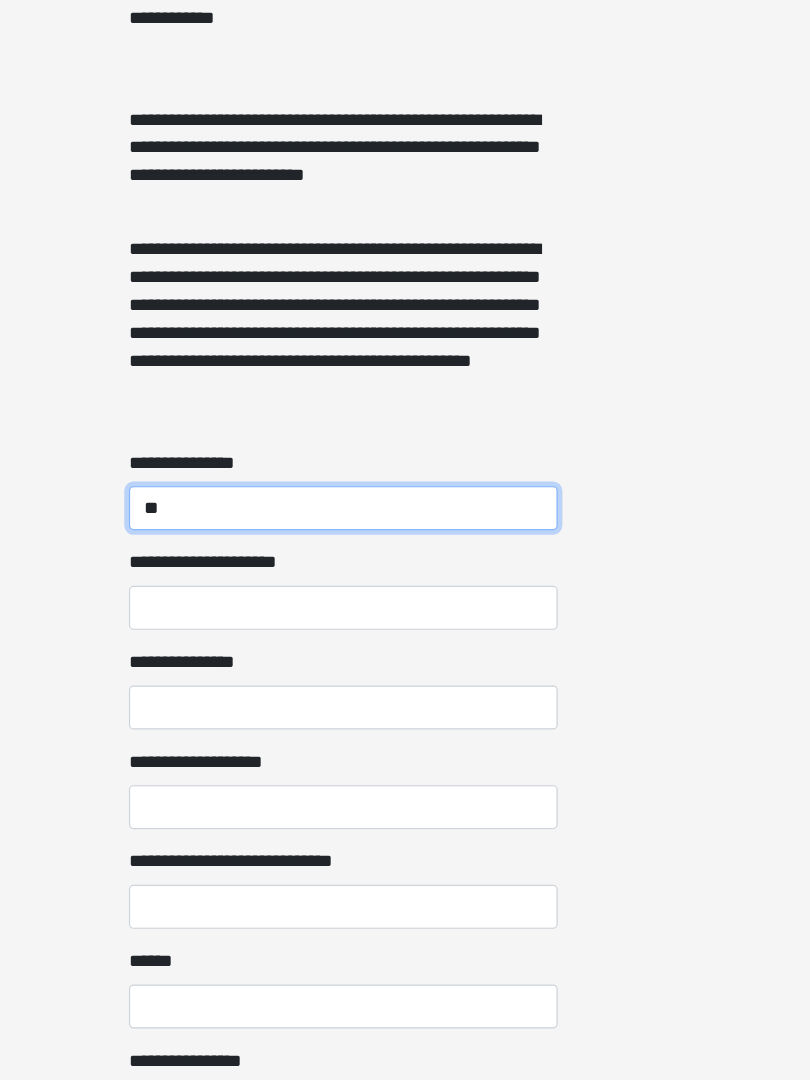type on "*" 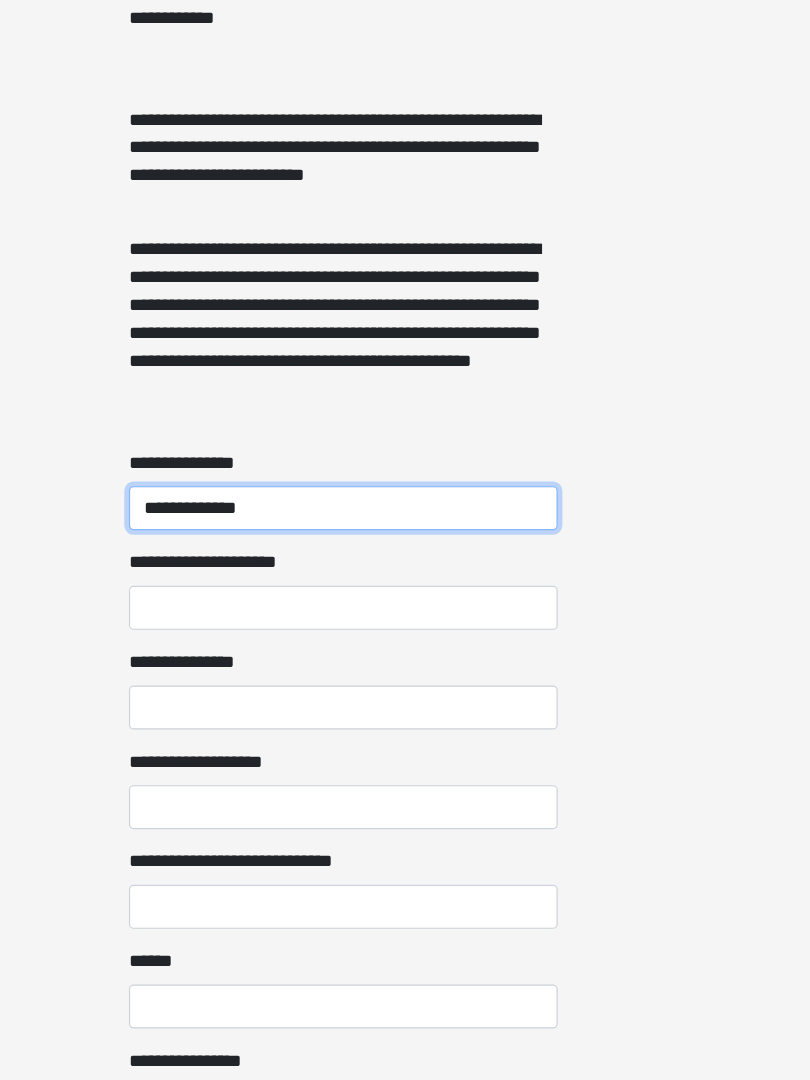 type on "**********" 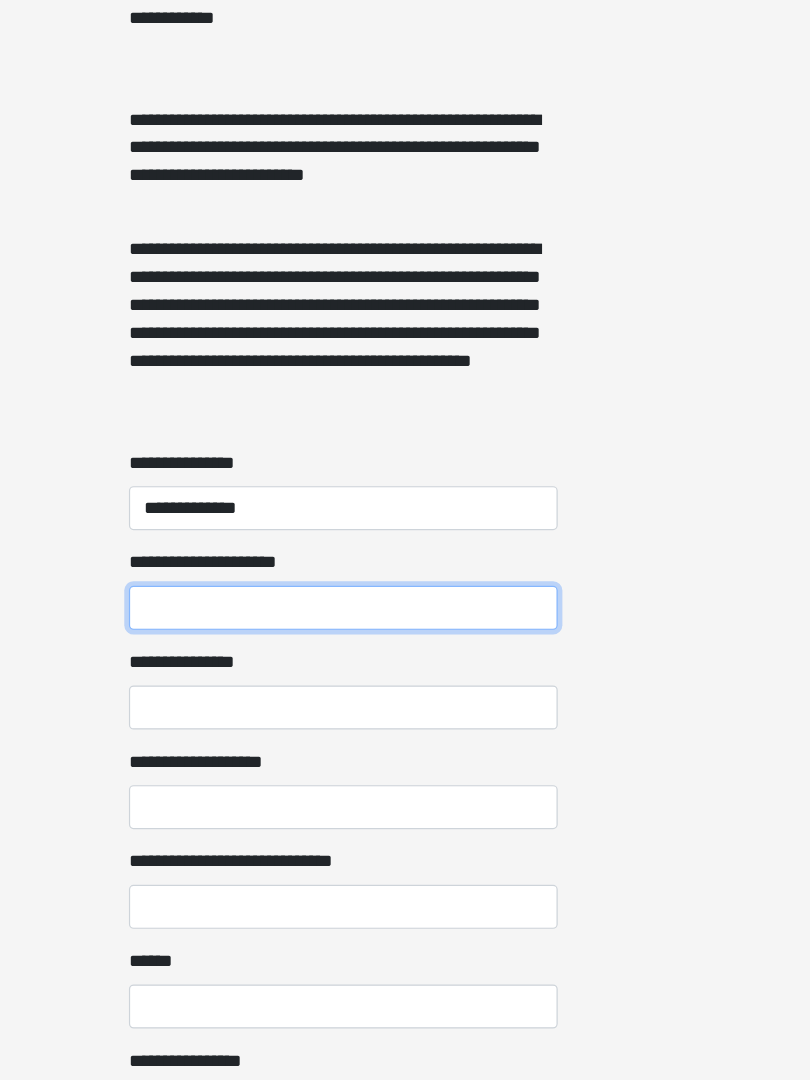 click on "**********" at bounding box center (405, 673) 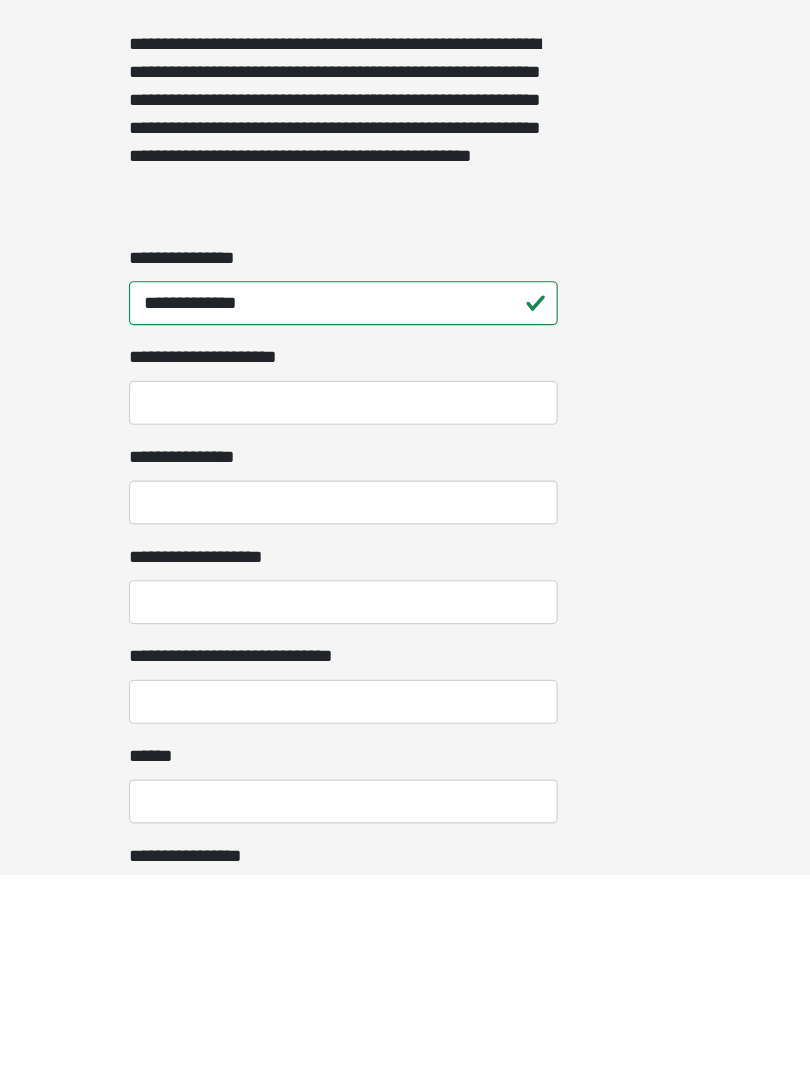 click on "**********" at bounding box center [405, 759] 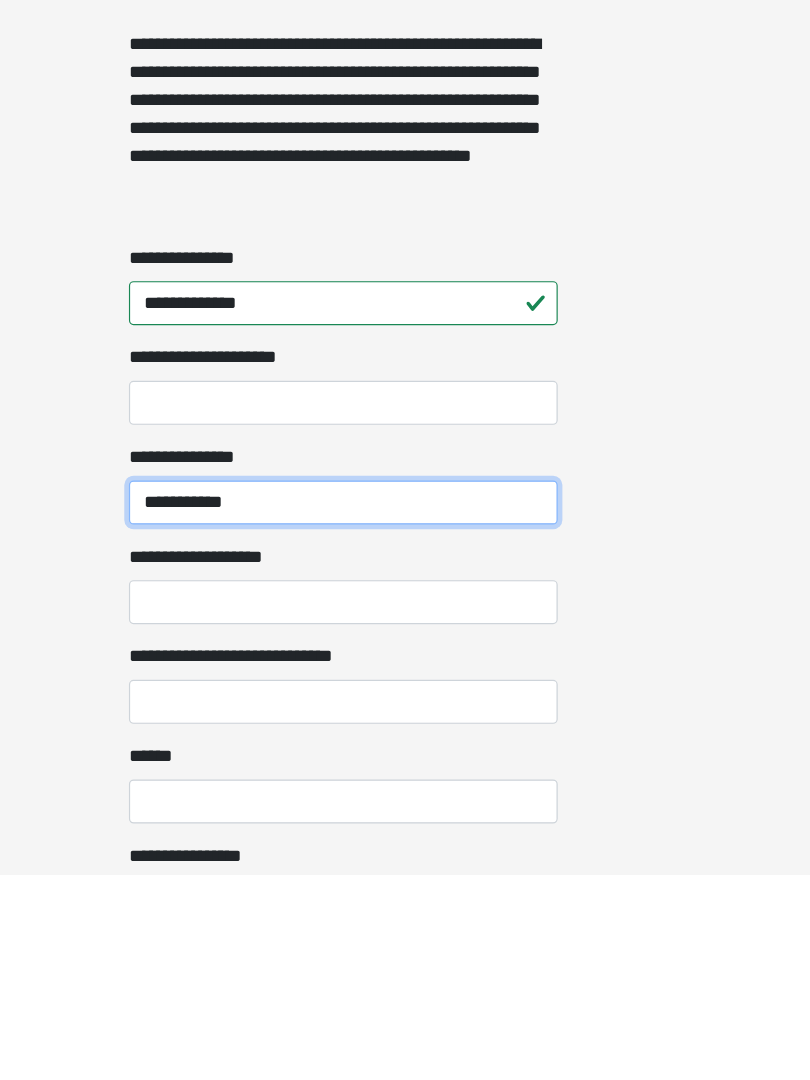 type on "**********" 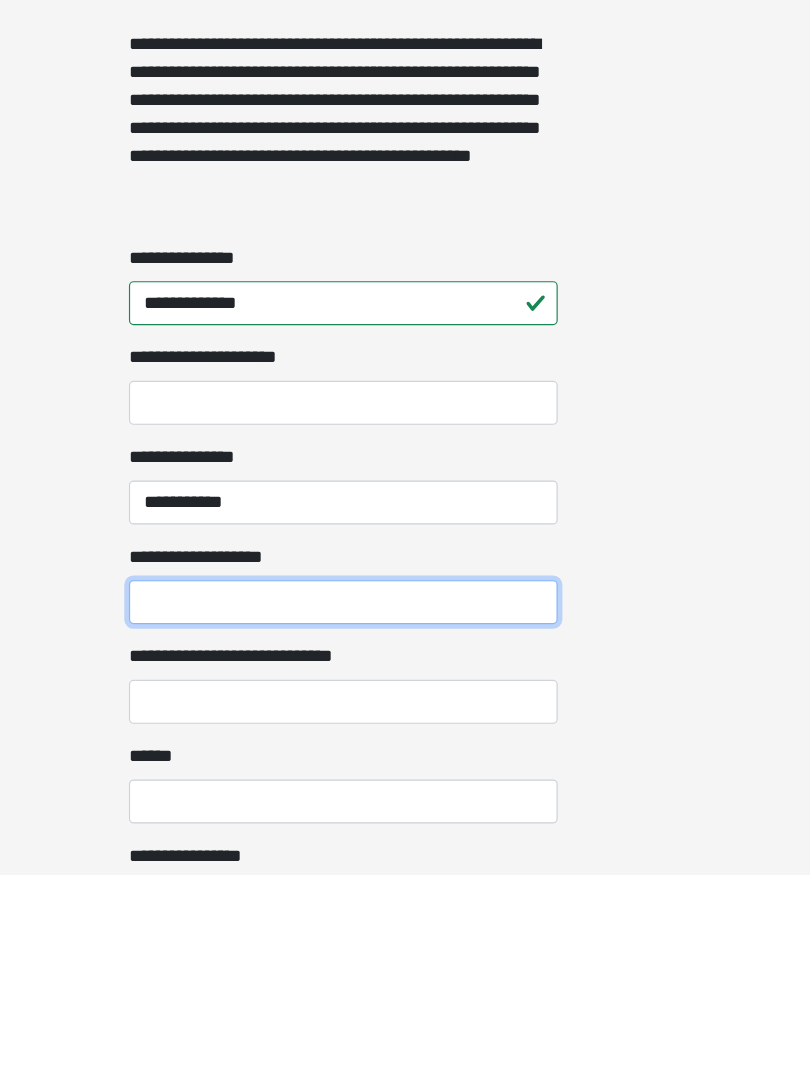 click on "**********" at bounding box center [405, 845] 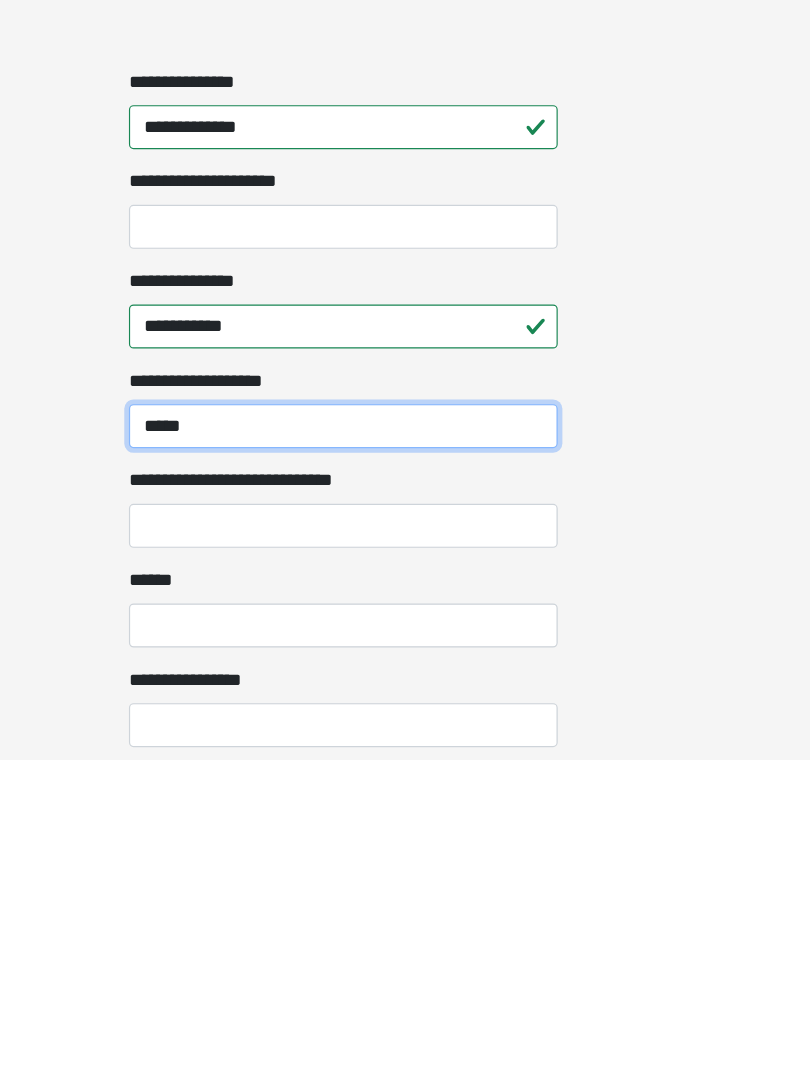 scroll, scrollTop: 1259, scrollLeft: 0, axis: vertical 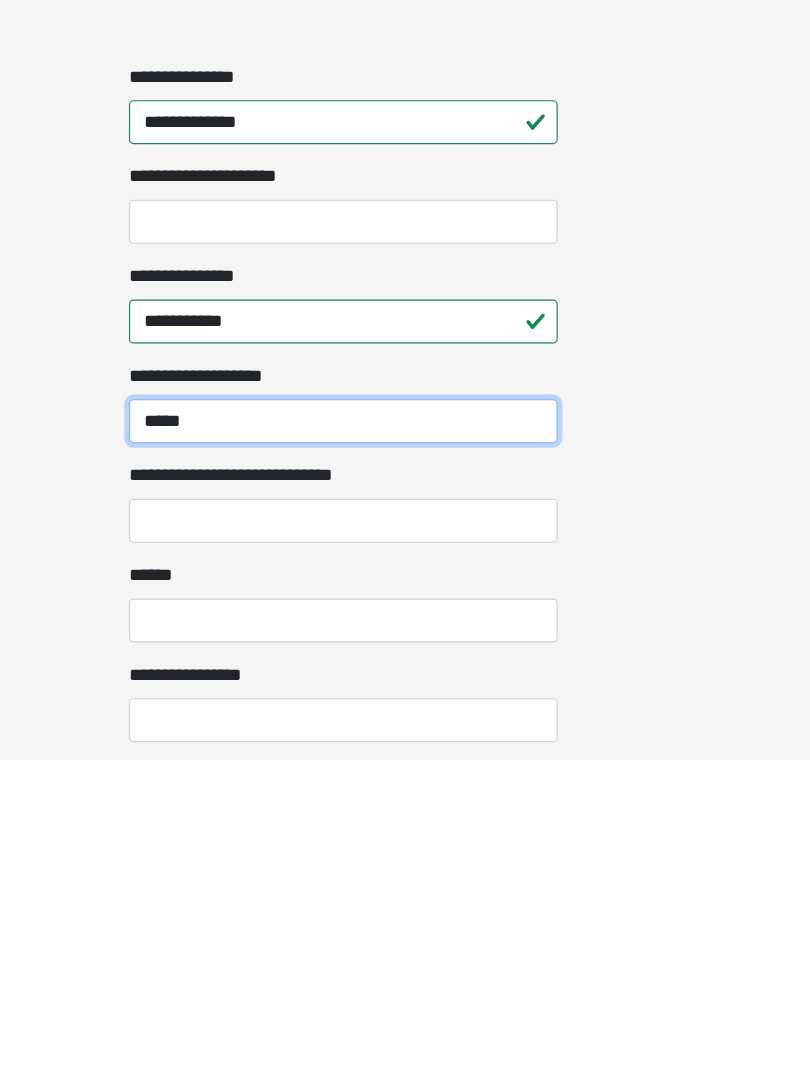 type on "*****" 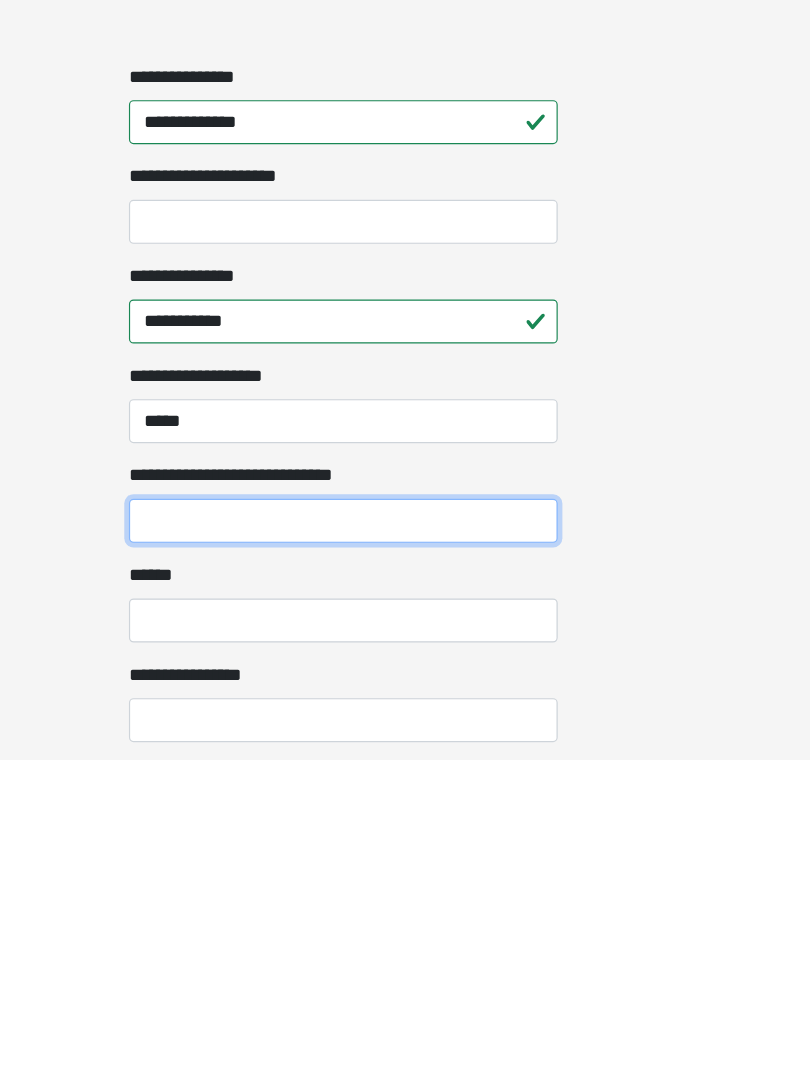 click on "**********" at bounding box center [405, 874] 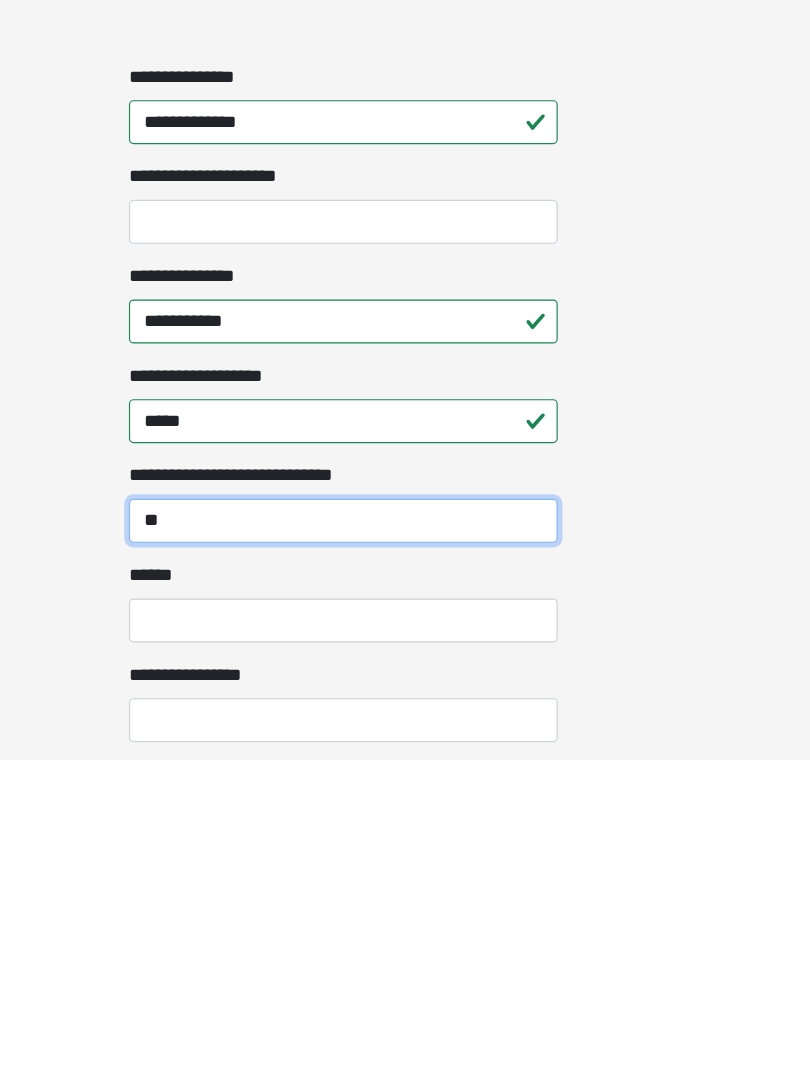 type on "*" 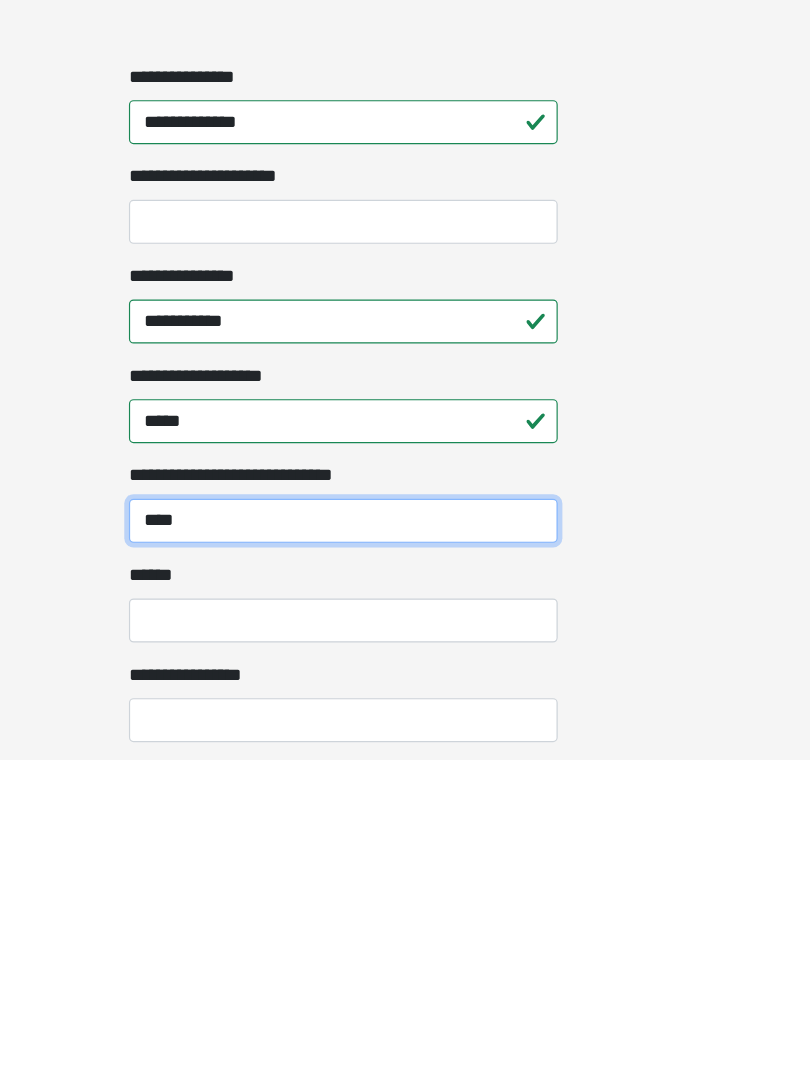 type on "****" 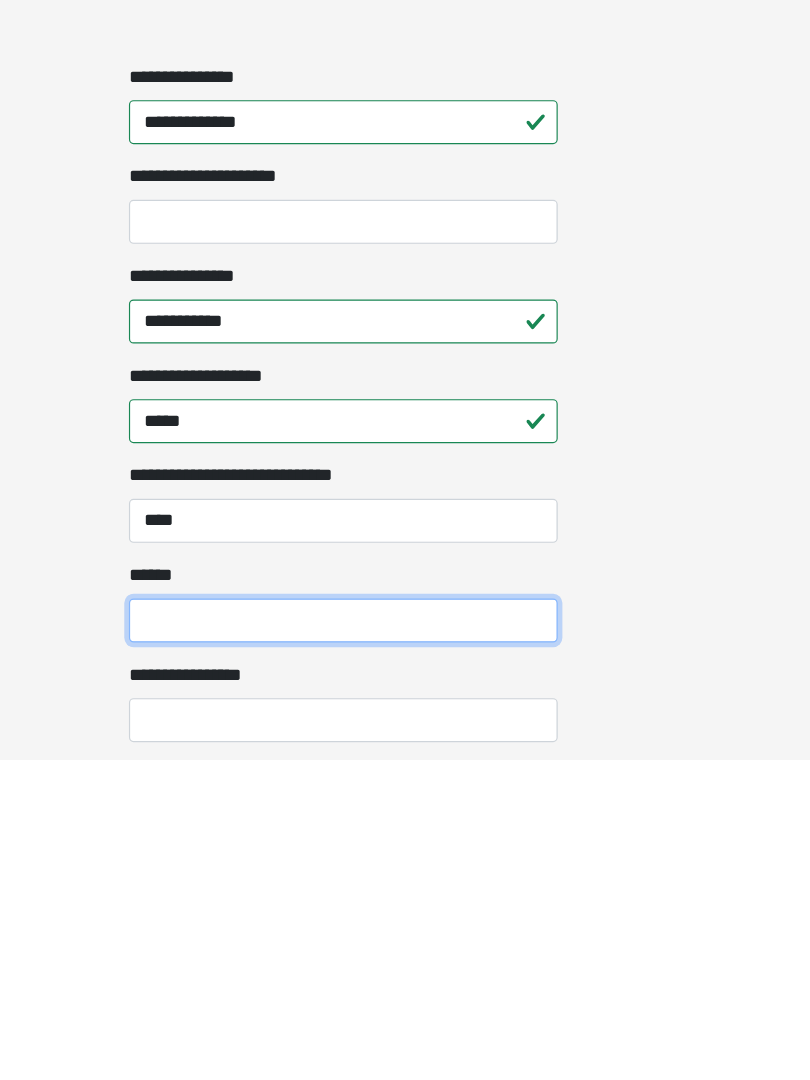 click on "**** *" at bounding box center (405, 960) 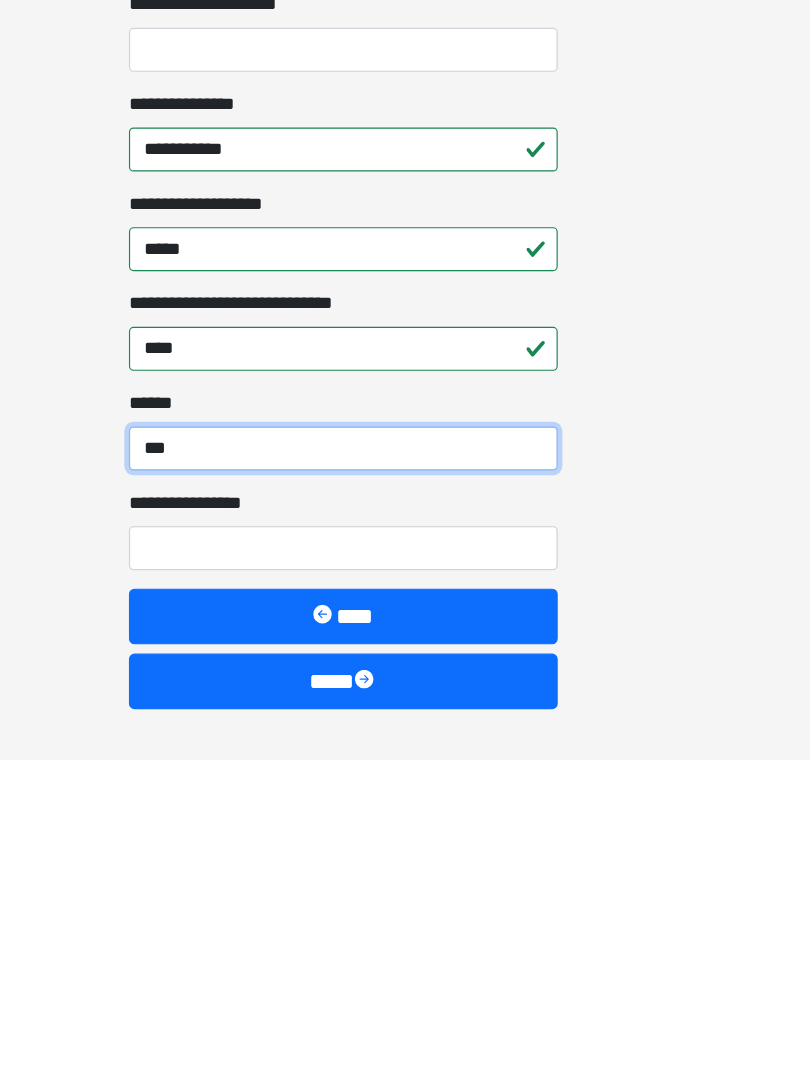 scroll, scrollTop: 1419, scrollLeft: 0, axis: vertical 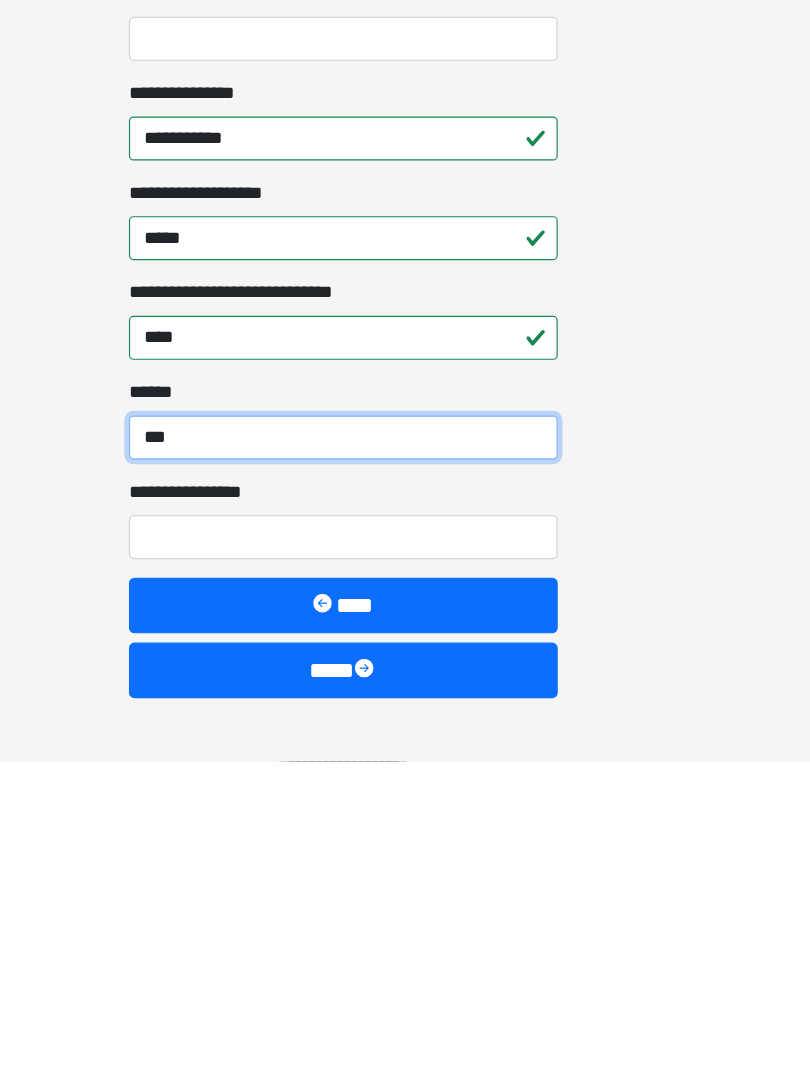 type on "***" 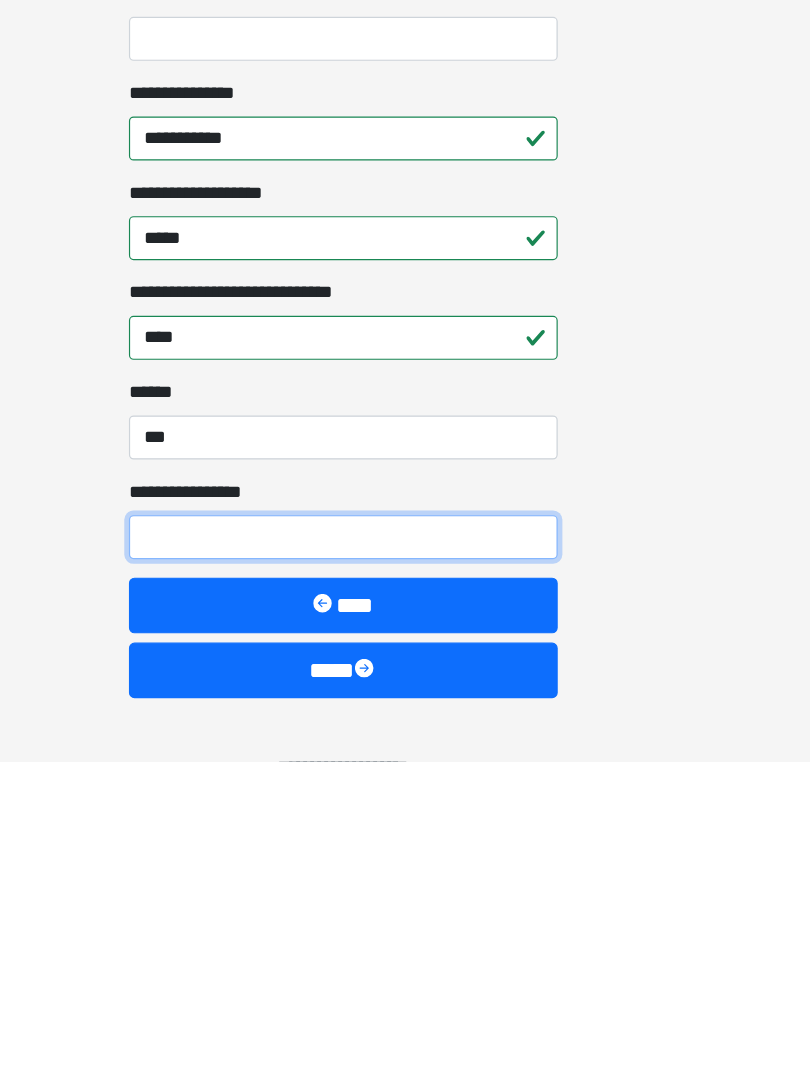 click on "**********" at bounding box center (405, 886) 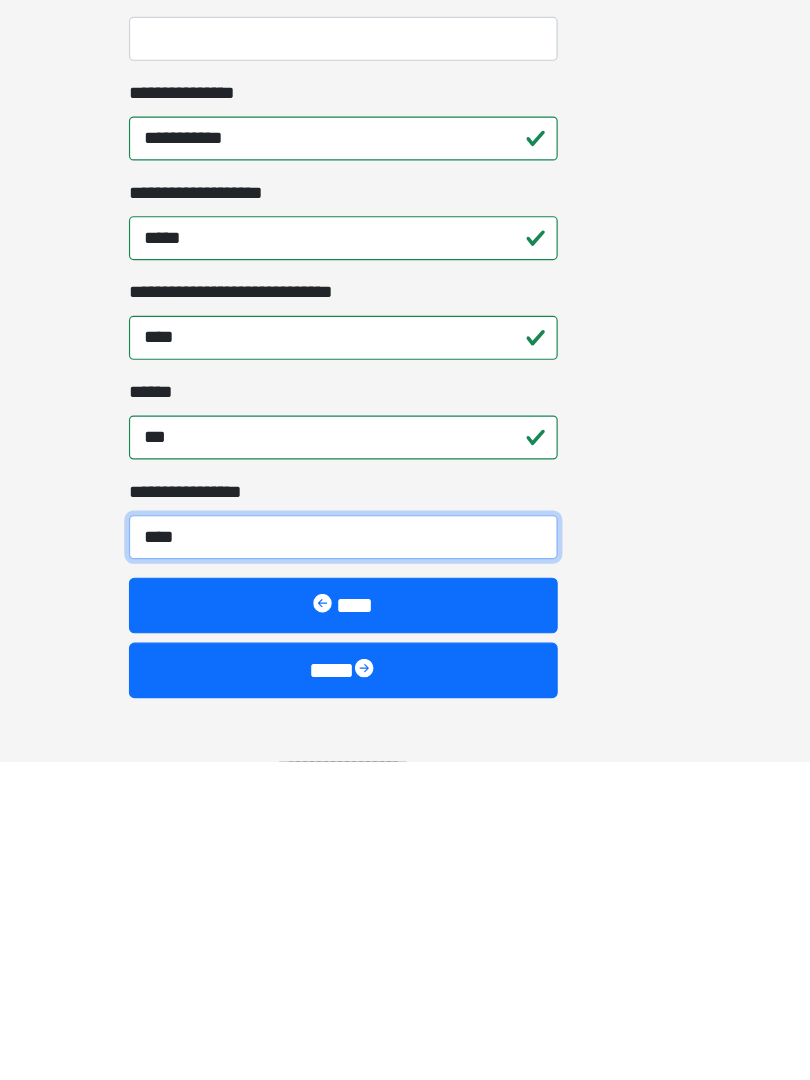type on "*****" 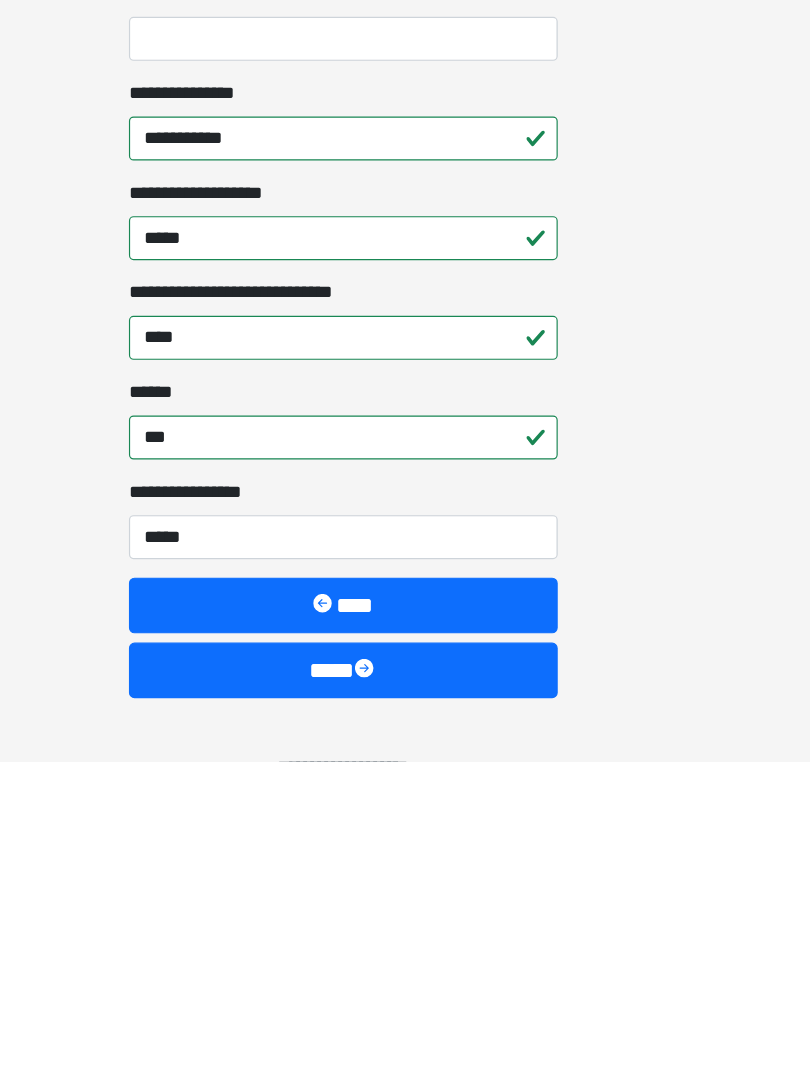 click on "****" at bounding box center [405, 1001] 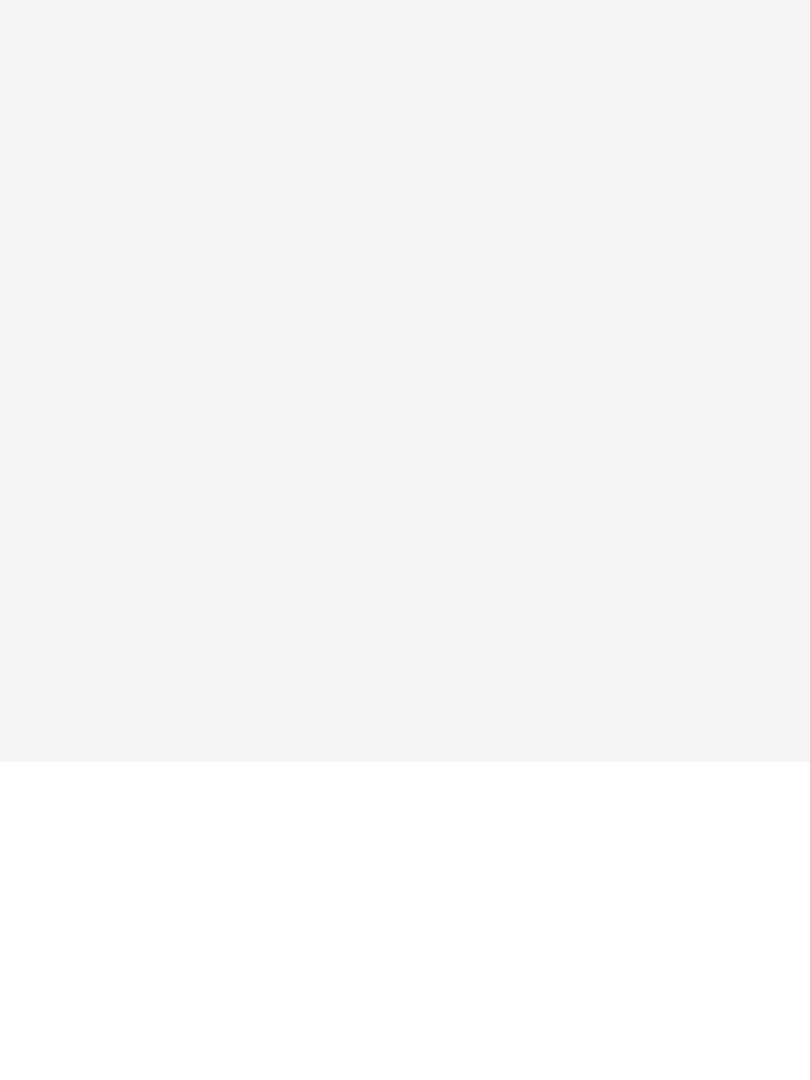 scroll, scrollTop: 0, scrollLeft: 0, axis: both 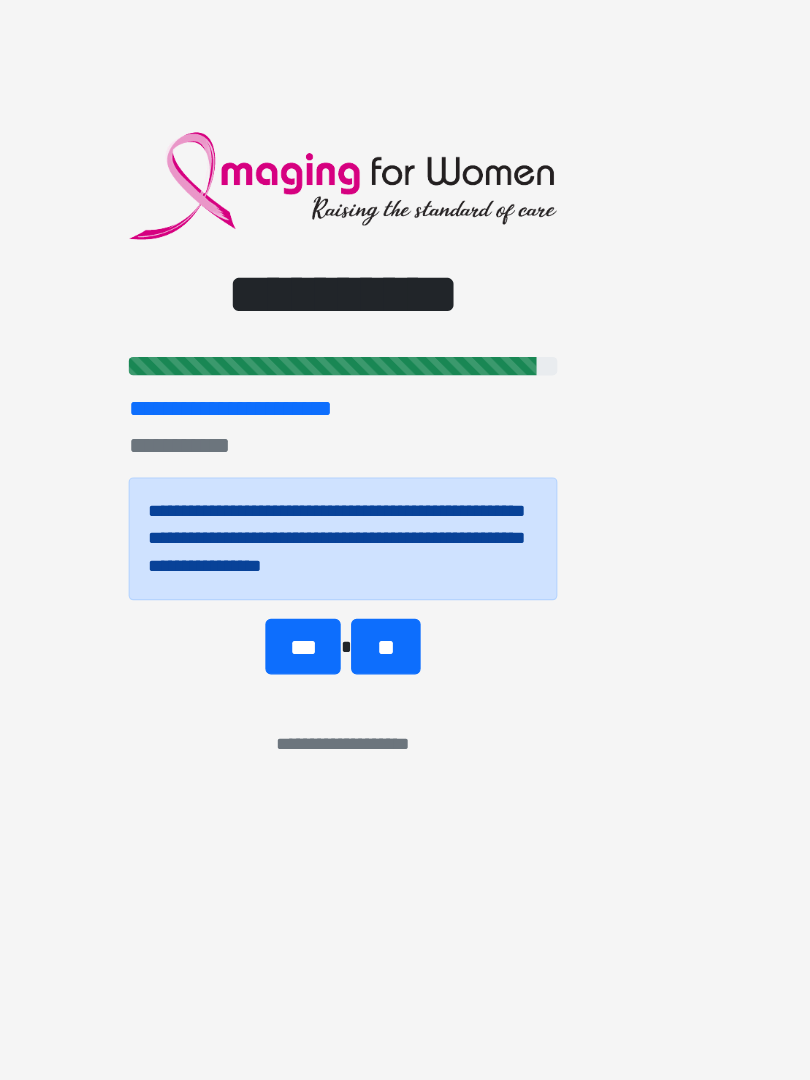 click on "**" at bounding box center (441, 706) 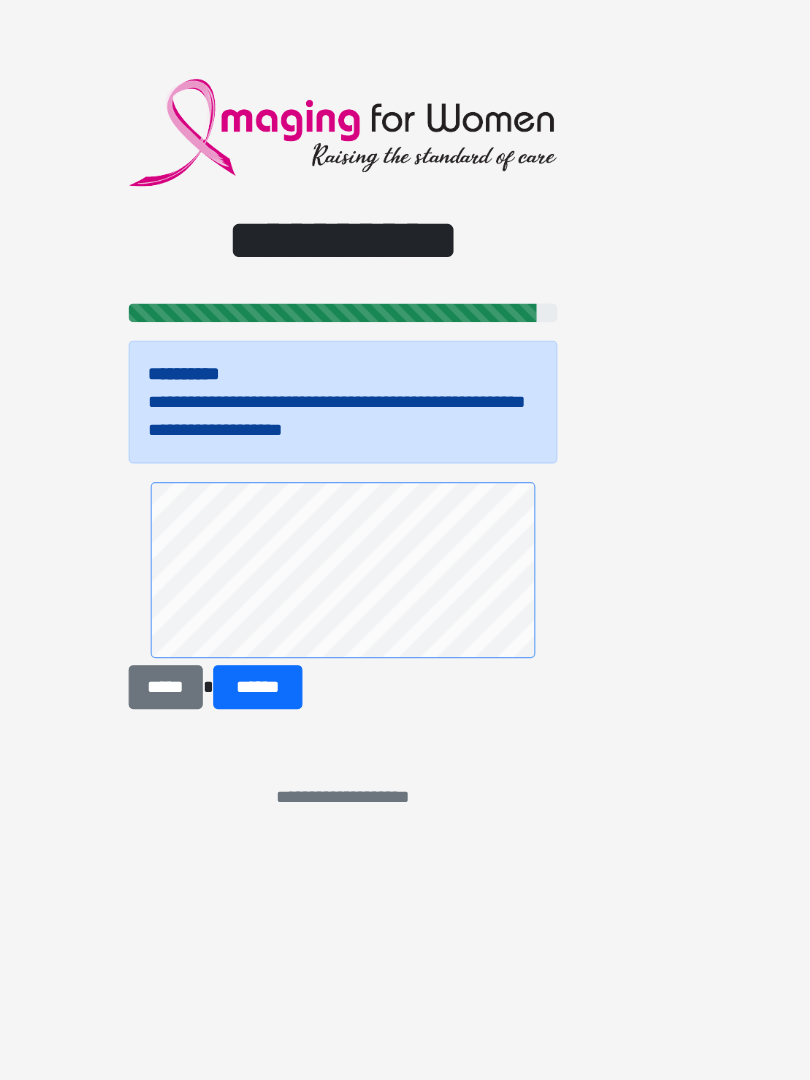 click on "******" at bounding box center (331, 741) 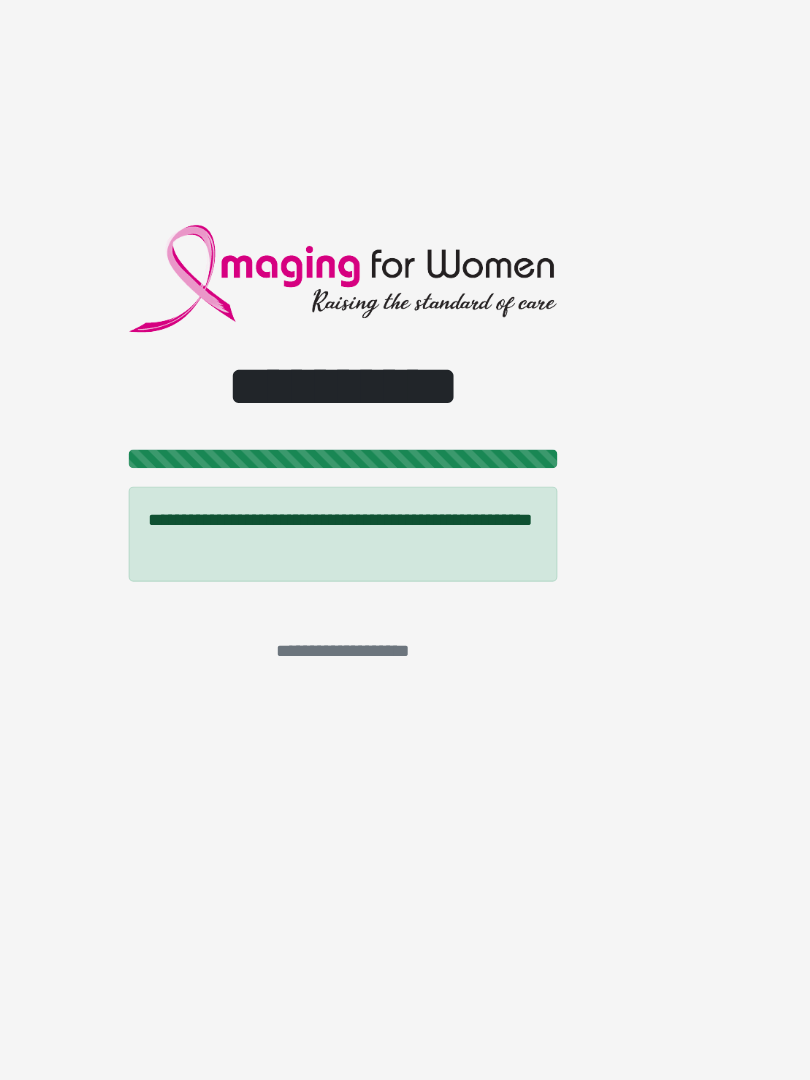 click on "**********" at bounding box center (405, 540) 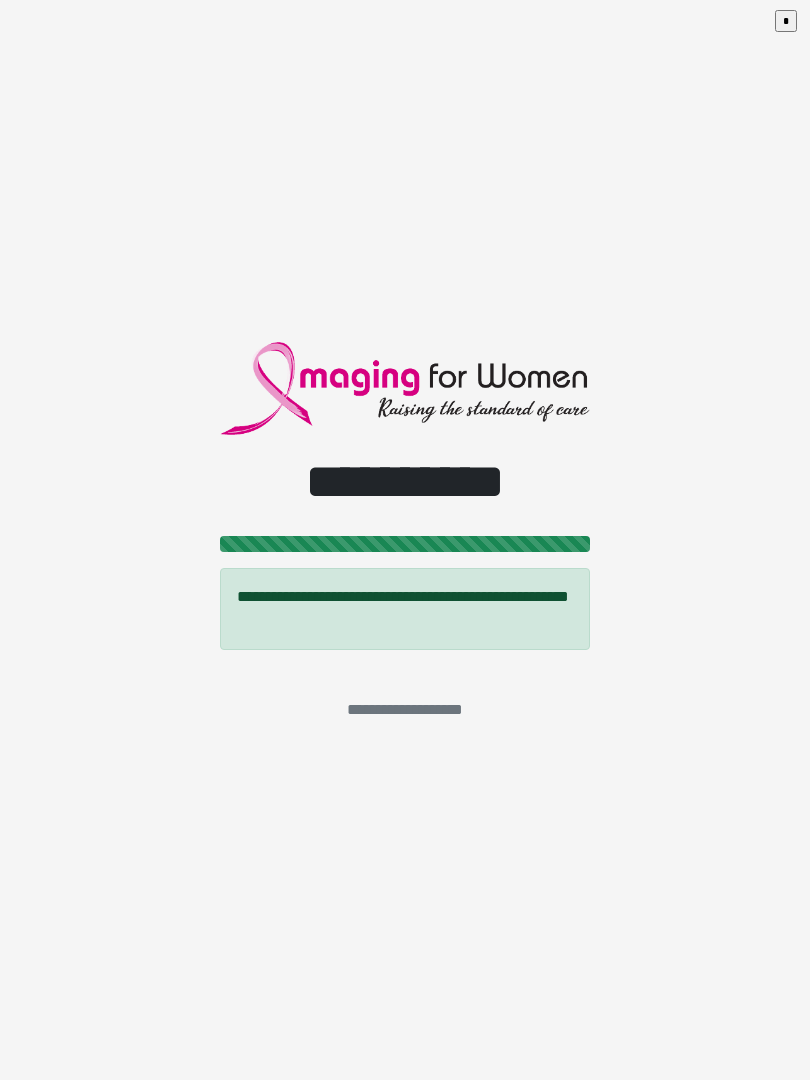 click on "**********" at bounding box center [405, 540] 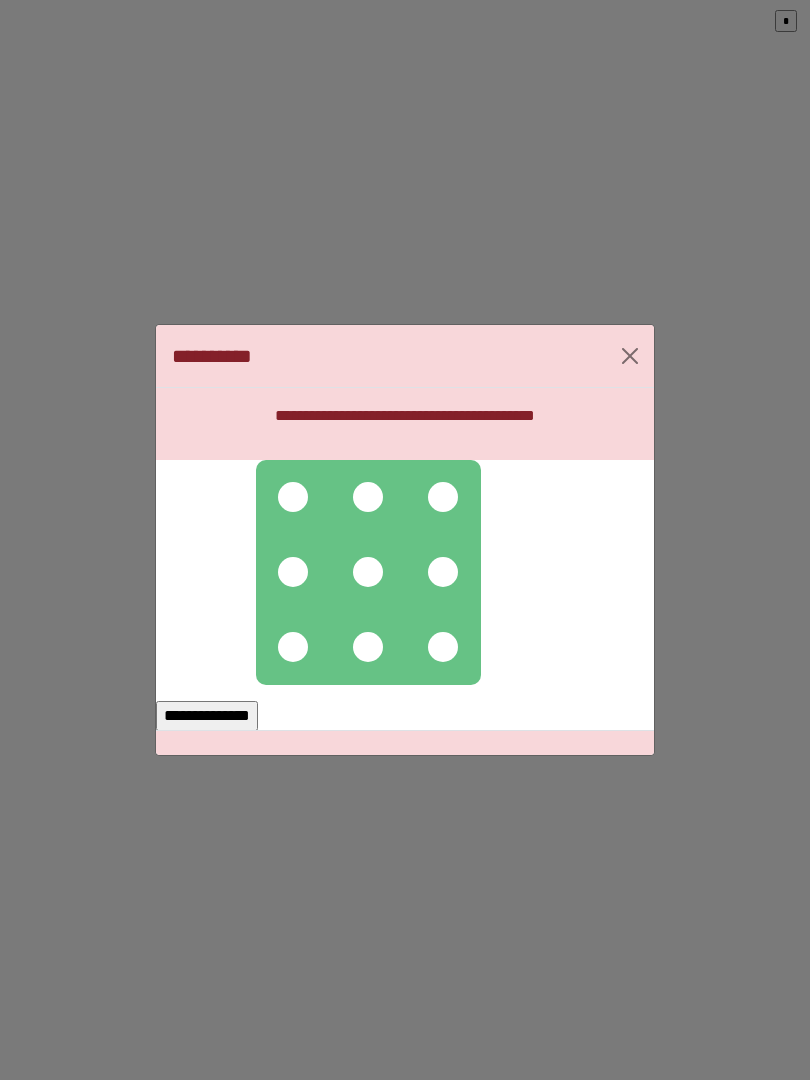 click on "**********" at bounding box center [405, 540] 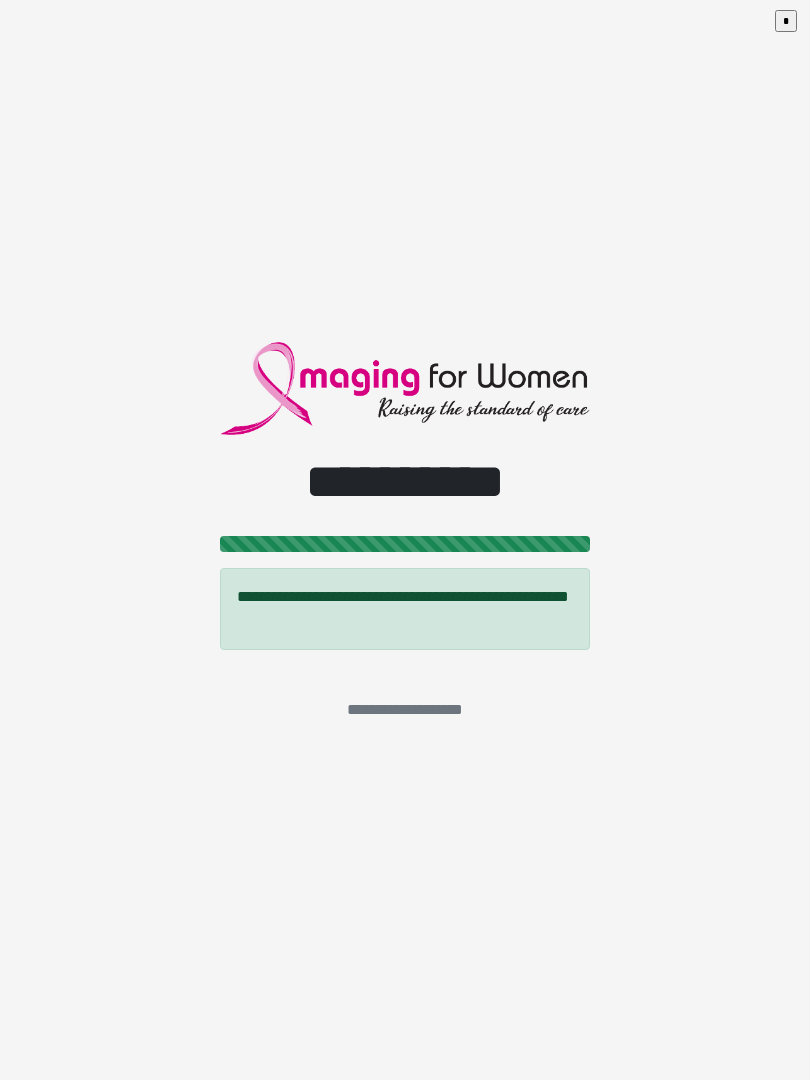click on "*" at bounding box center (786, 21) 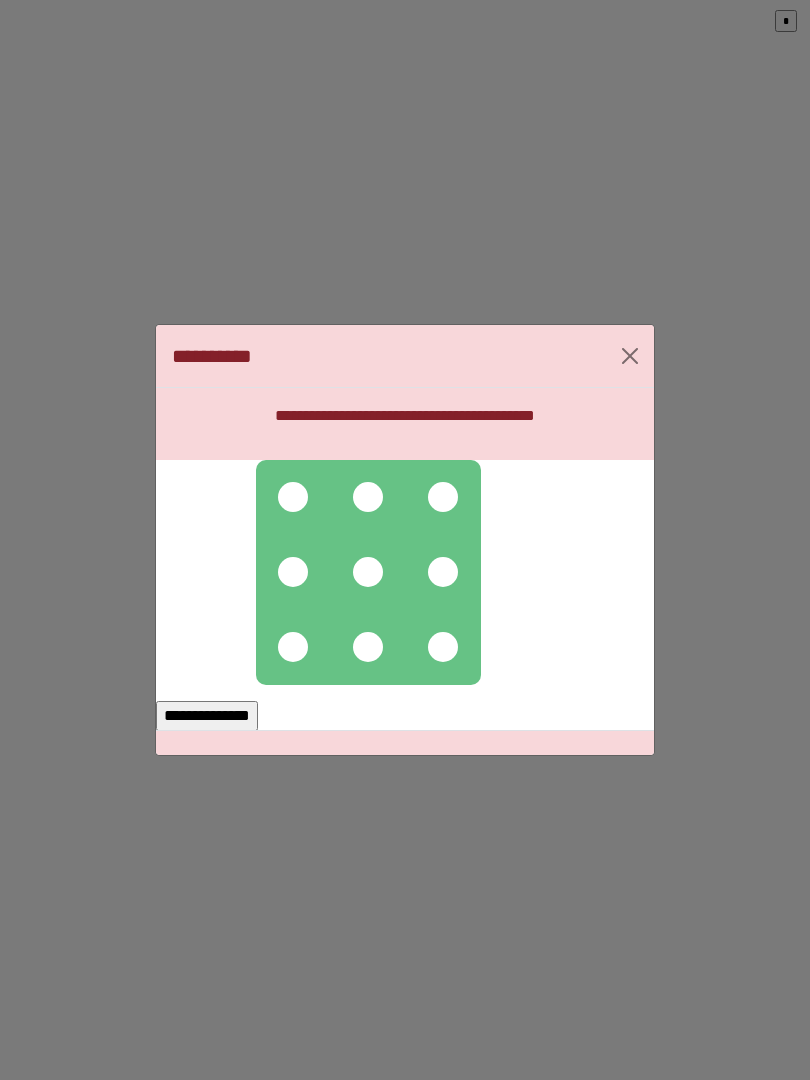 click at bounding box center [293, 497] 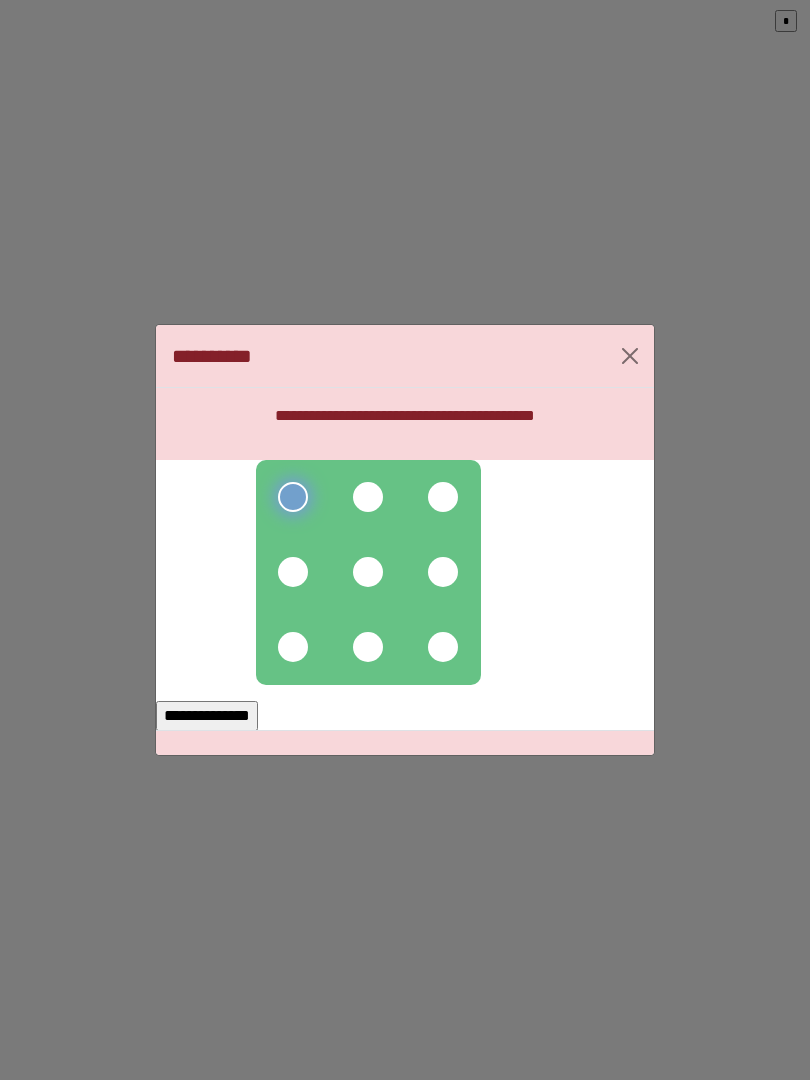 click at bounding box center (368, 497) 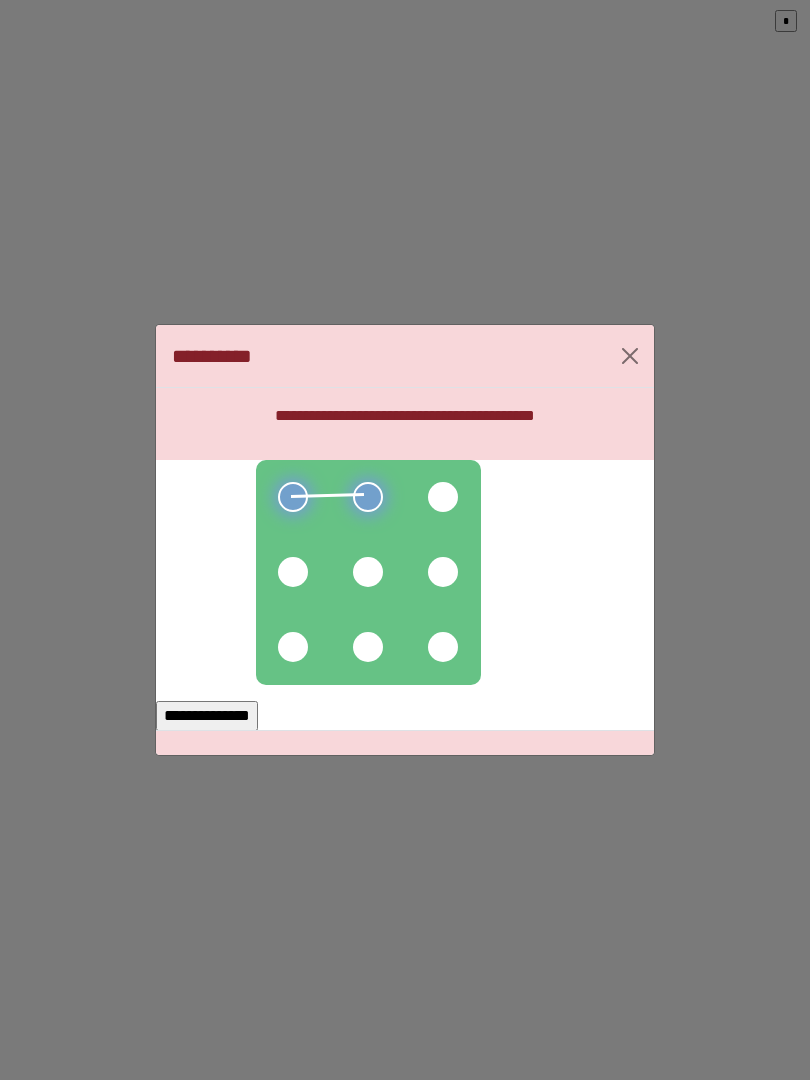 click at bounding box center [443, 497] 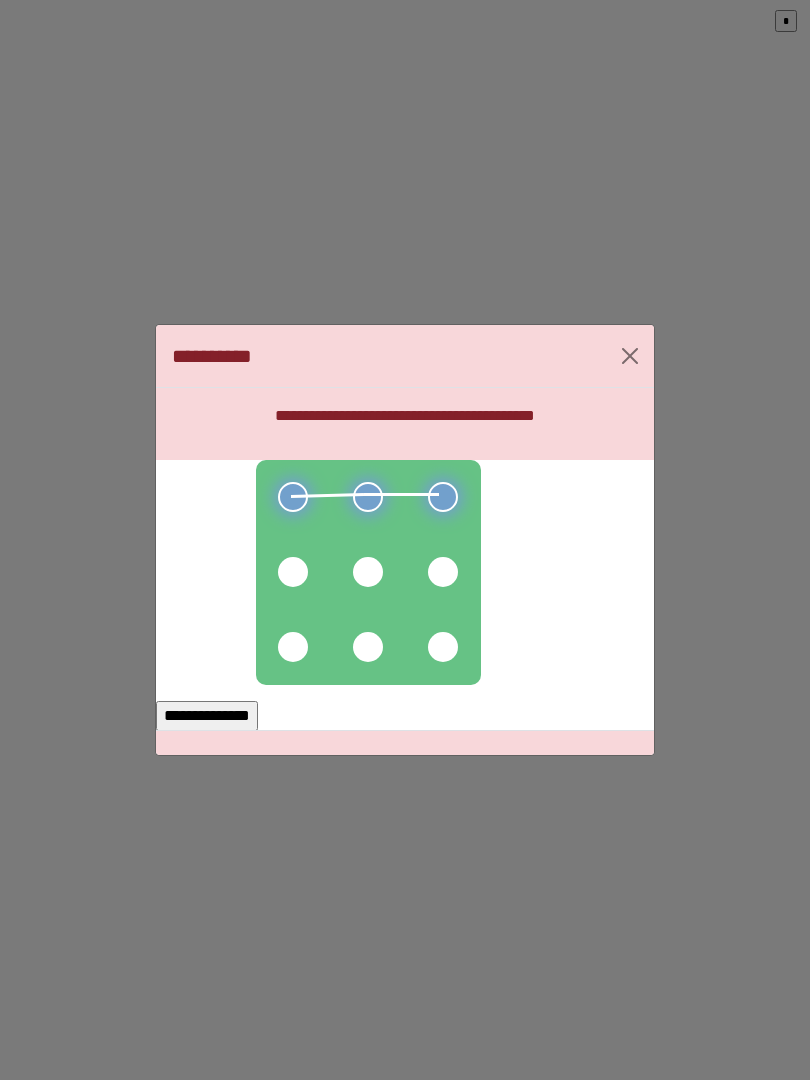 click at bounding box center [443, 572] 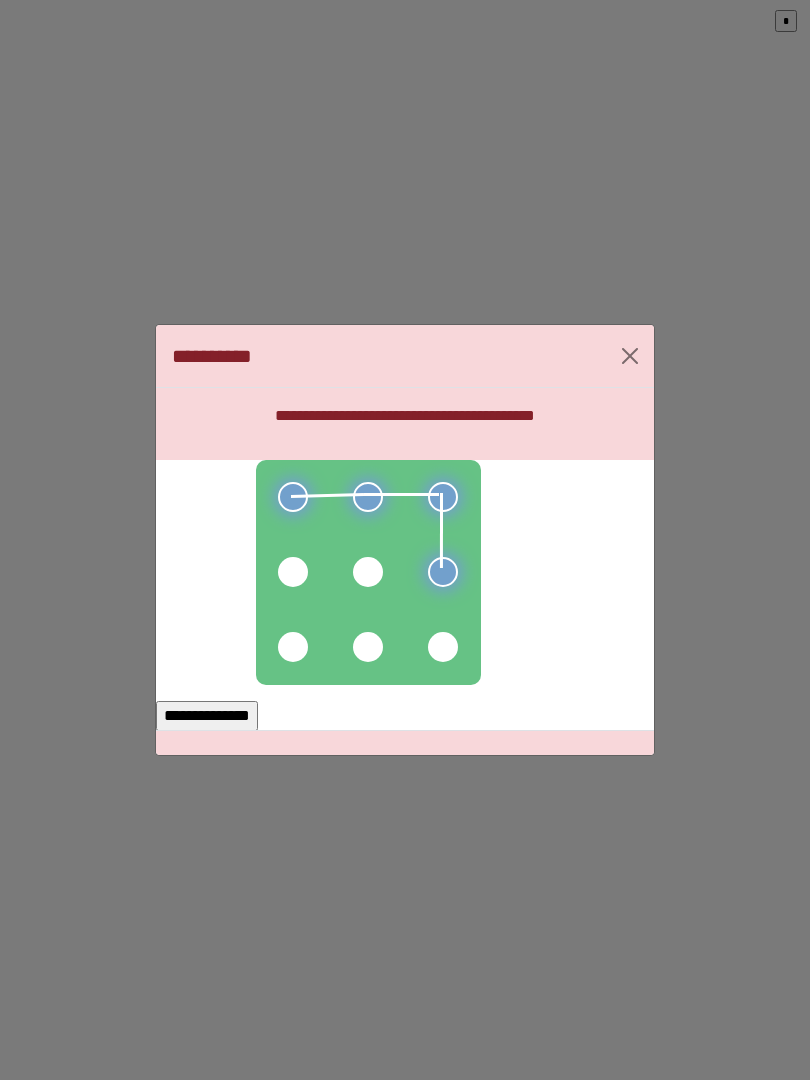 click at bounding box center [368, 572] 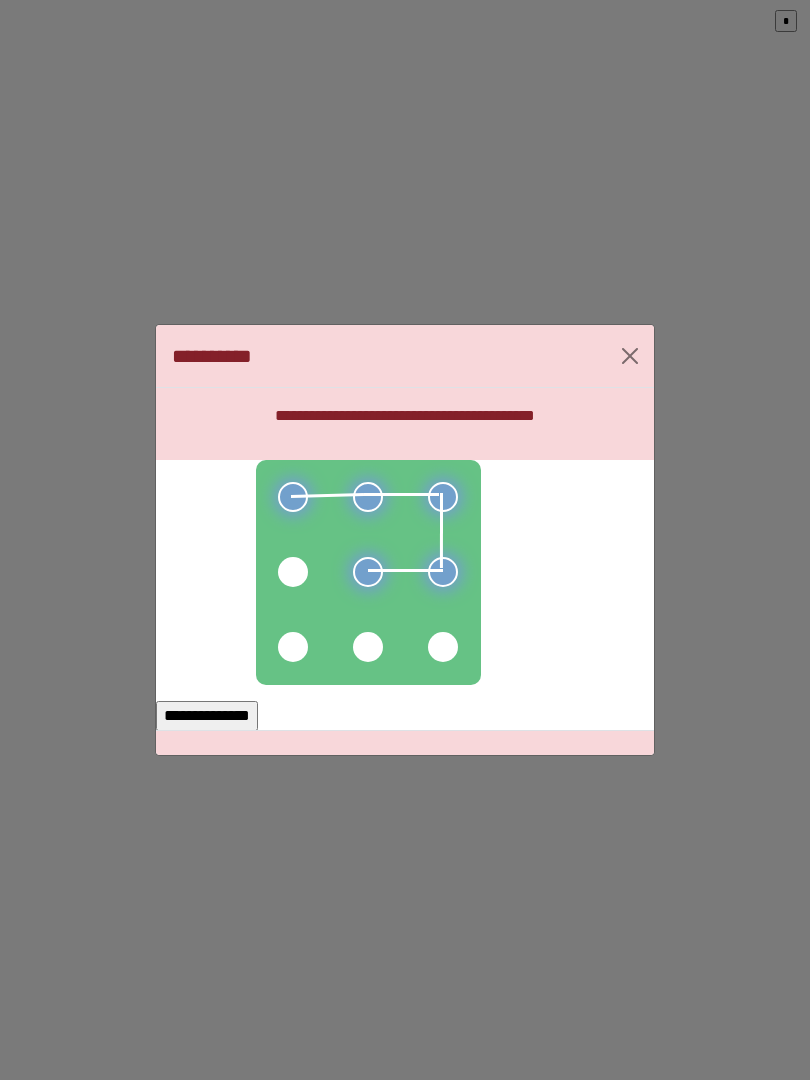 click at bounding box center [368, 572] 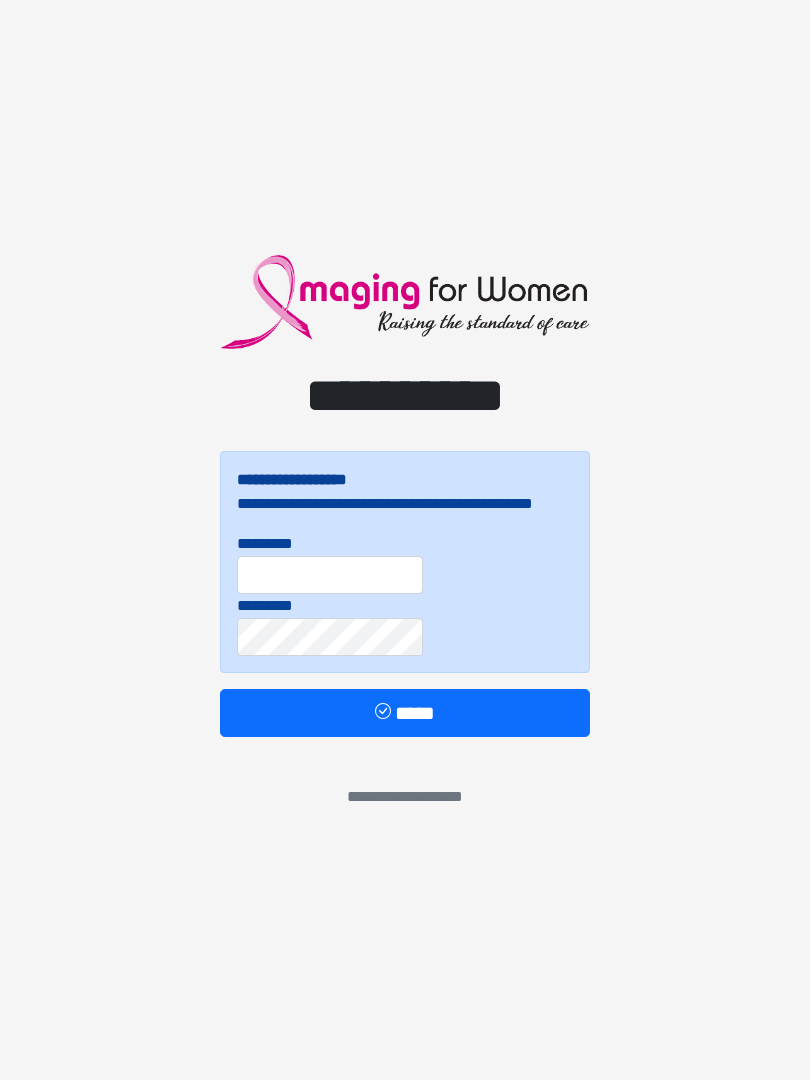 scroll, scrollTop: 0, scrollLeft: 0, axis: both 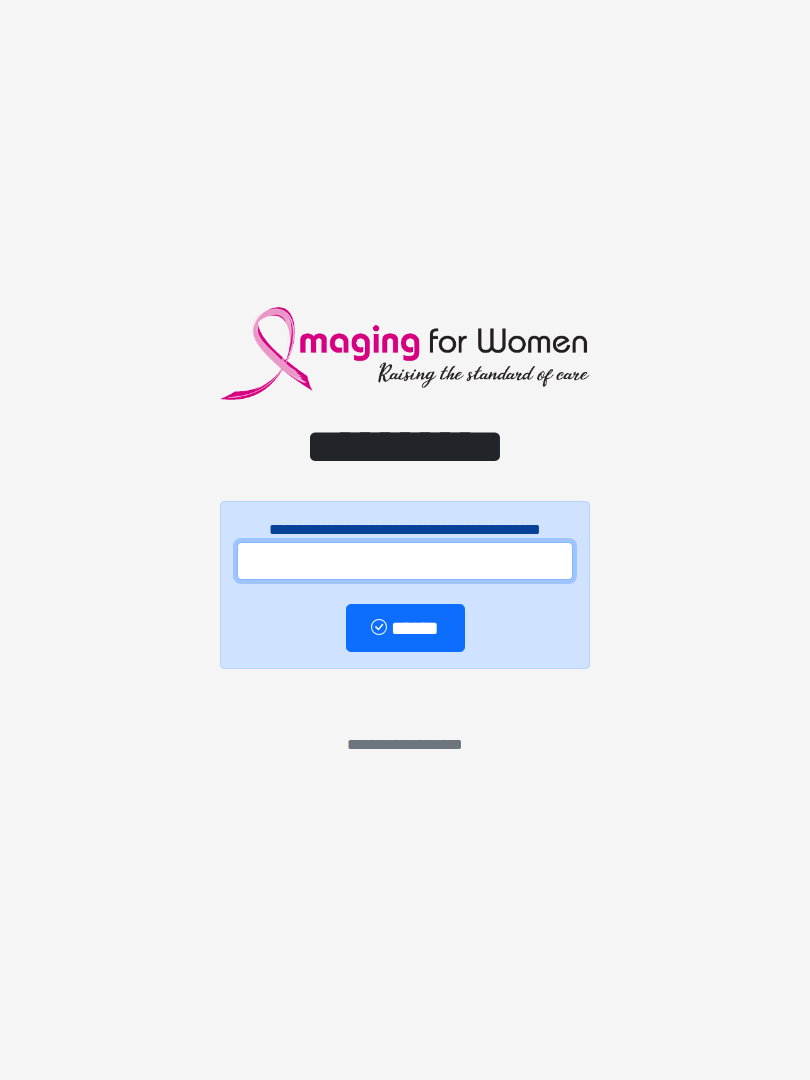 click at bounding box center (405, 561) 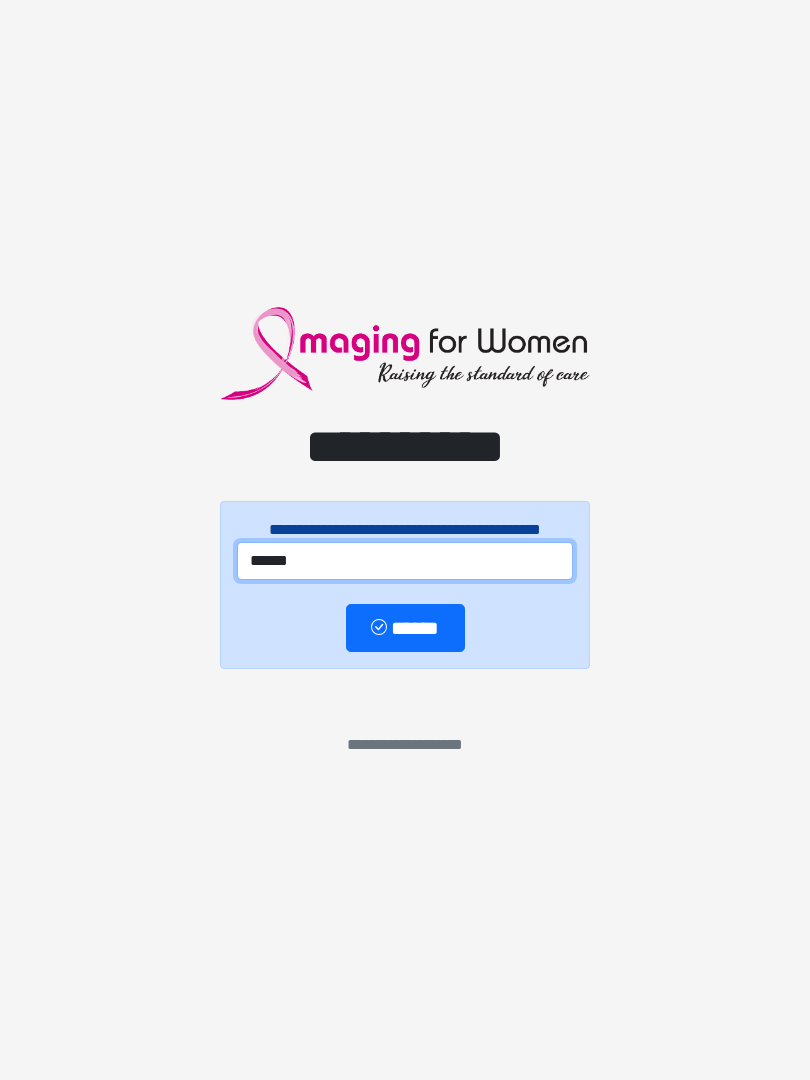 type on "******" 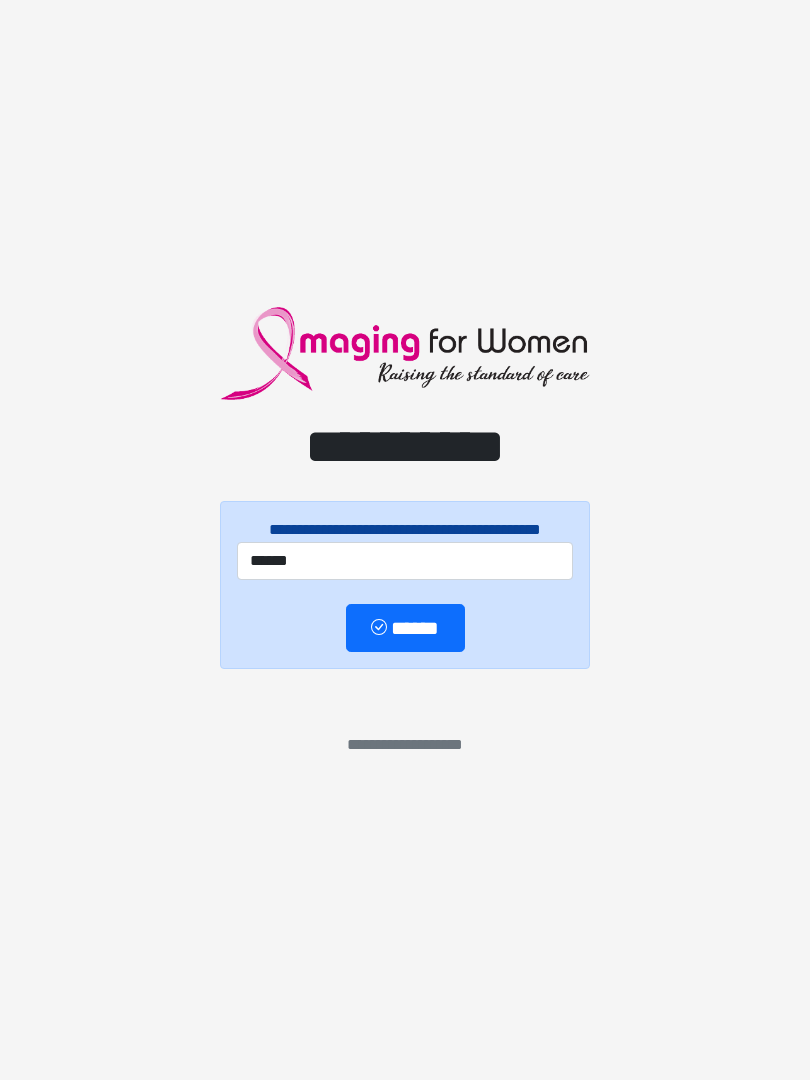 click on "******" at bounding box center [405, 628] 